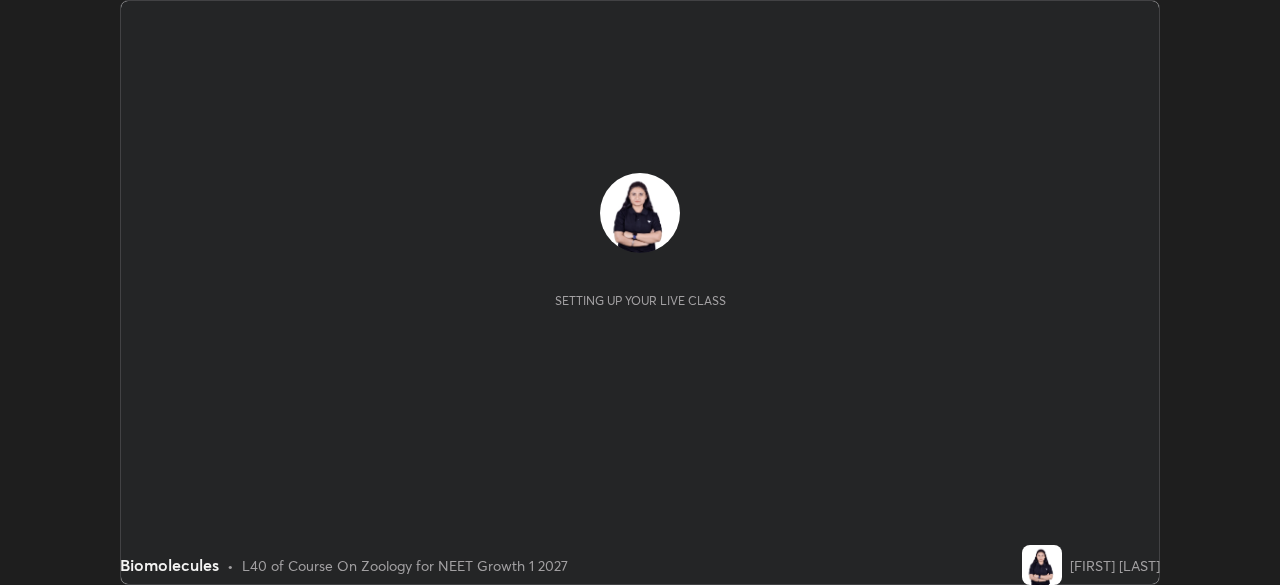 scroll, scrollTop: 0, scrollLeft: 0, axis: both 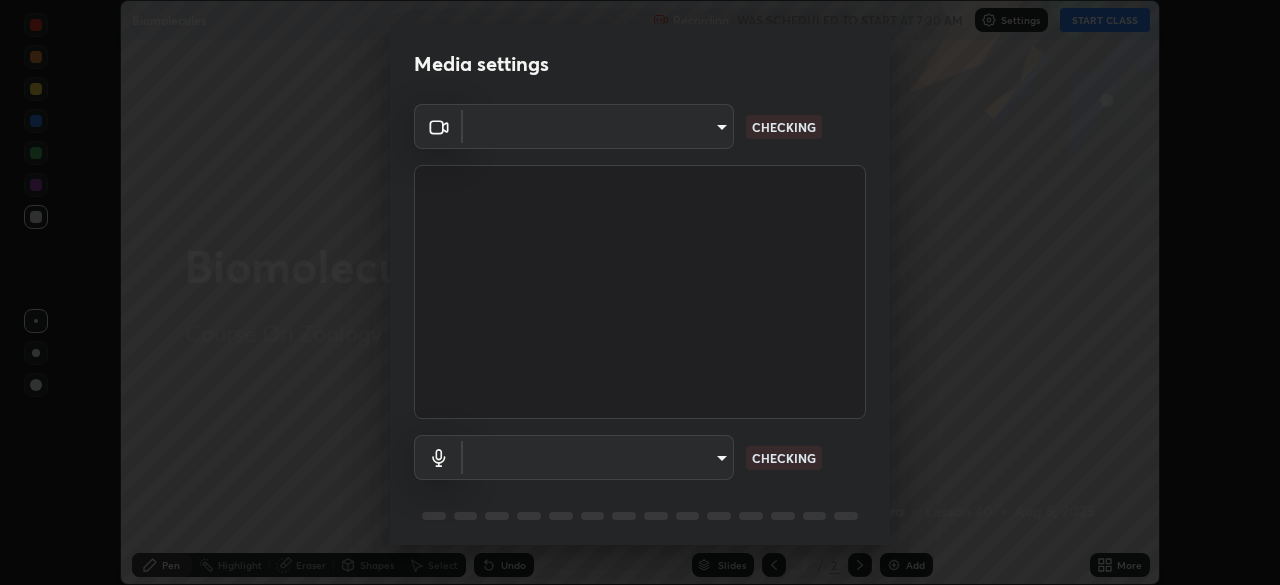 type on "5402053dac797fbd6203b9055fefd71c8703e877445e1219393e3e645ba4b0f2" 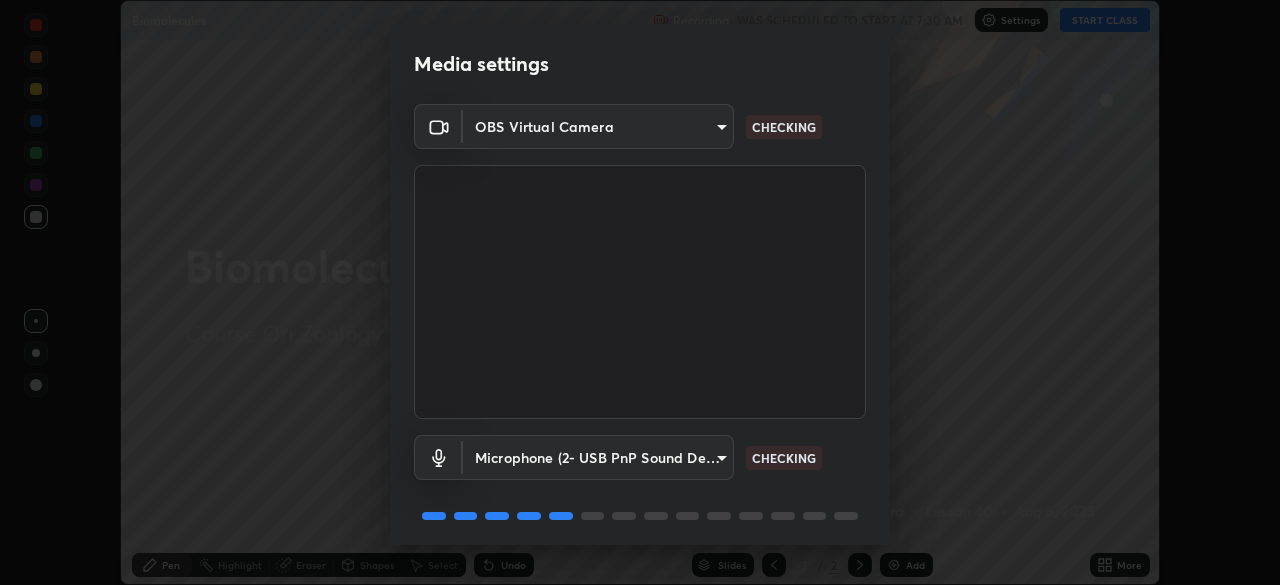 scroll, scrollTop: 71, scrollLeft: 0, axis: vertical 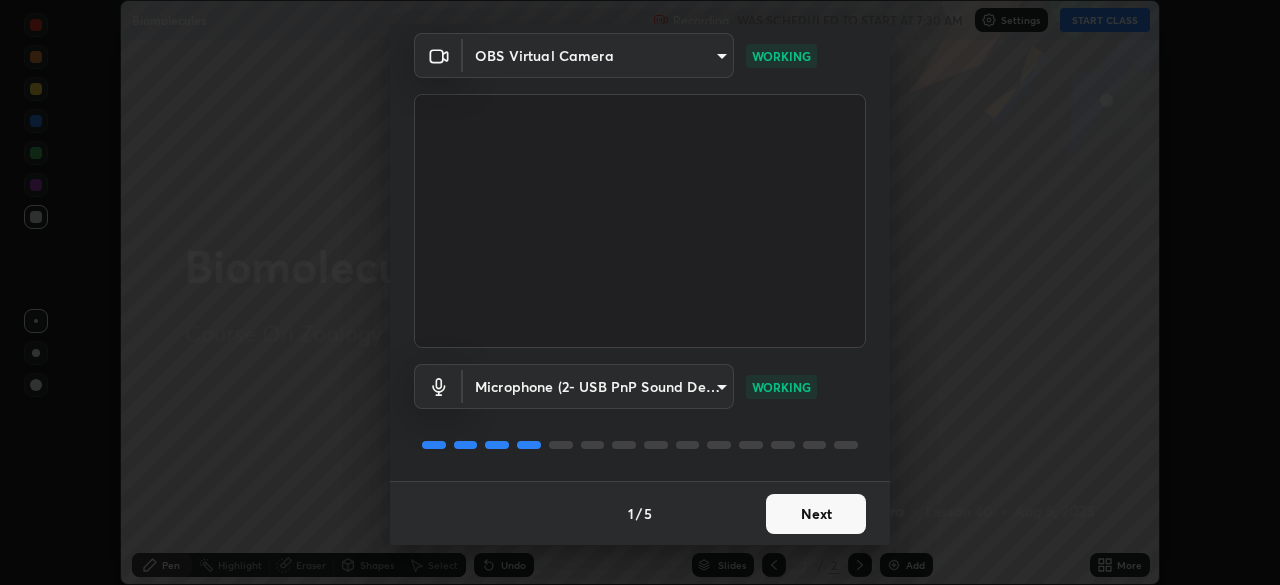 click on "Next" at bounding box center (816, 514) 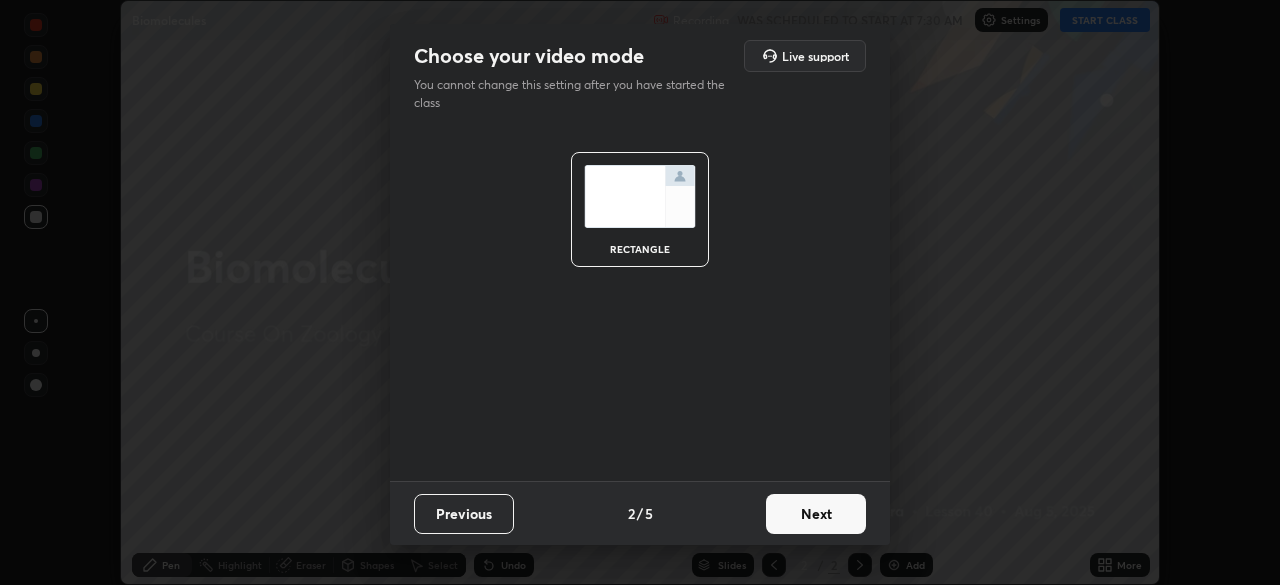 scroll, scrollTop: 0, scrollLeft: 0, axis: both 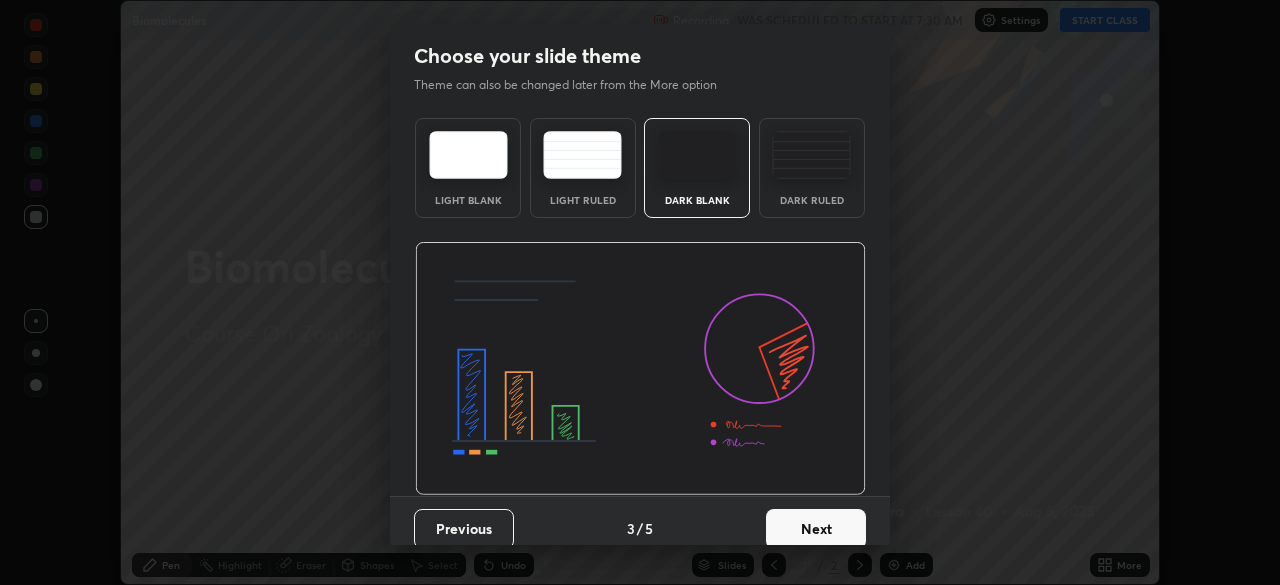 click on "Next" at bounding box center [816, 529] 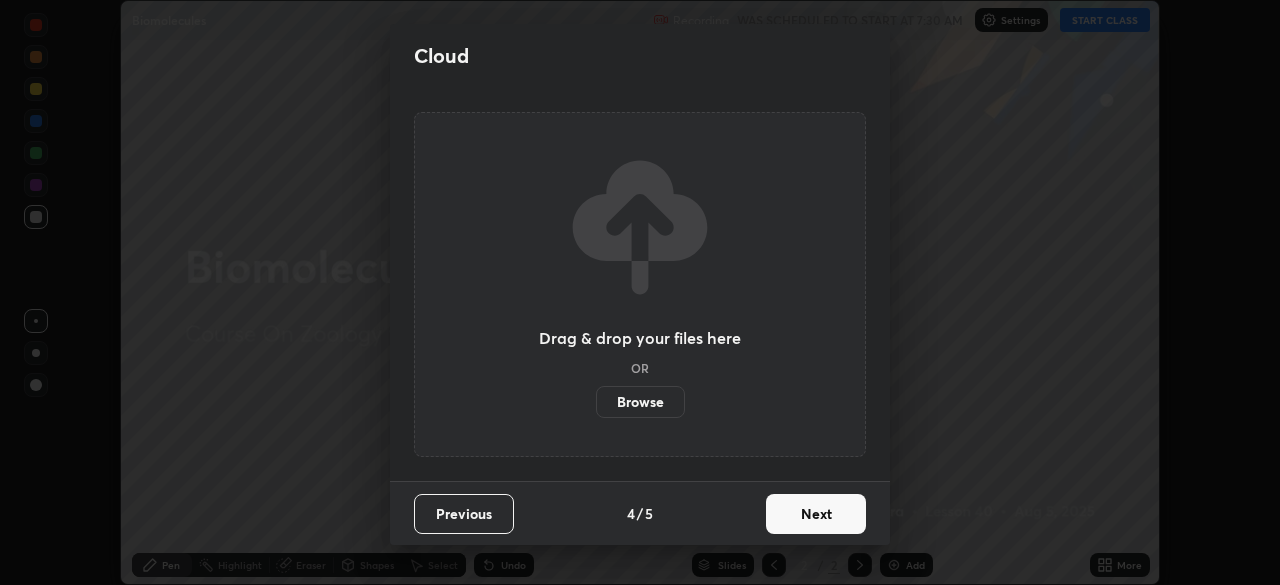 click on "Next" at bounding box center [816, 514] 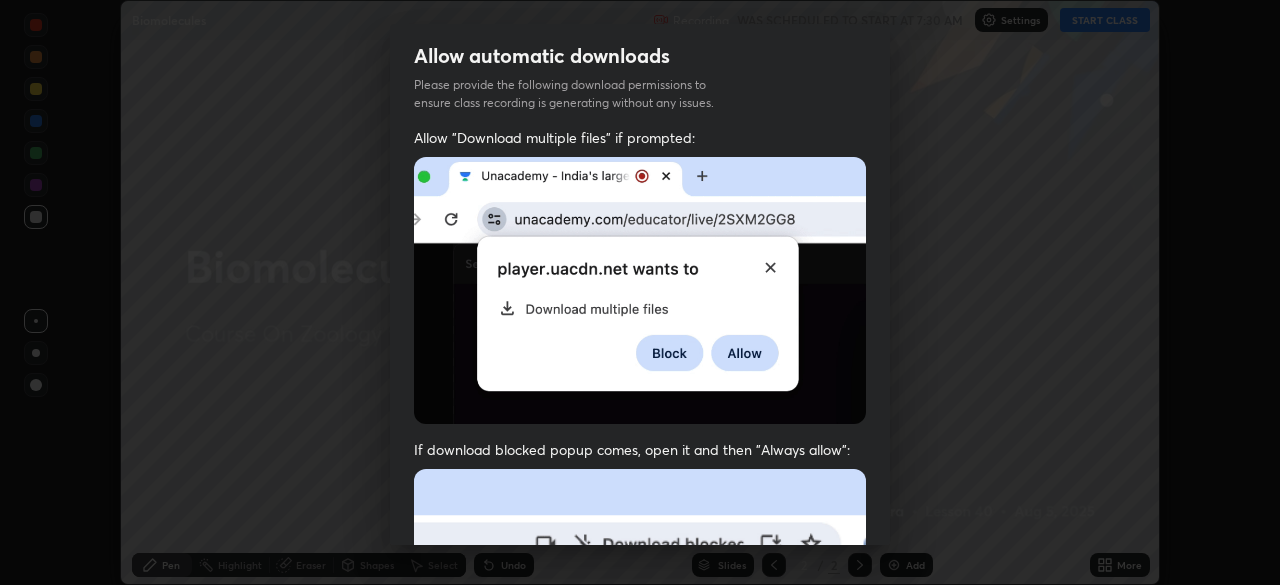 click at bounding box center (640, 687) 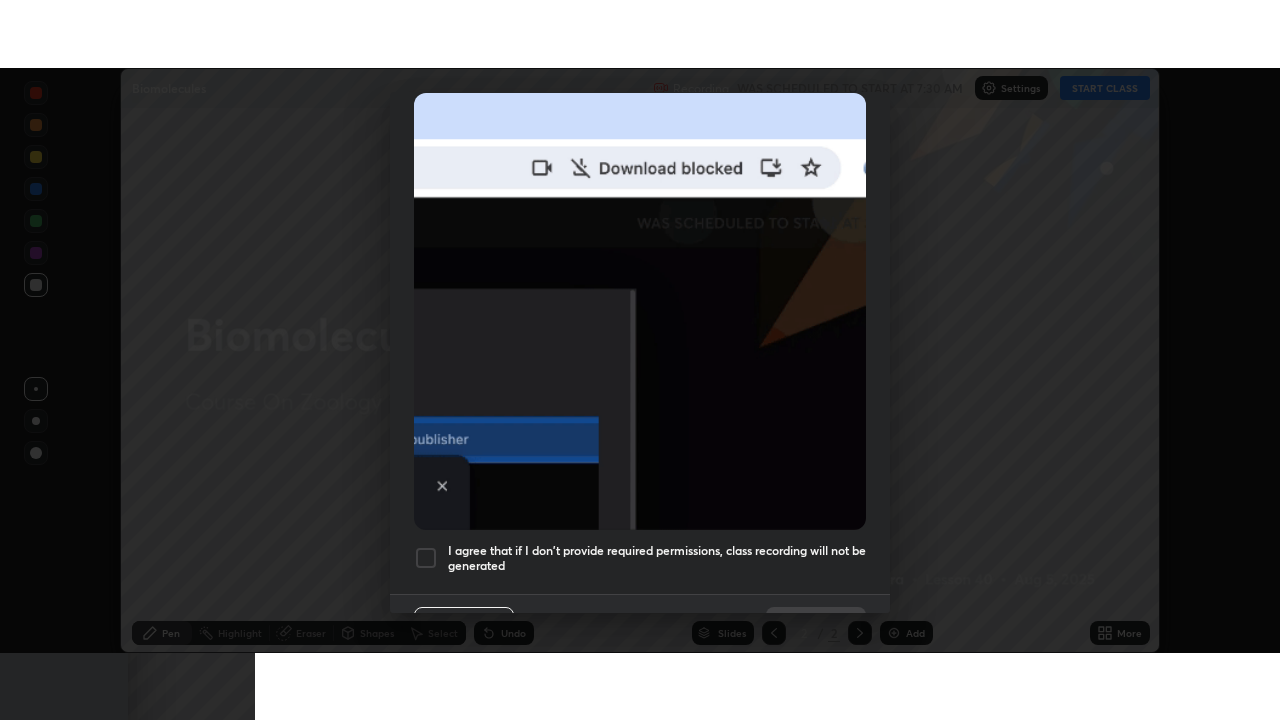 scroll, scrollTop: 462, scrollLeft: 0, axis: vertical 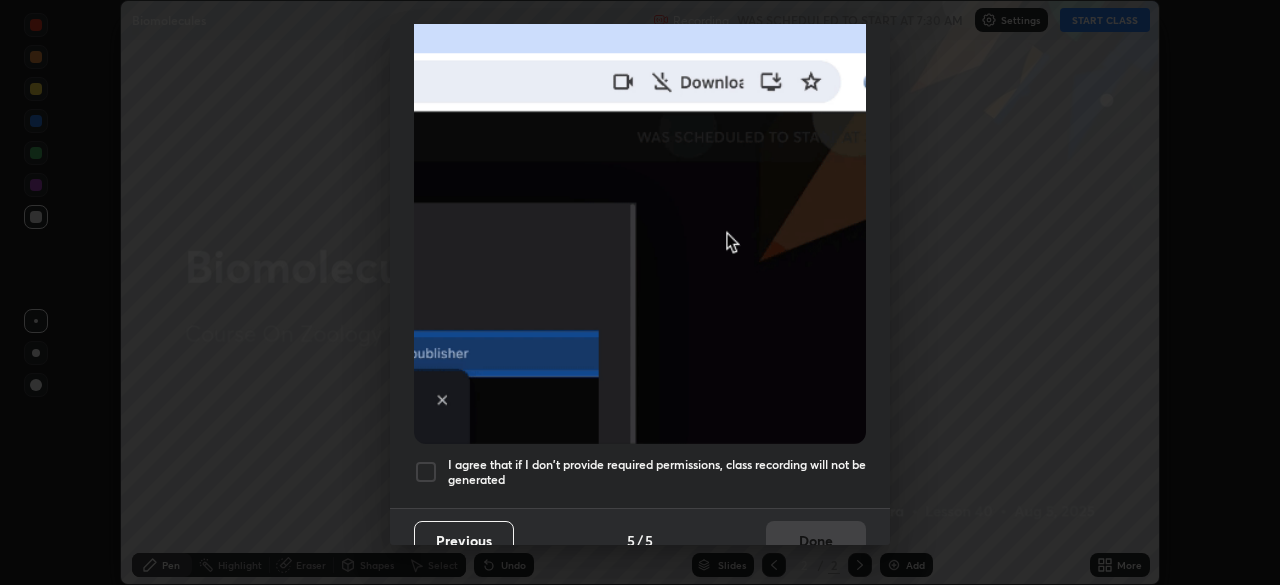 click on "I agree that if I don't provide required permissions, class recording will not be generated" at bounding box center [657, 472] 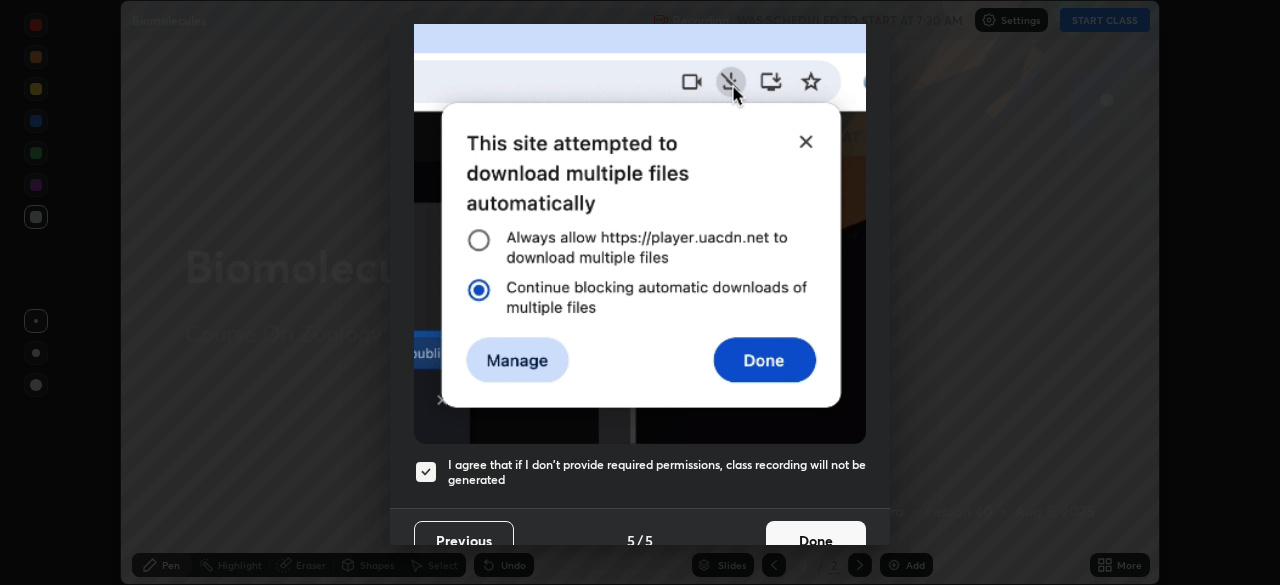 click on "Done" at bounding box center [816, 541] 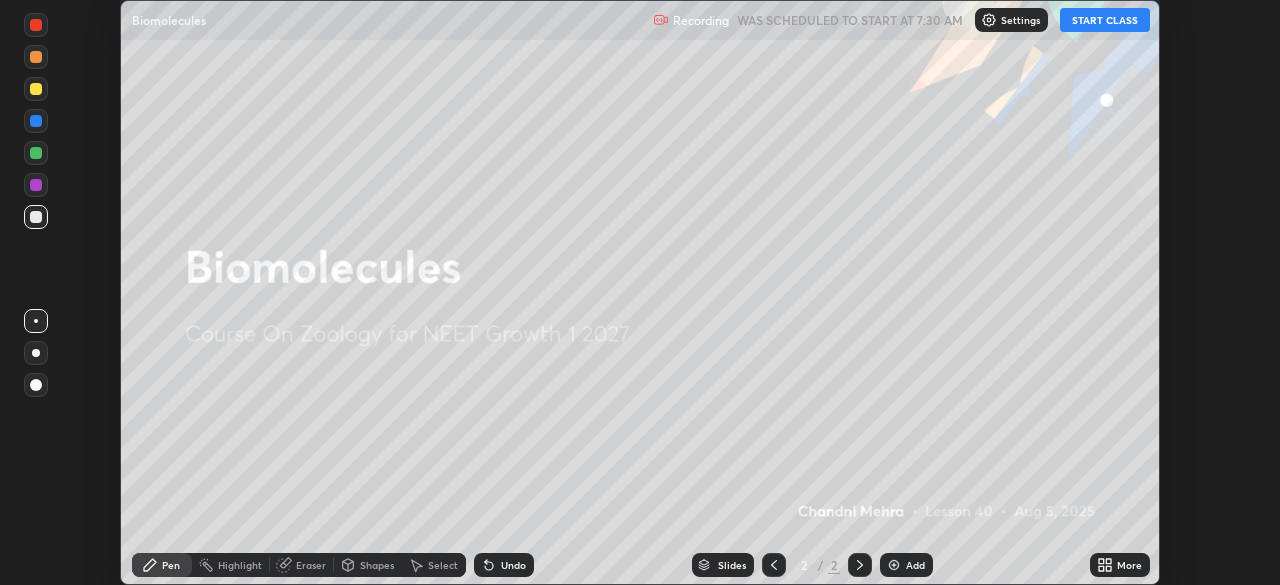 click on "START CLASS" at bounding box center (1105, 20) 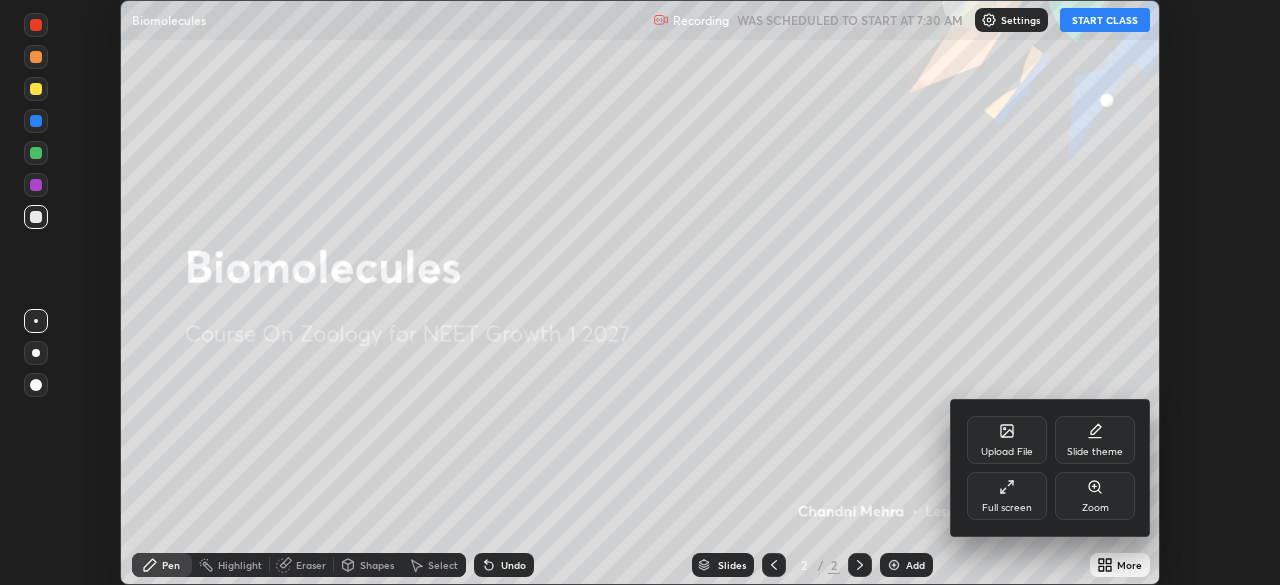 click on "Full screen" at bounding box center (1007, 508) 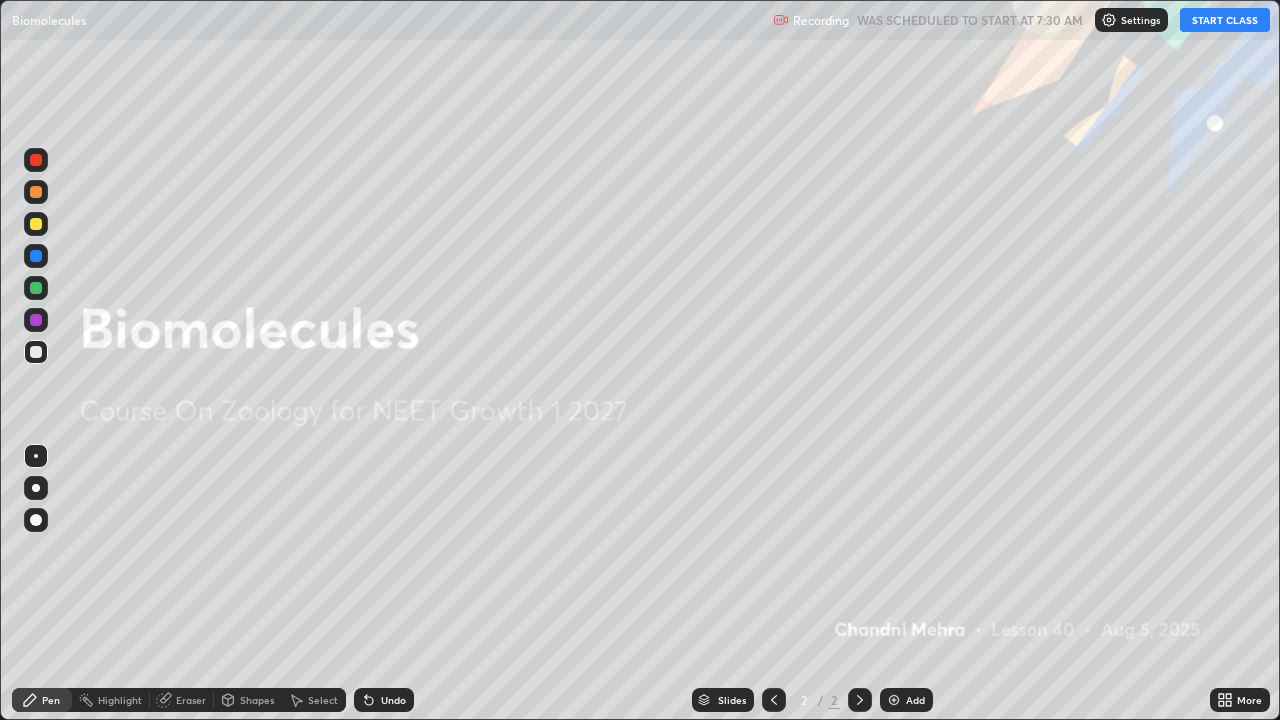 scroll, scrollTop: 99280, scrollLeft: 98720, axis: both 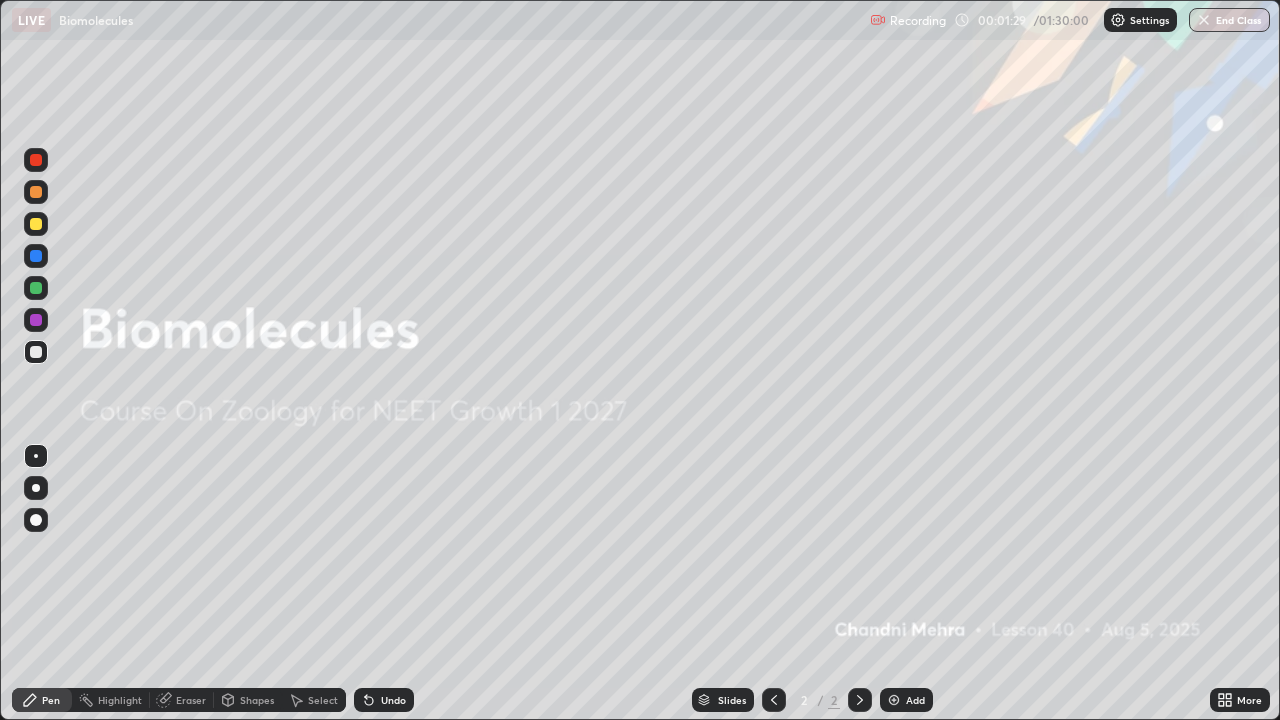 click on "Add" at bounding box center (915, 700) 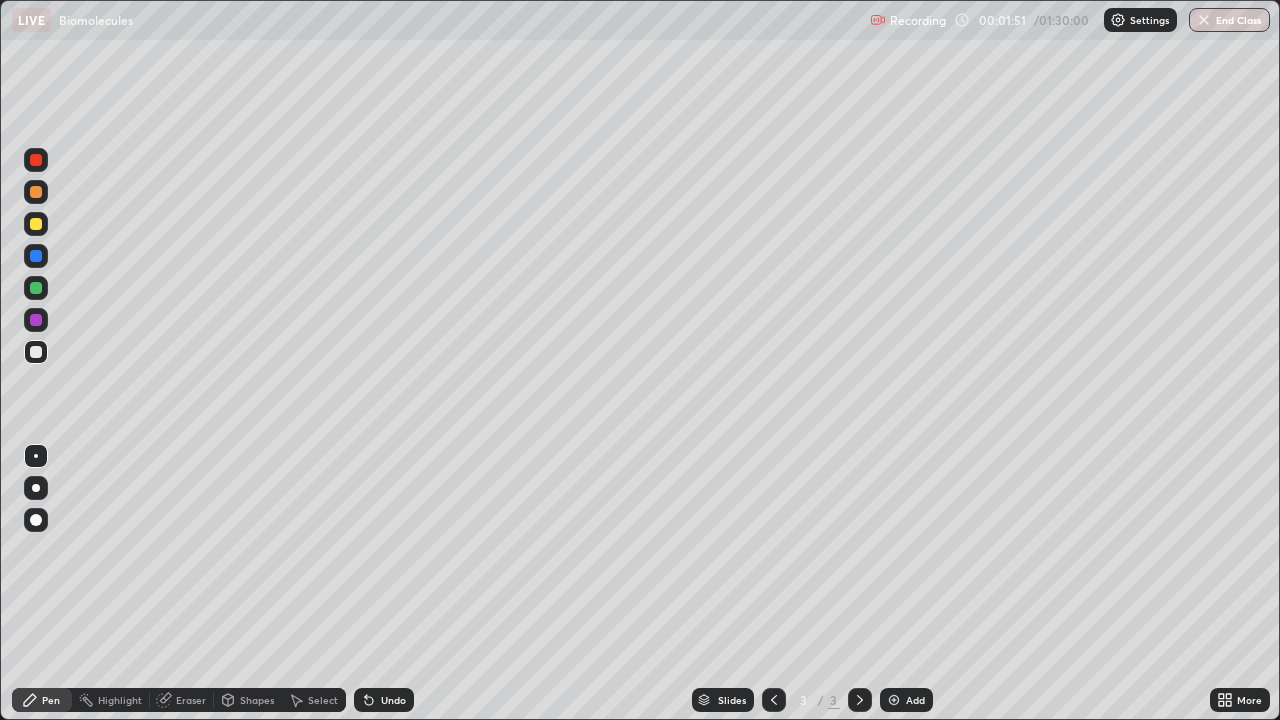 click at bounding box center [36, 488] 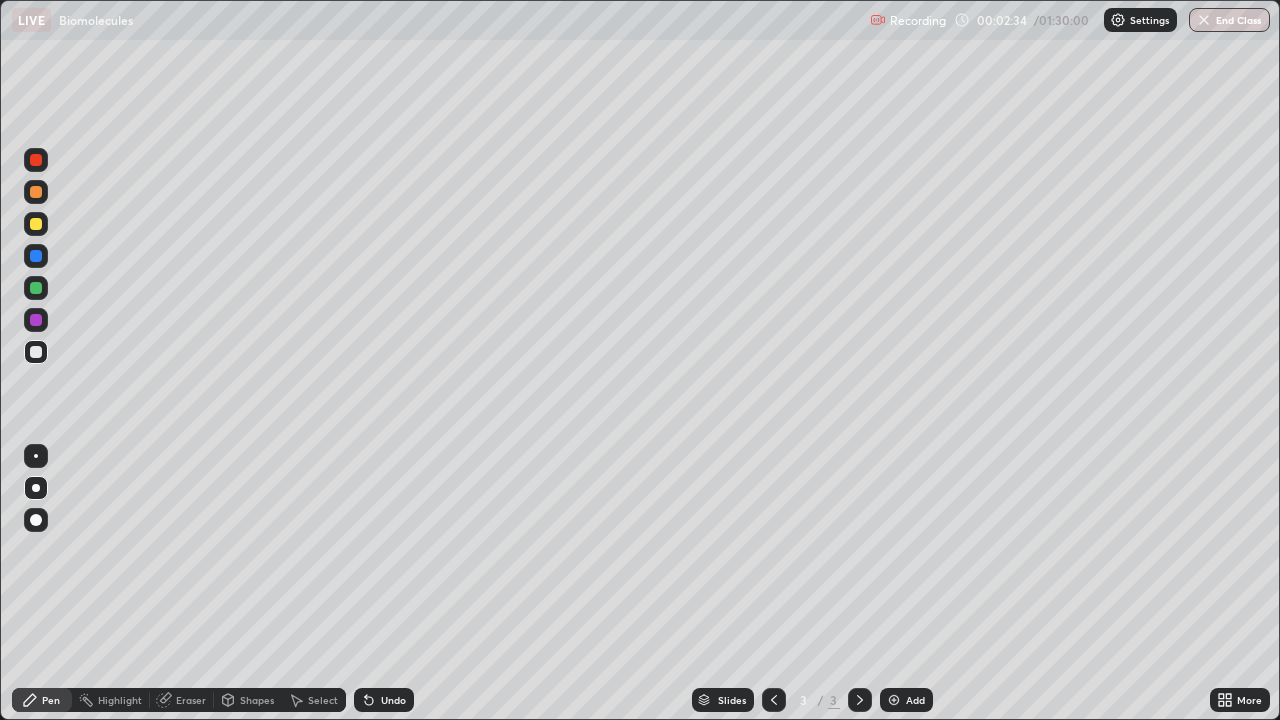 click at bounding box center (36, 352) 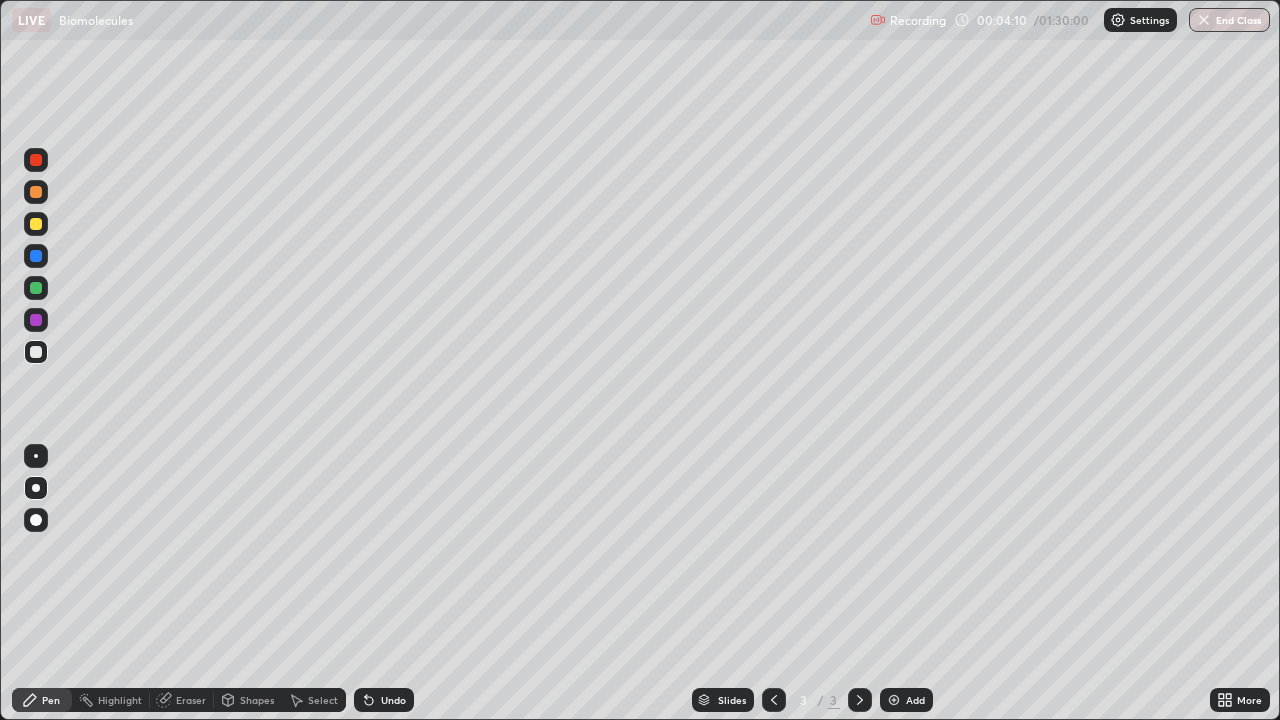 click on "Undo" at bounding box center (384, 700) 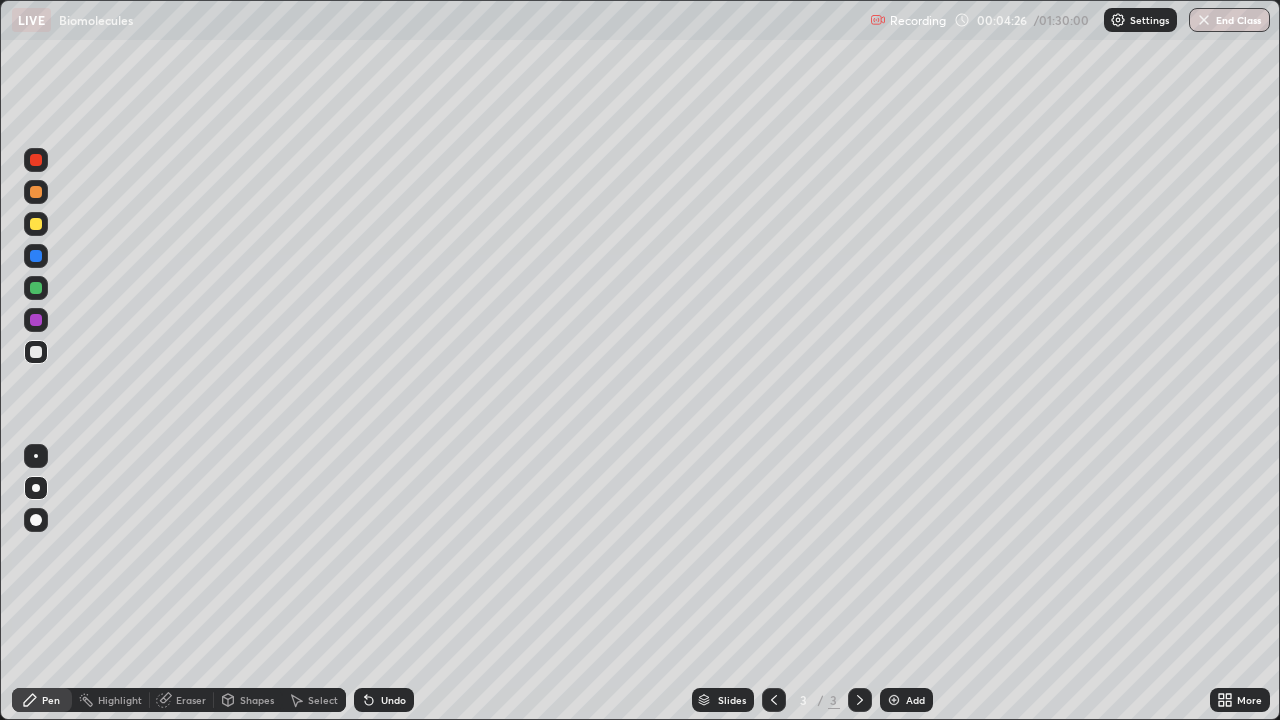 click on "Undo" at bounding box center (384, 700) 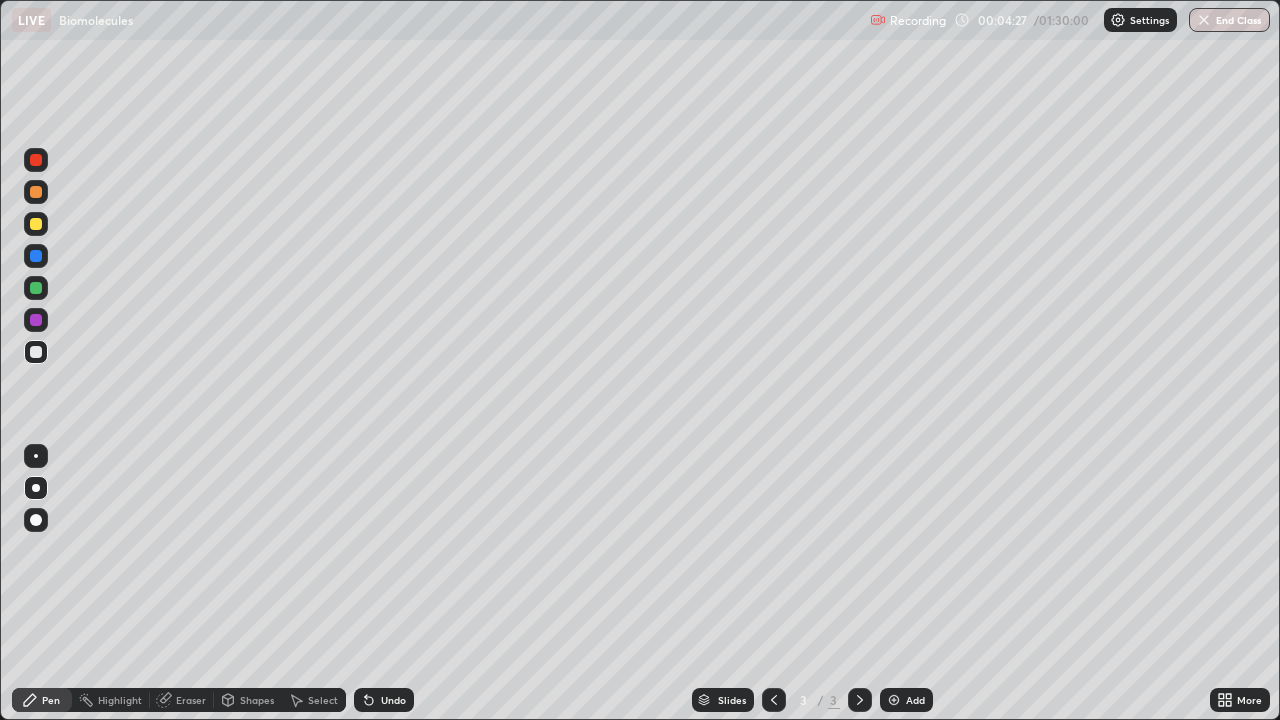 click on "Undo" at bounding box center (384, 700) 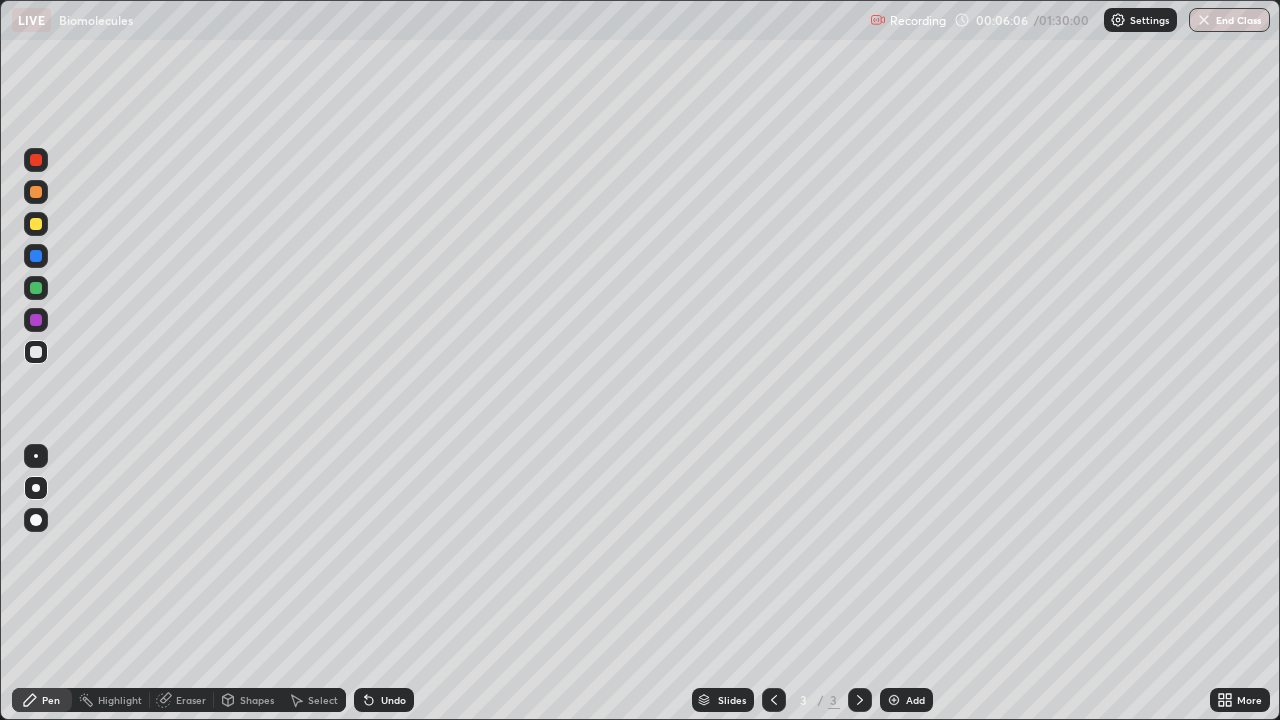 click at bounding box center (36, 224) 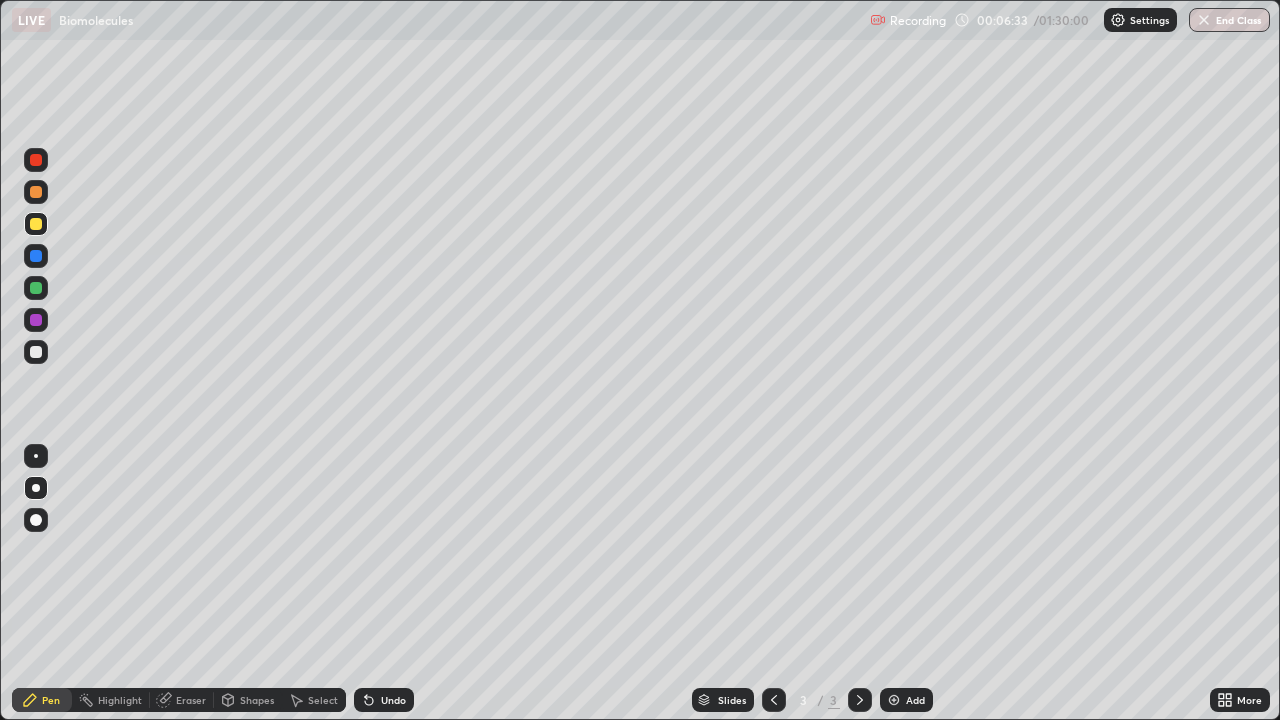 click at bounding box center (36, 288) 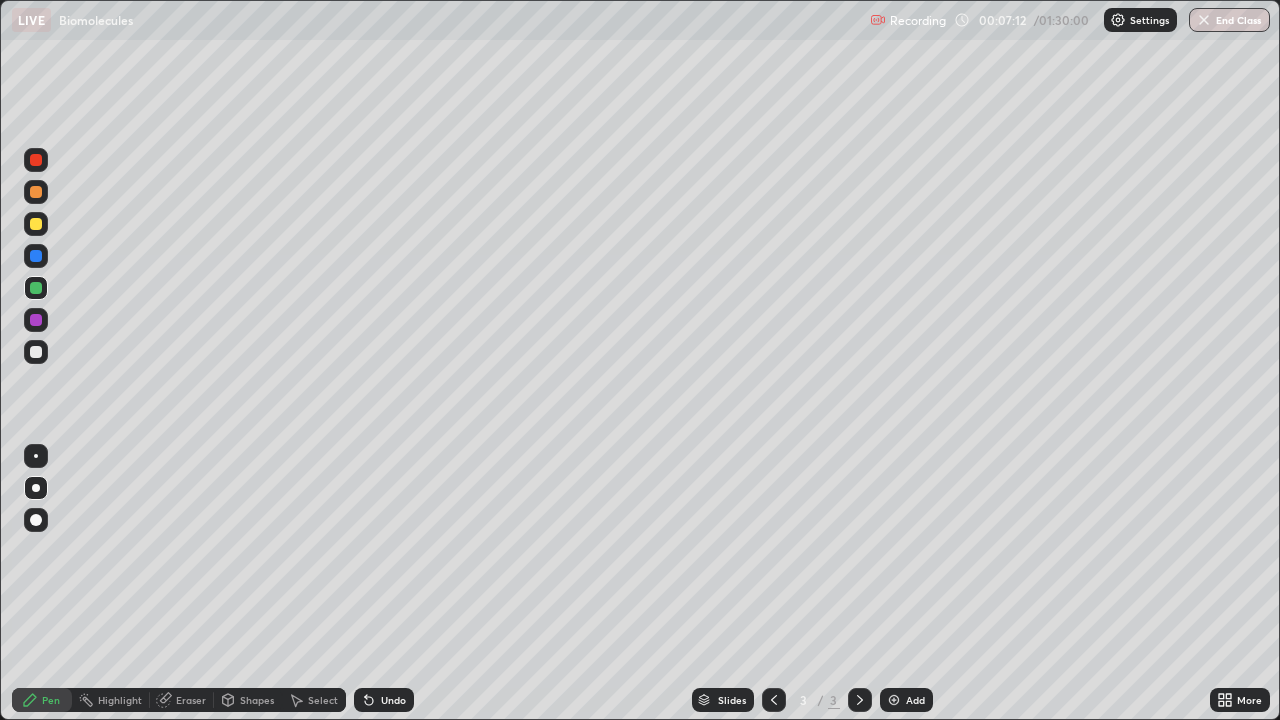 click at bounding box center (36, 224) 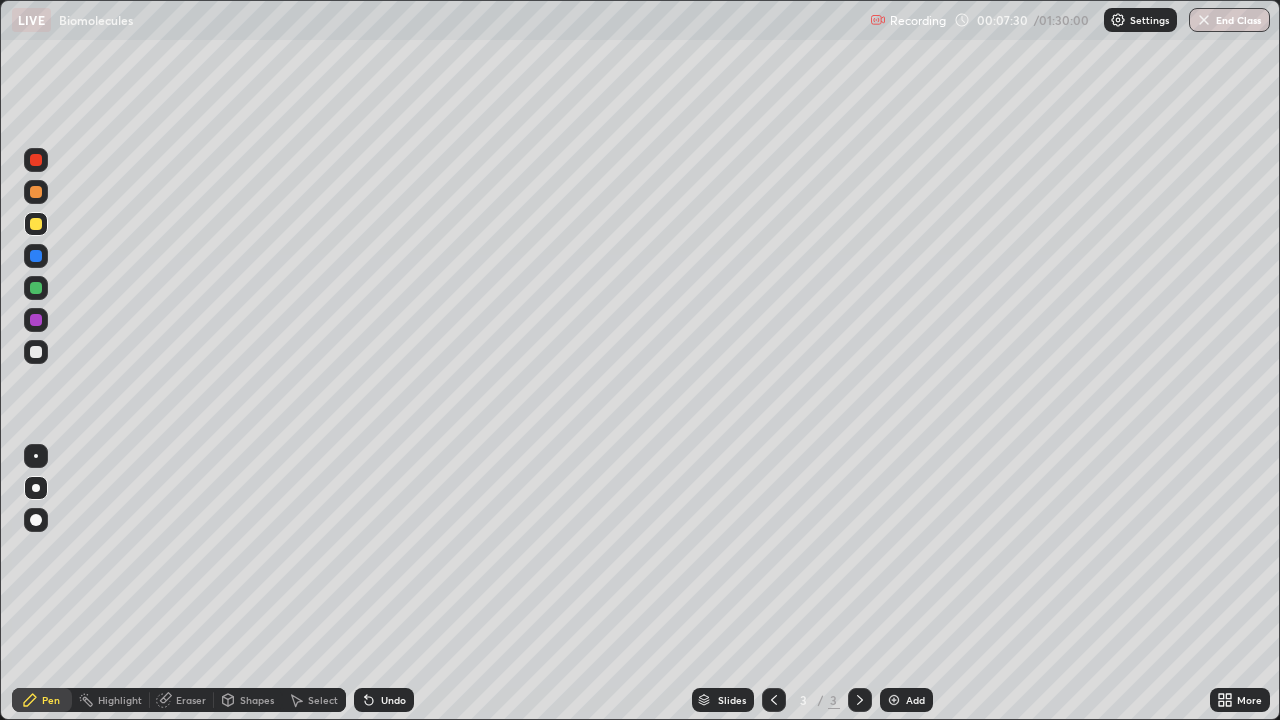 click on "Select" at bounding box center (323, 700) 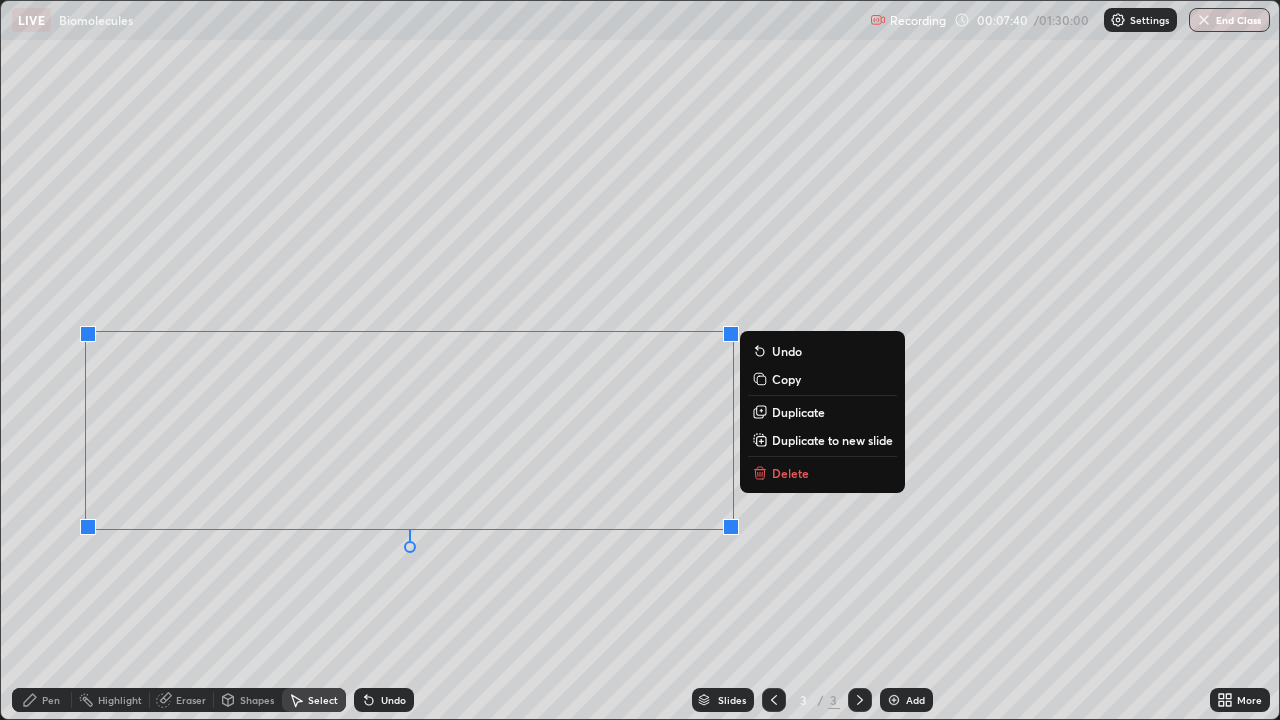 click on "0 ° Undo Copy Duplicate Duplicate to new slide Delete" at bounding box center (640, 360) 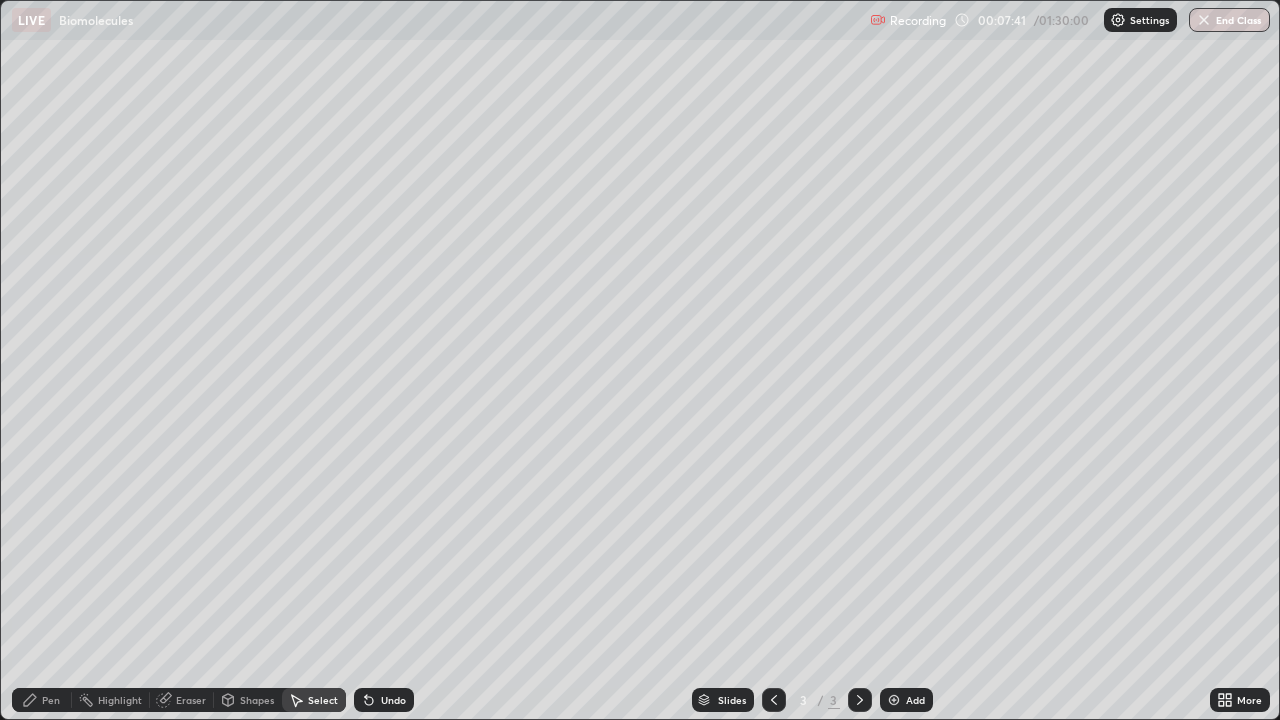click on "Pen" at bounding box center [51, 700] 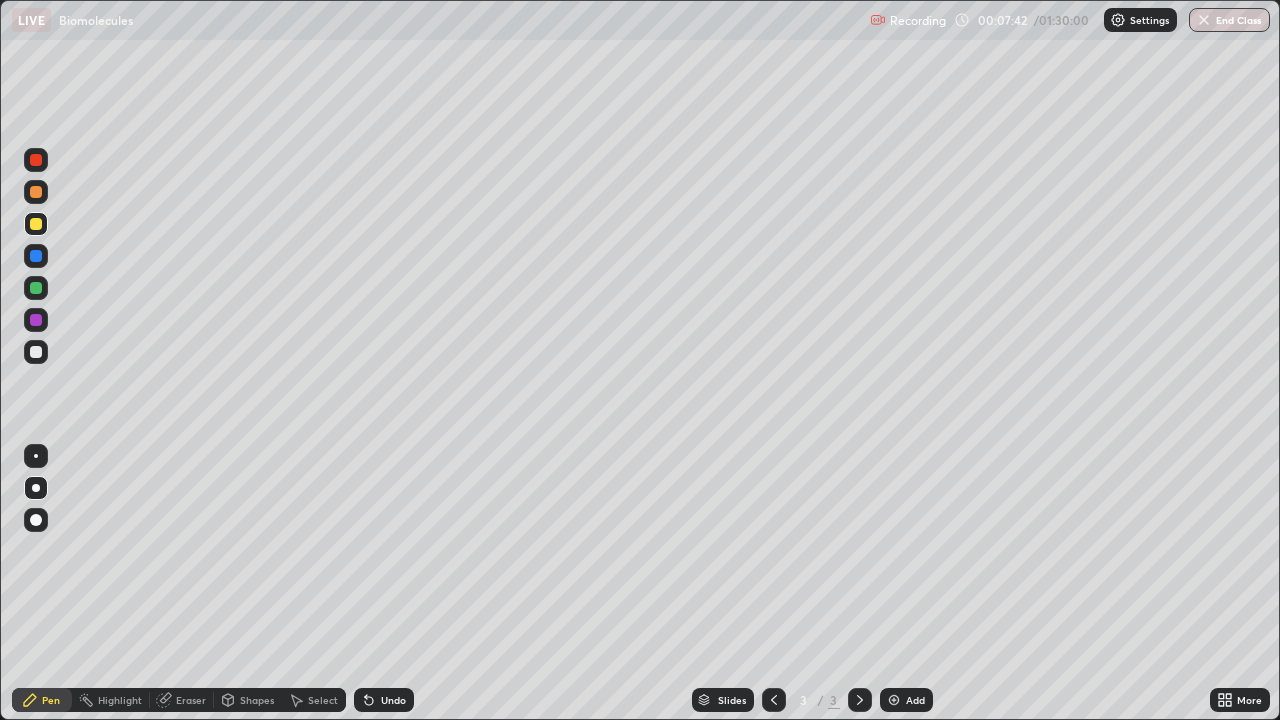 click at bounding box center [36, 320] 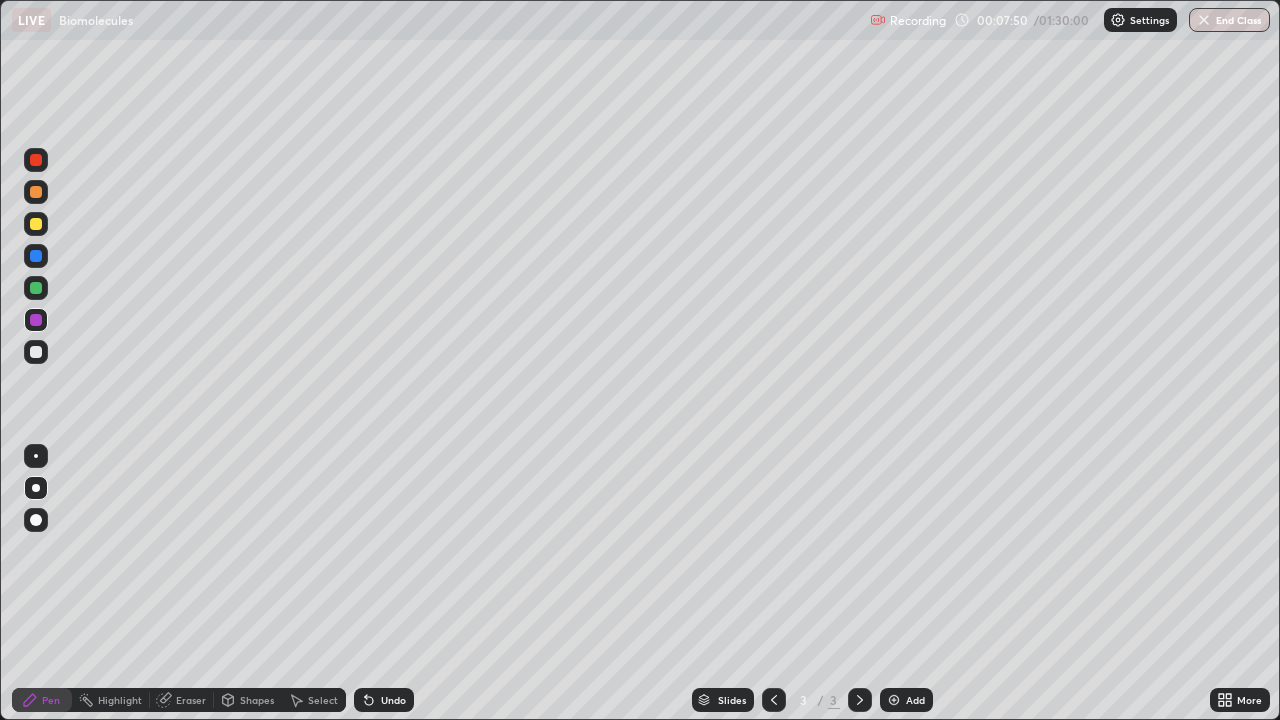 click on "Undo" at bounding box center (393, 700) 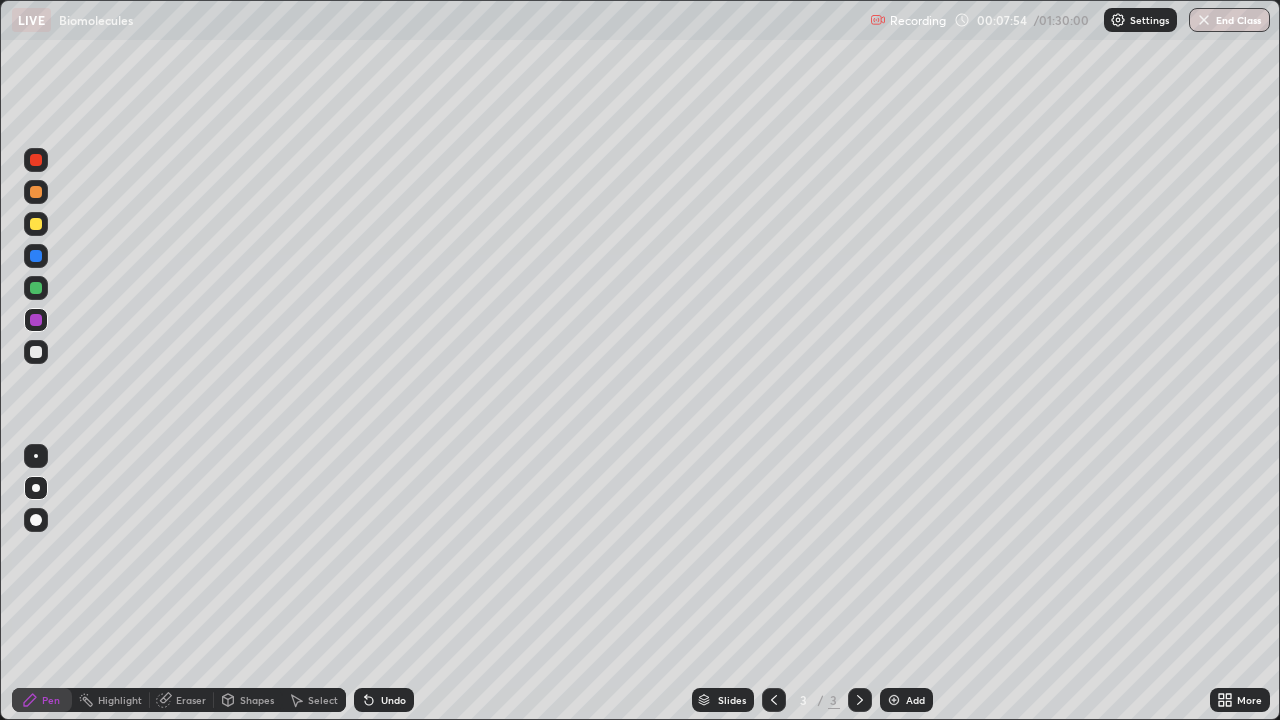 click 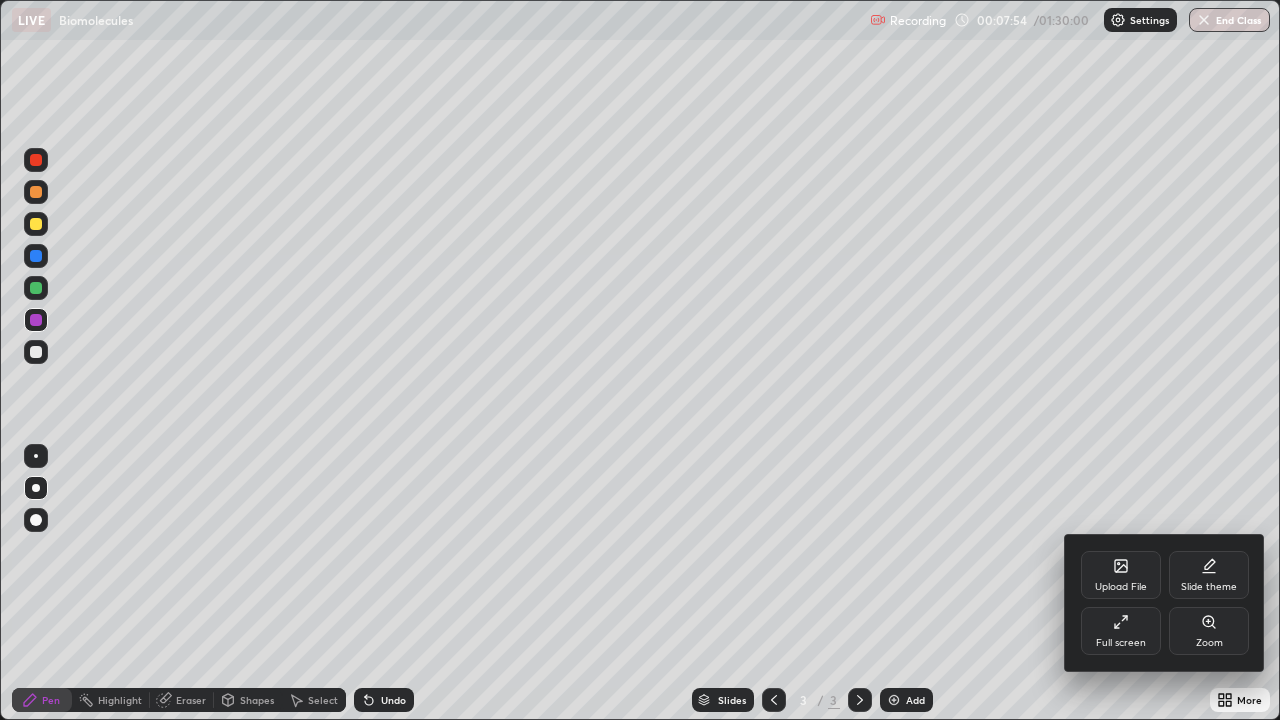 click on "Full screen" at bounding box center (1121, 631) 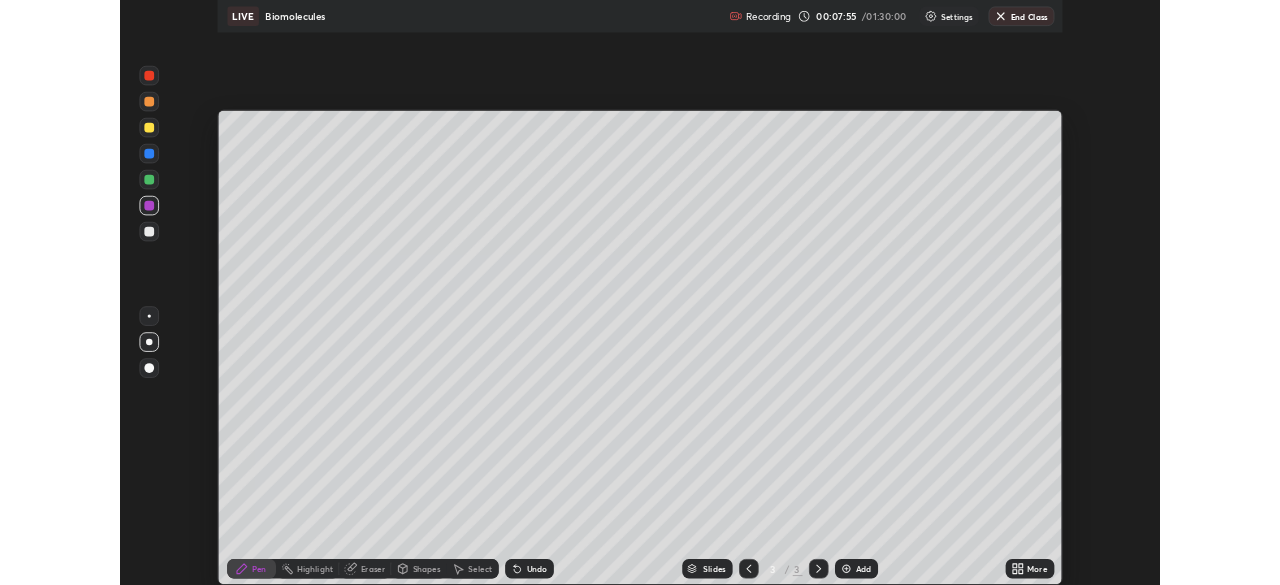 scroll, scrollTop: 585, scrollLeft: 1280, axis: both 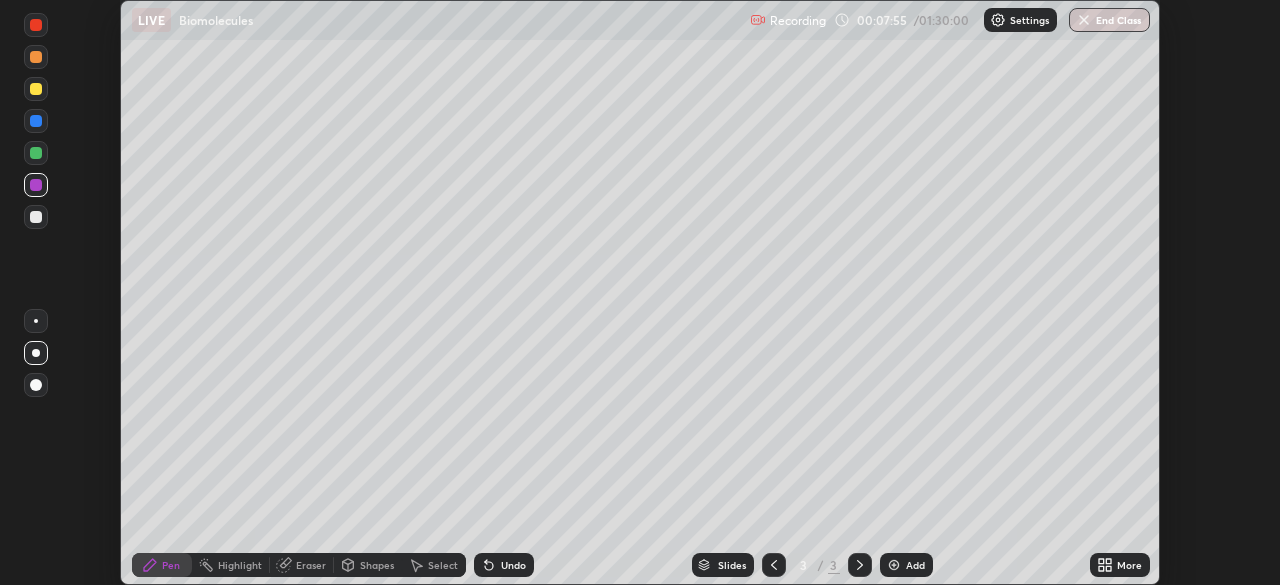 click 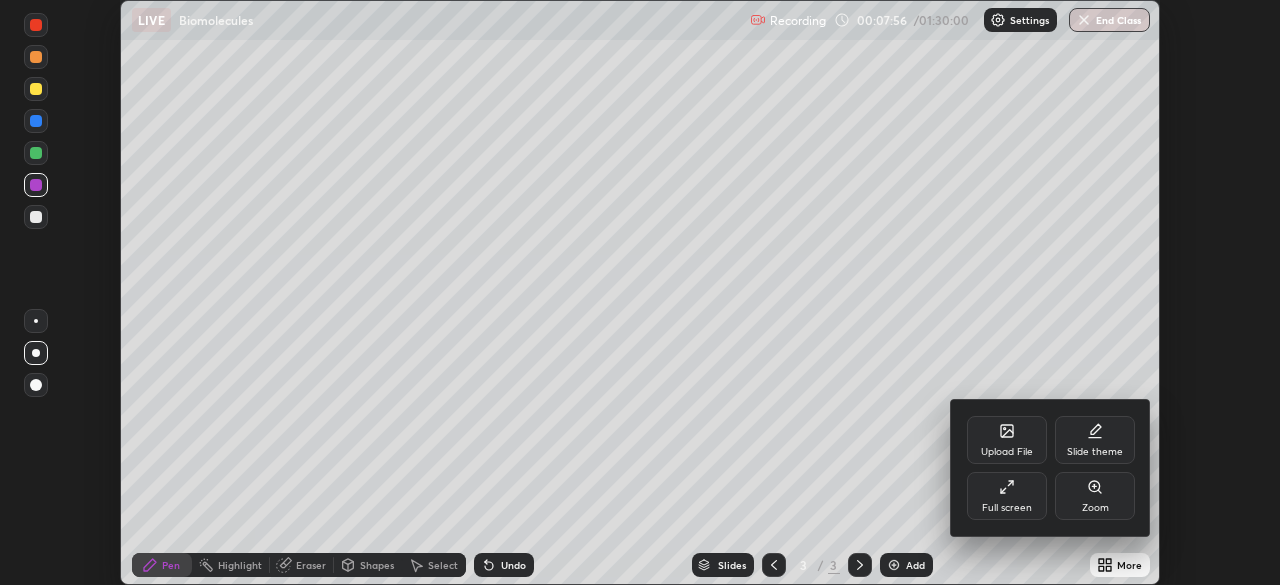 click on "Full screen" at bounding box center (1007, 508) 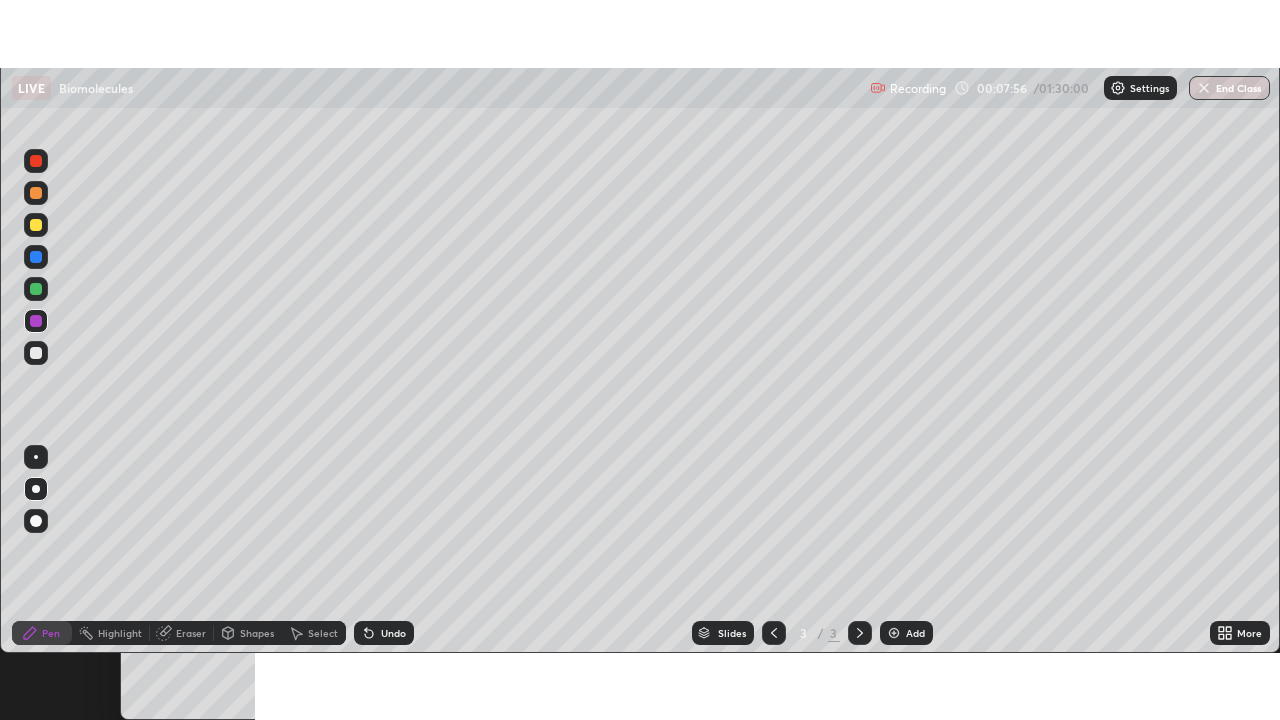 scroll, scrollTop: 99280, scrollLeft: 98720, axis: both 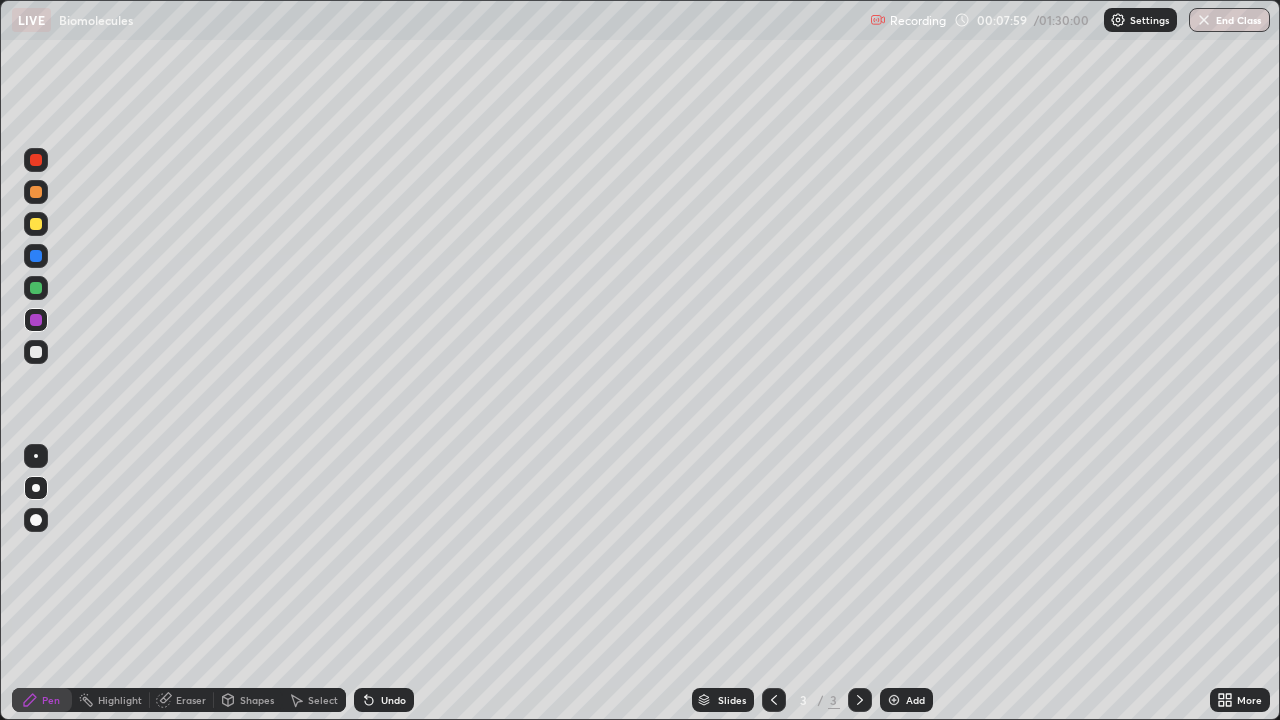 click on "Eraser" at bounding box center (191, 700) 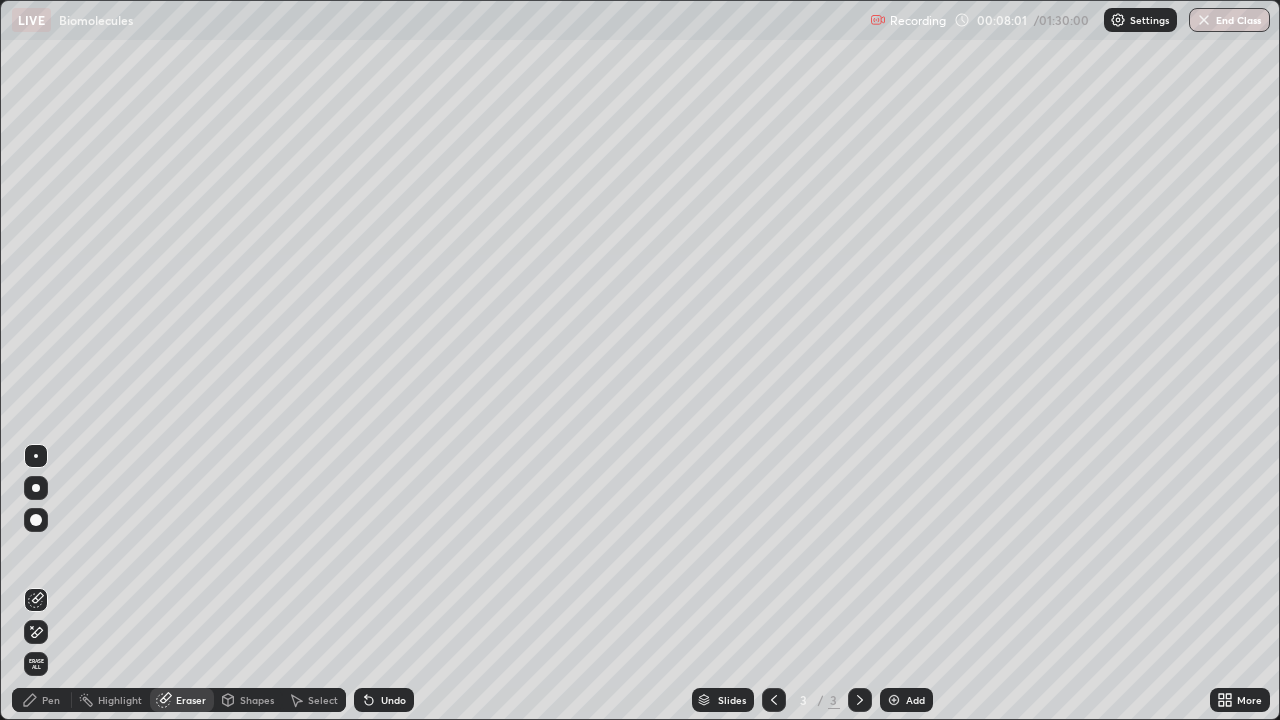 click on "Pen" at bounding box center (51, 700) 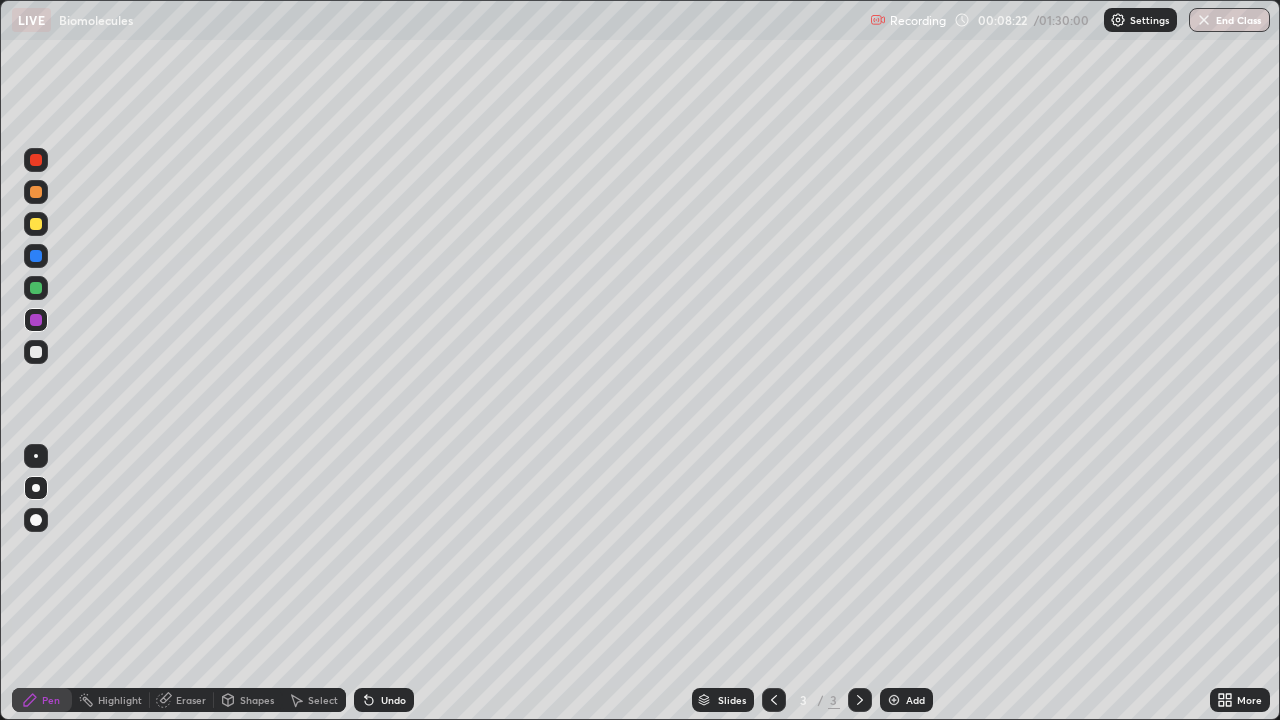 click at bounding box center (36, 160) 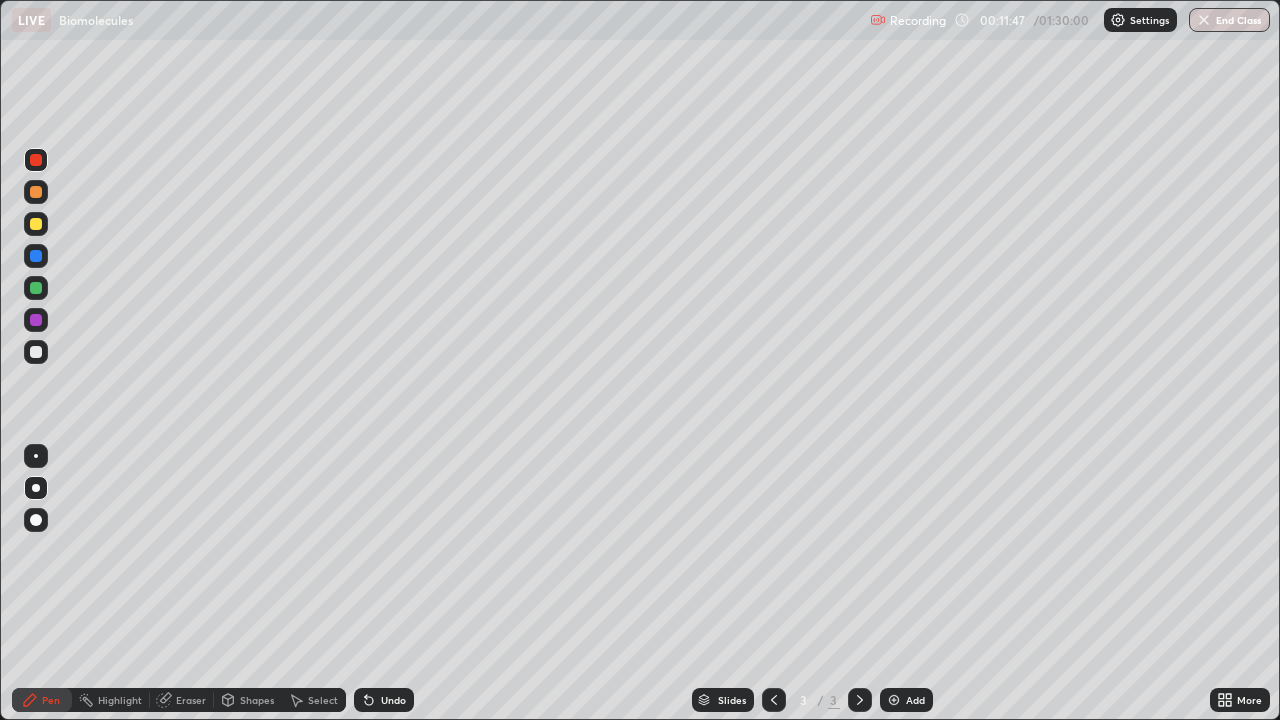 click on "Eraser" at bounding box center [191, 700] 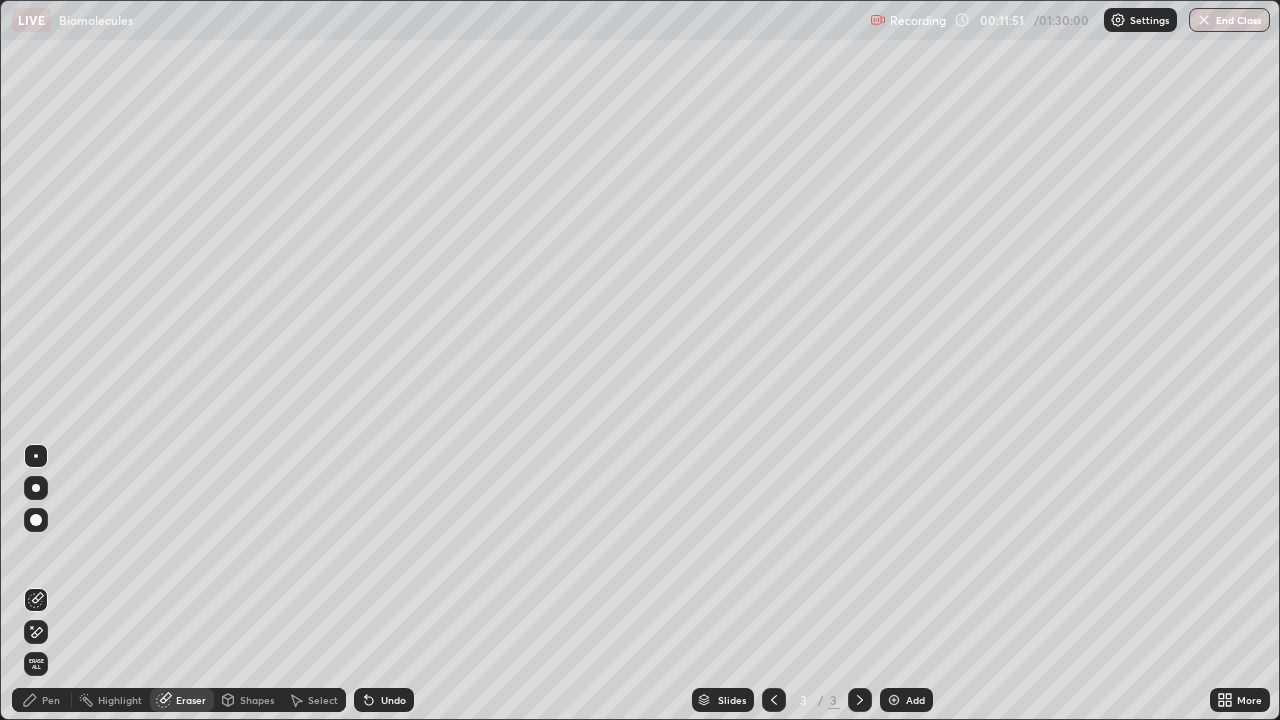 click on "Pen" at bounding box center [51, 700] 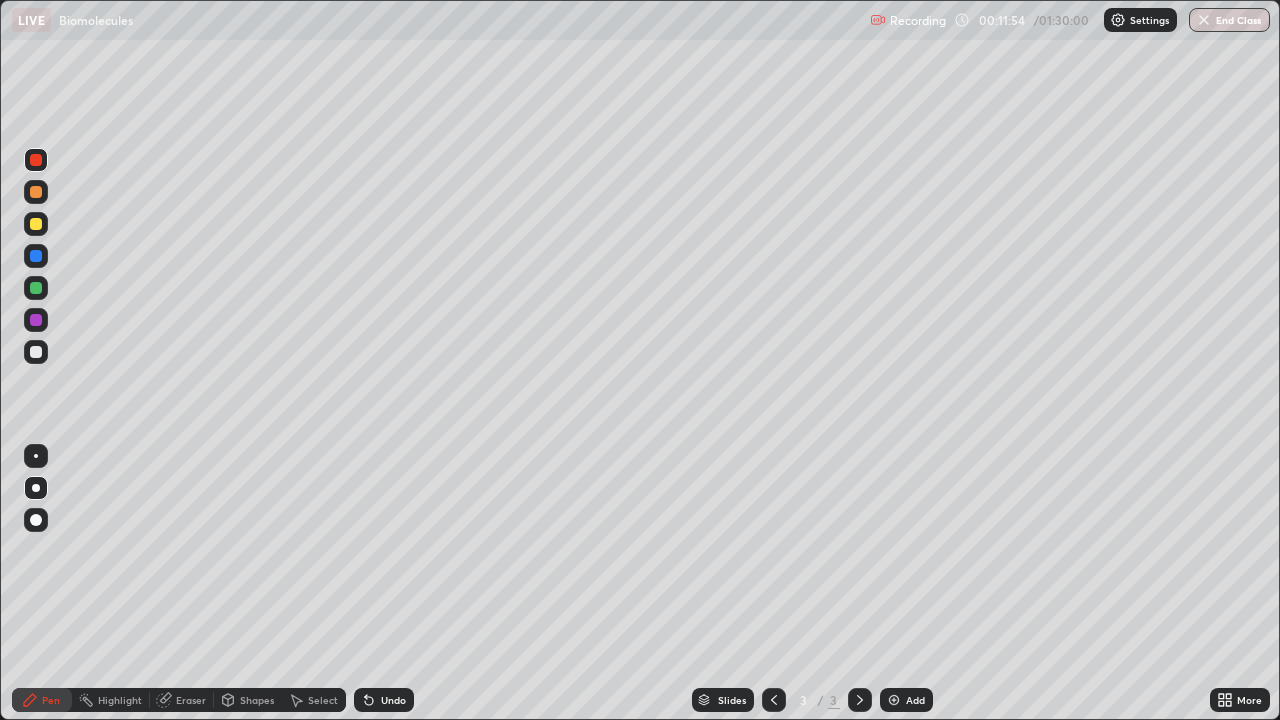 click on "Eraser" at bounding box center [191, 700] 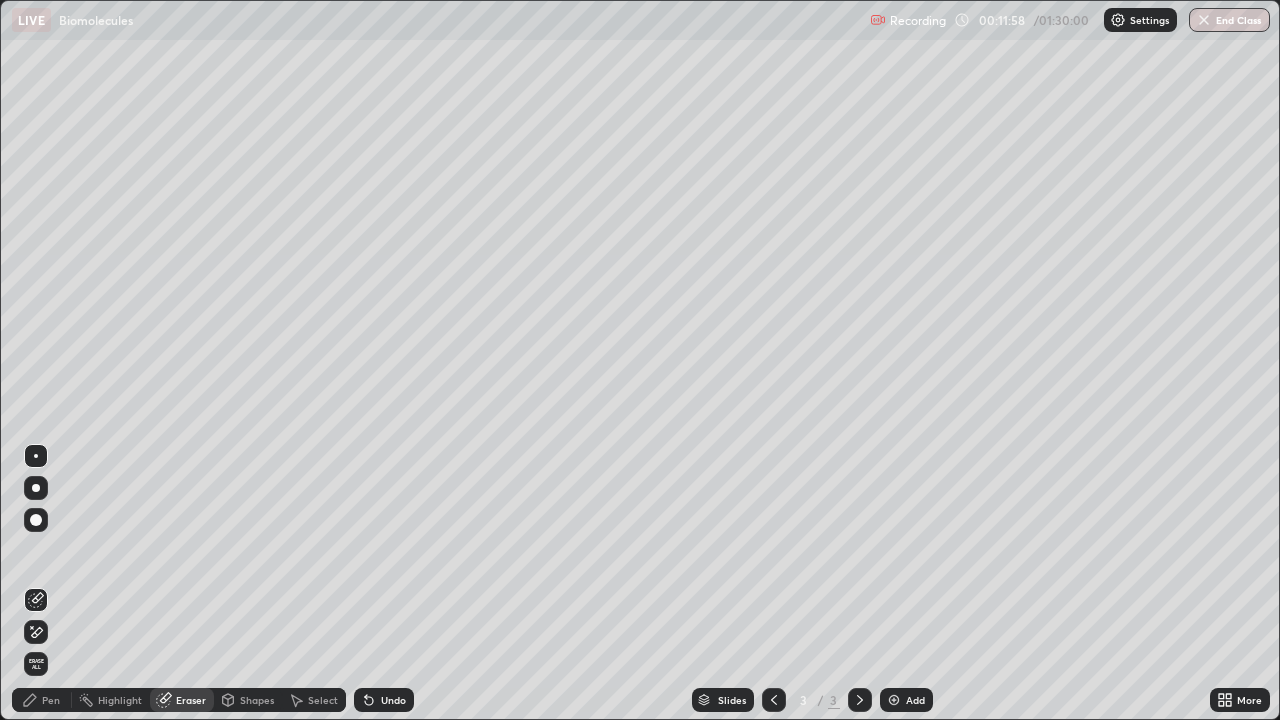 click on "Pen" at bounding box center [42, 700] 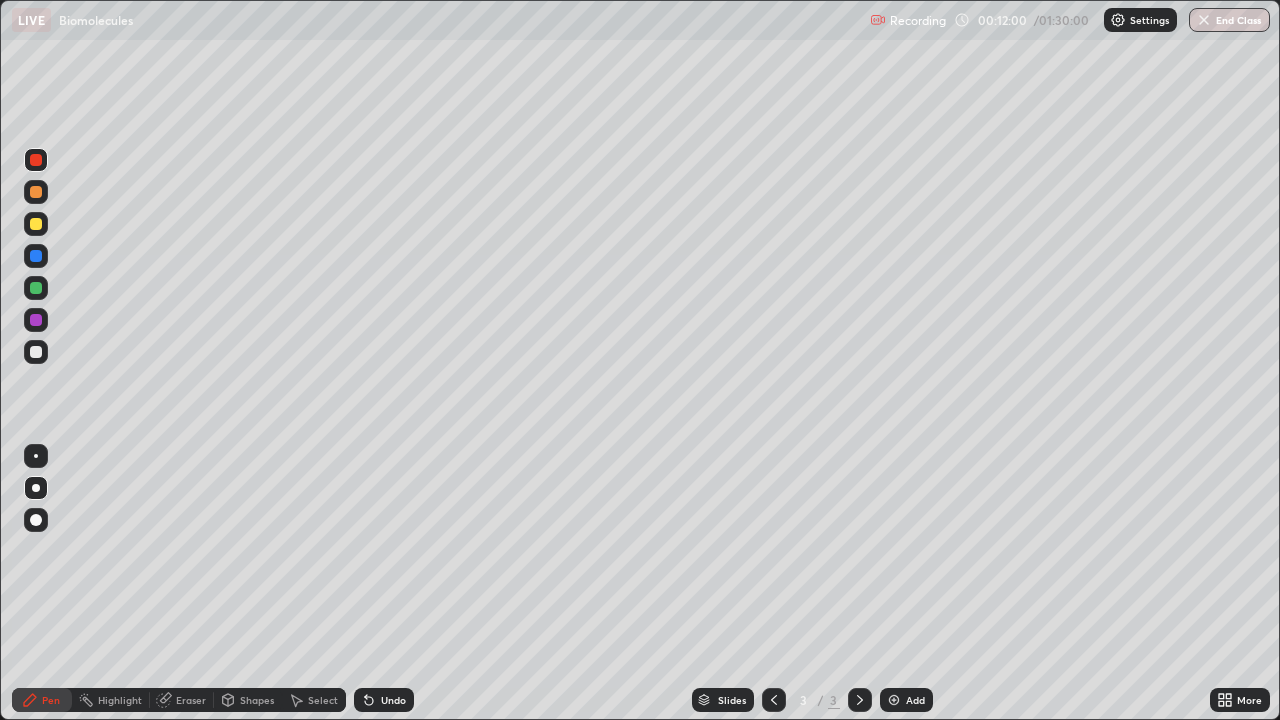 click at bounding box center [36, 224] 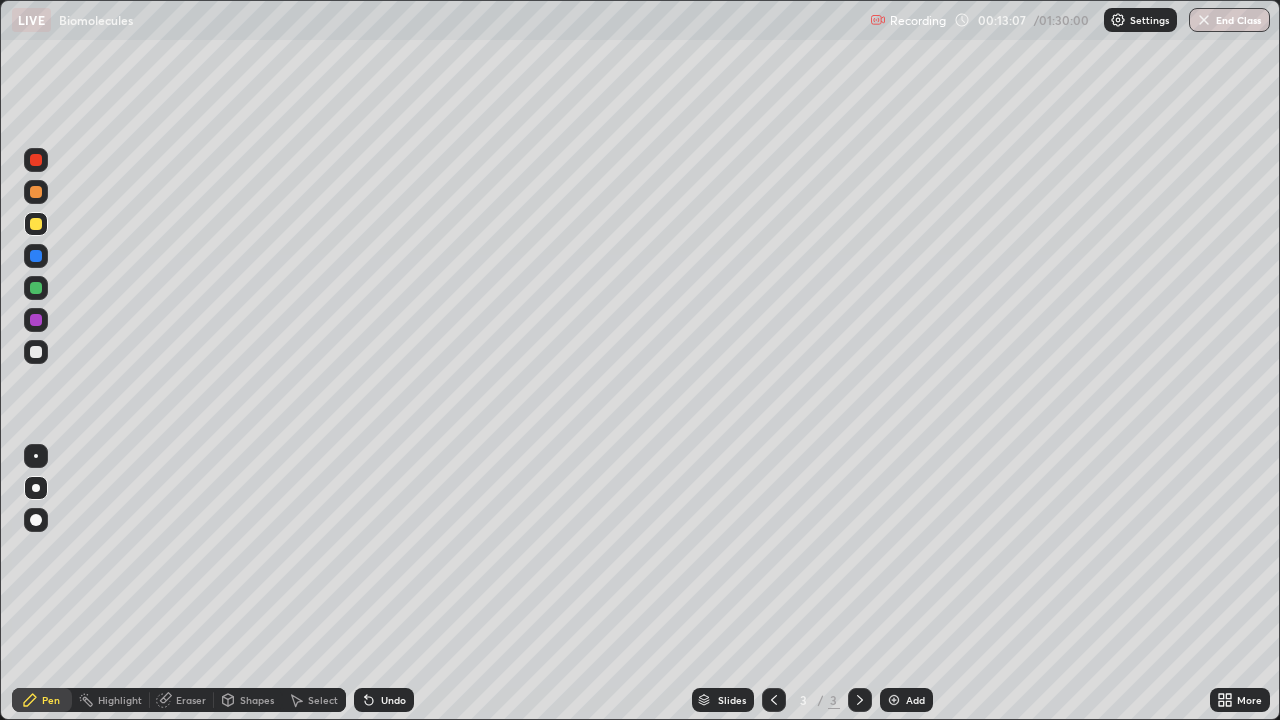 click on "Add" at bounding box center [915, 700] 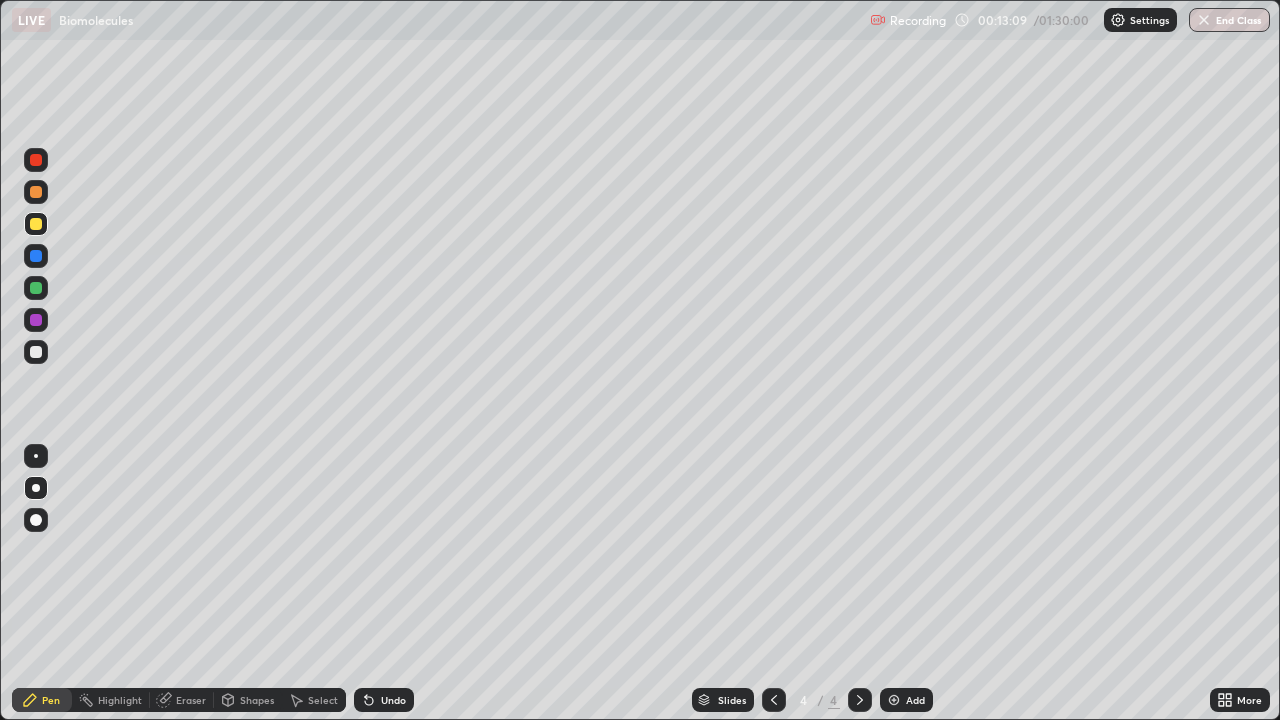 click at bounding box center [36, 352] 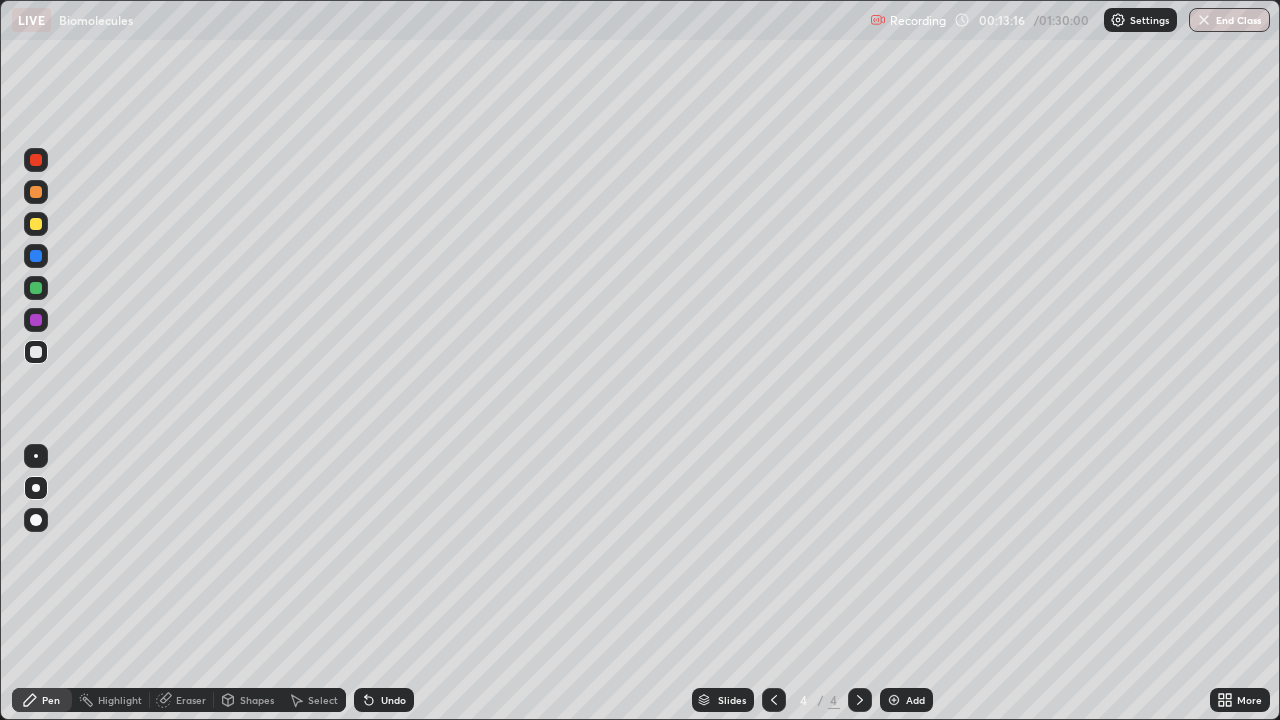 click on "Undo" at bounding box center (393, 700) 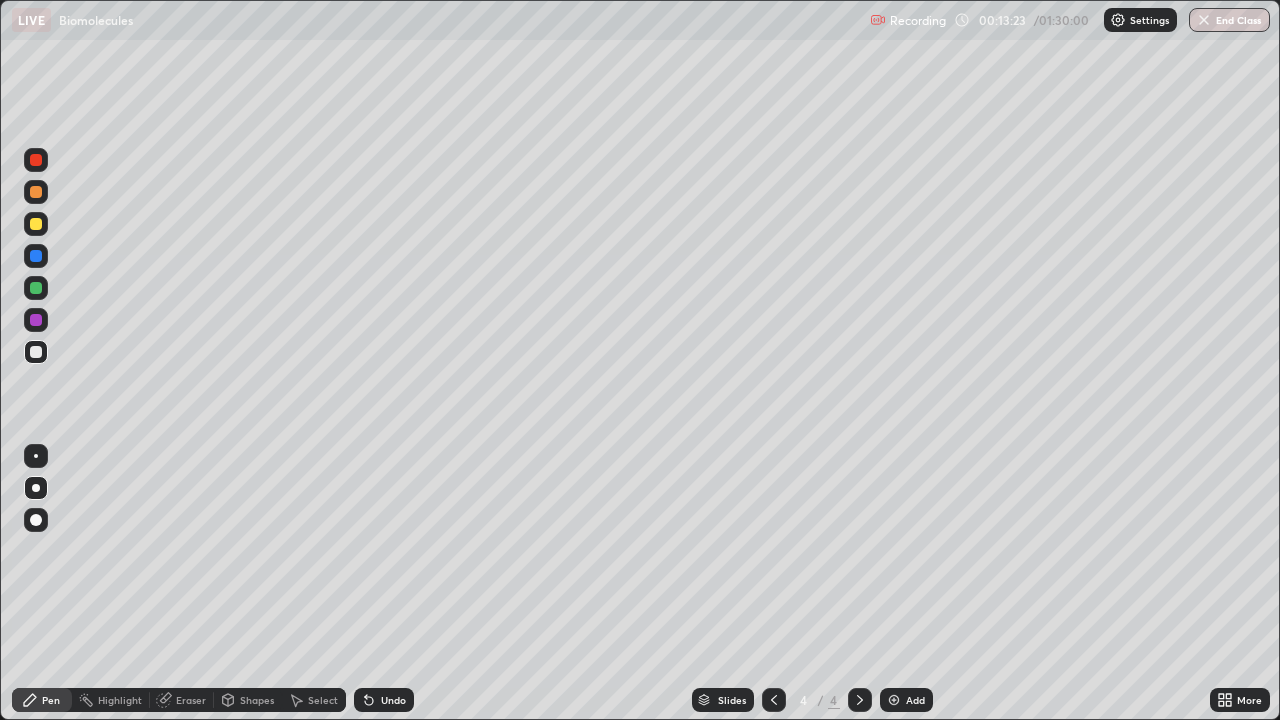 click on "Undo" at bounding box center (384, 700) 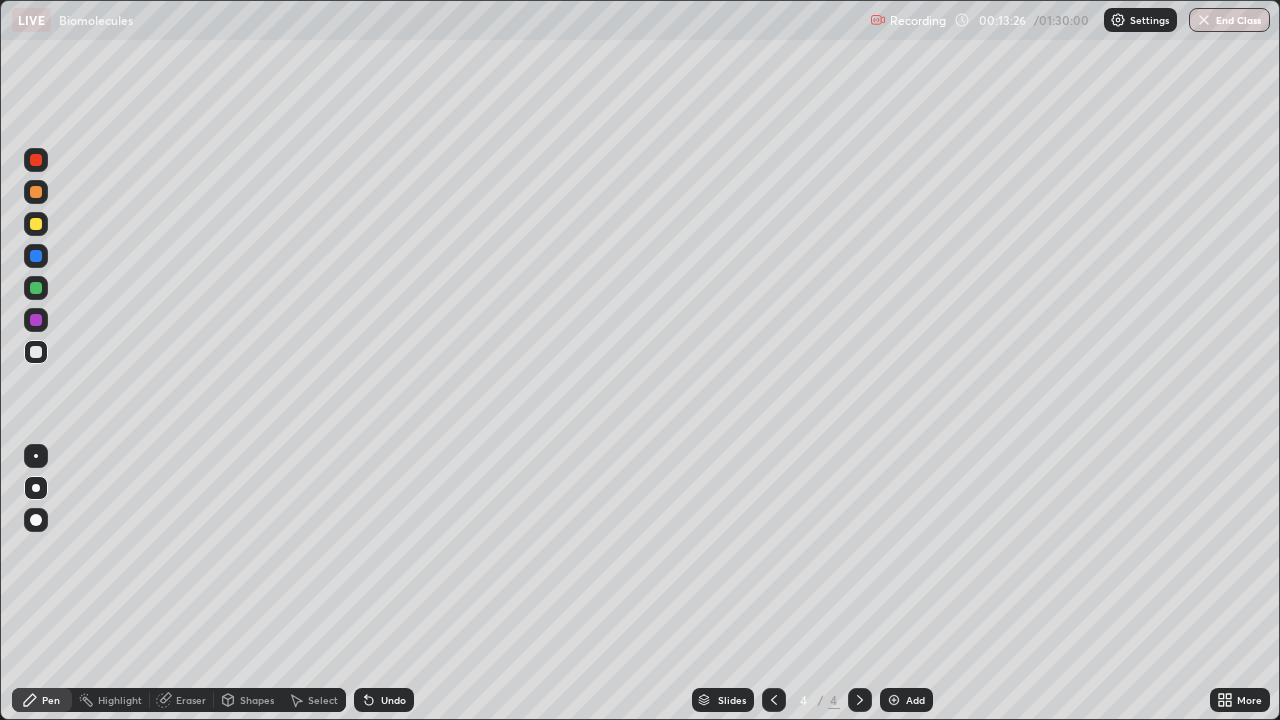 click on "Undo" at bounding box center (384, 700) 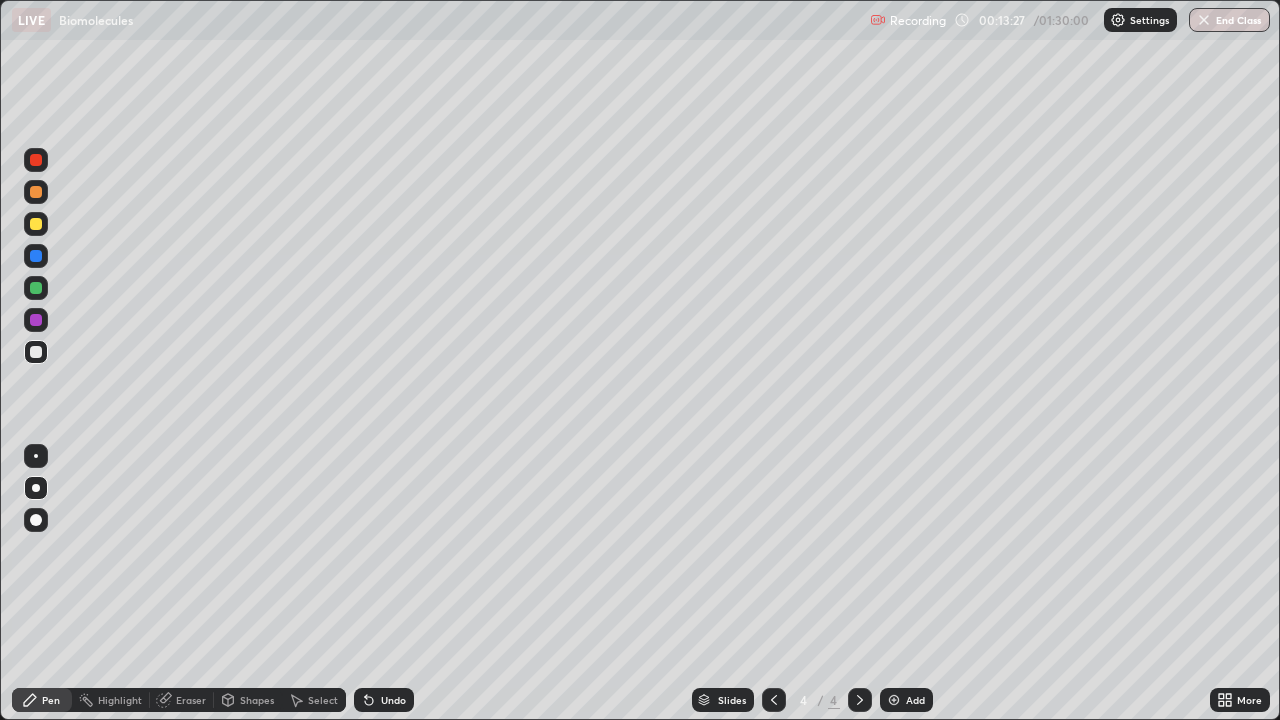 click on "Undo" at bounding box center [380, 700] 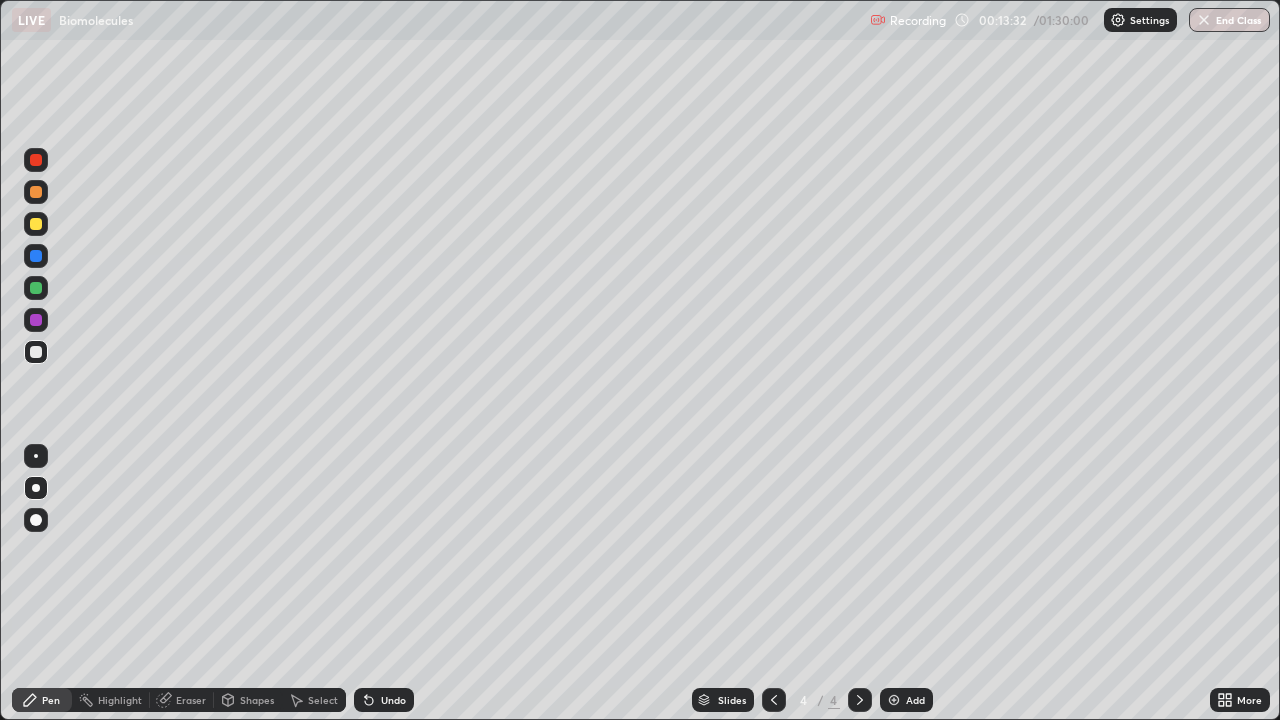 click on "Undo" at bounding box center [393, 700] 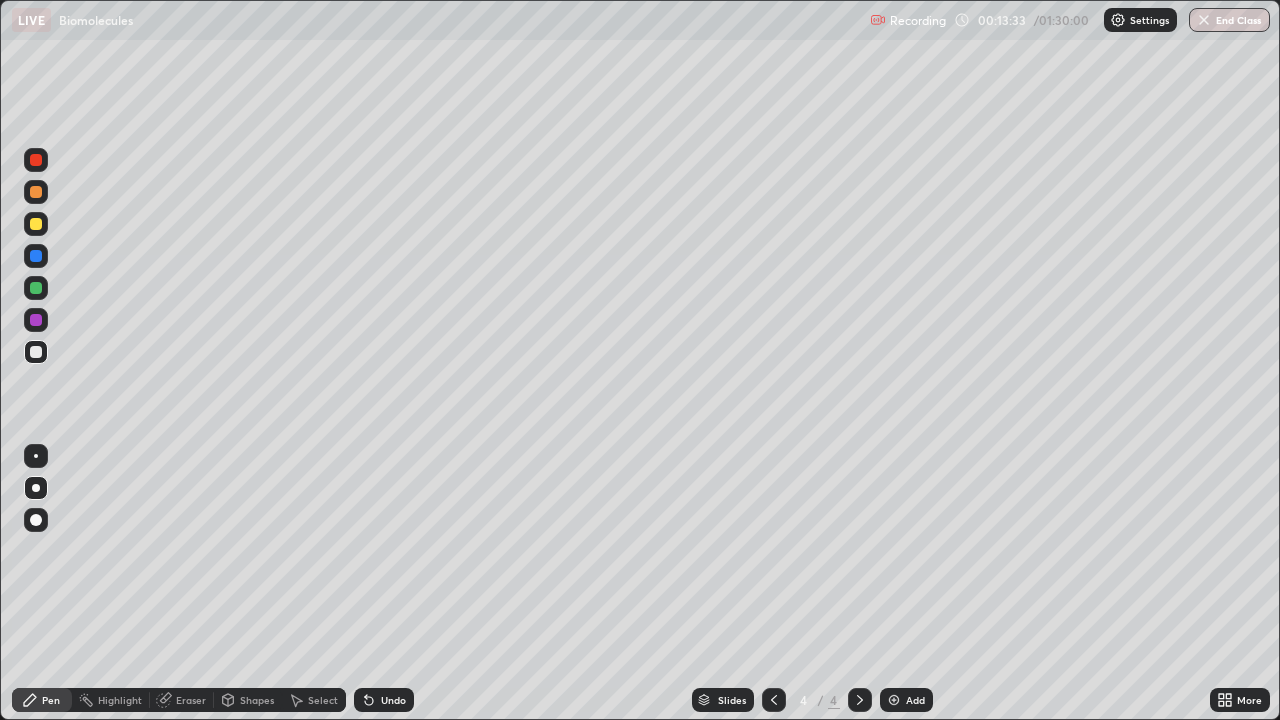 click on "Undo" at bounding box center (384, 700) 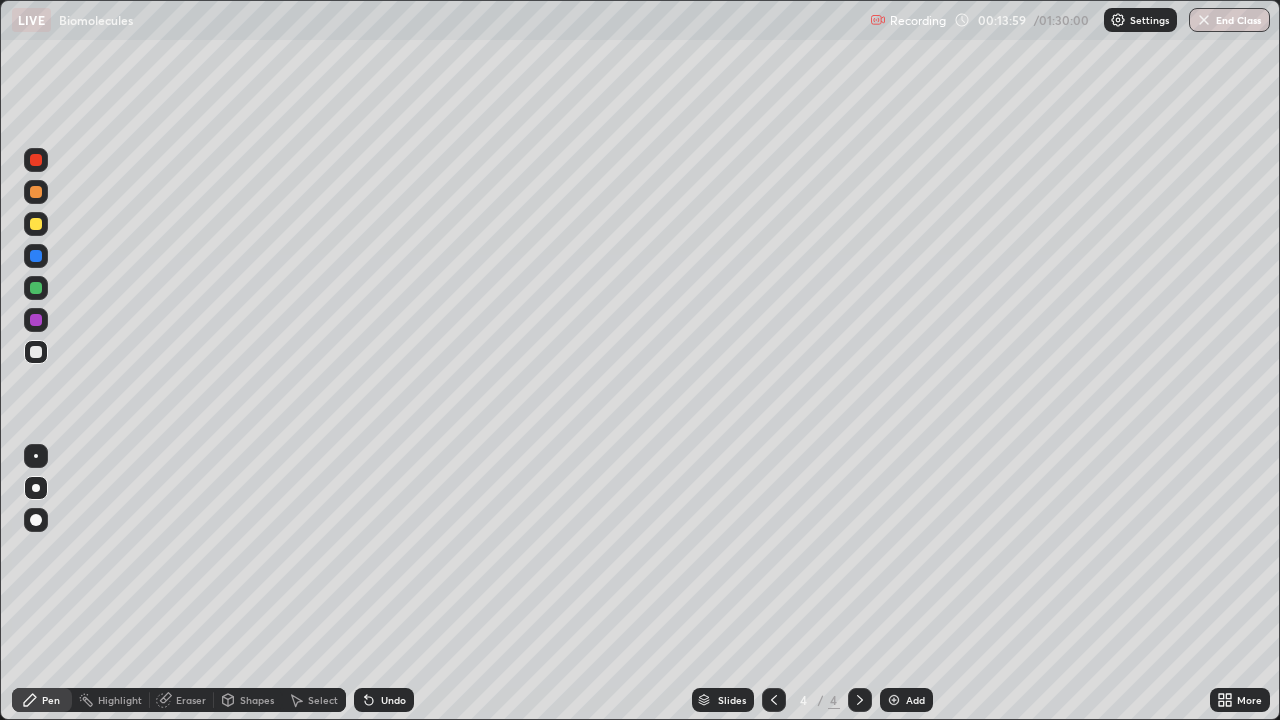 click on "Eraser" at bounding box center [191, 700] 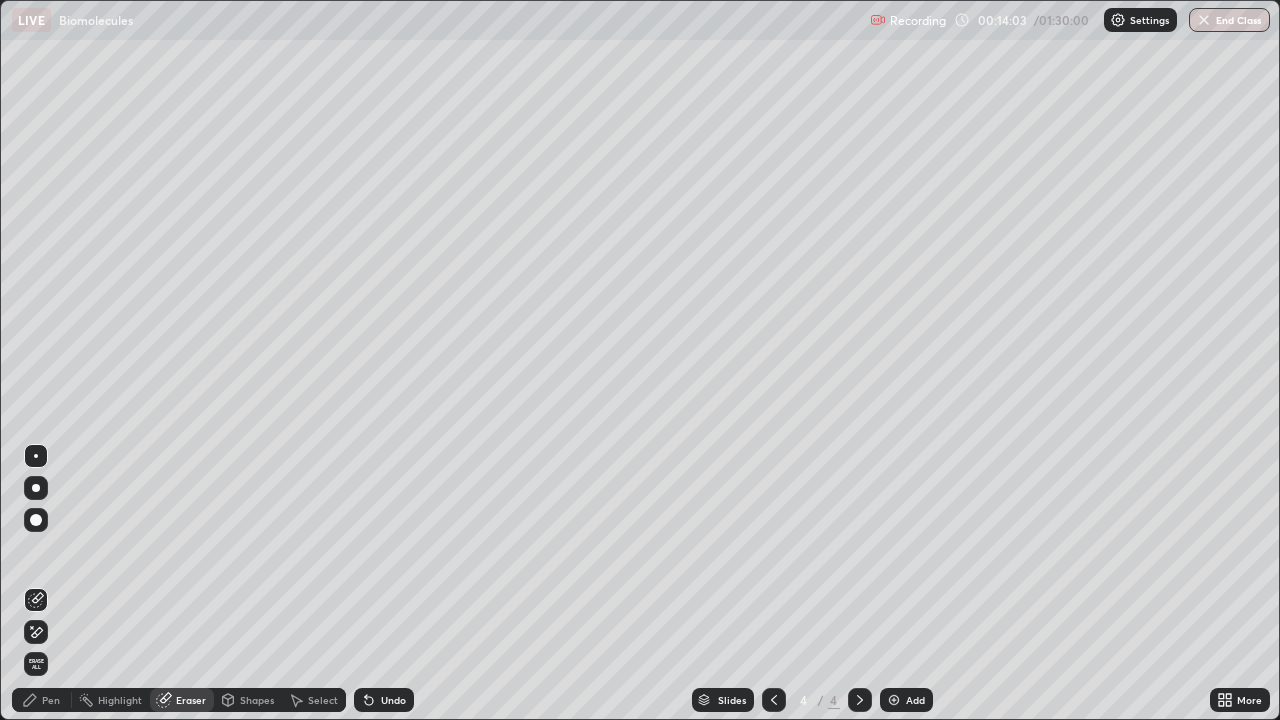 click 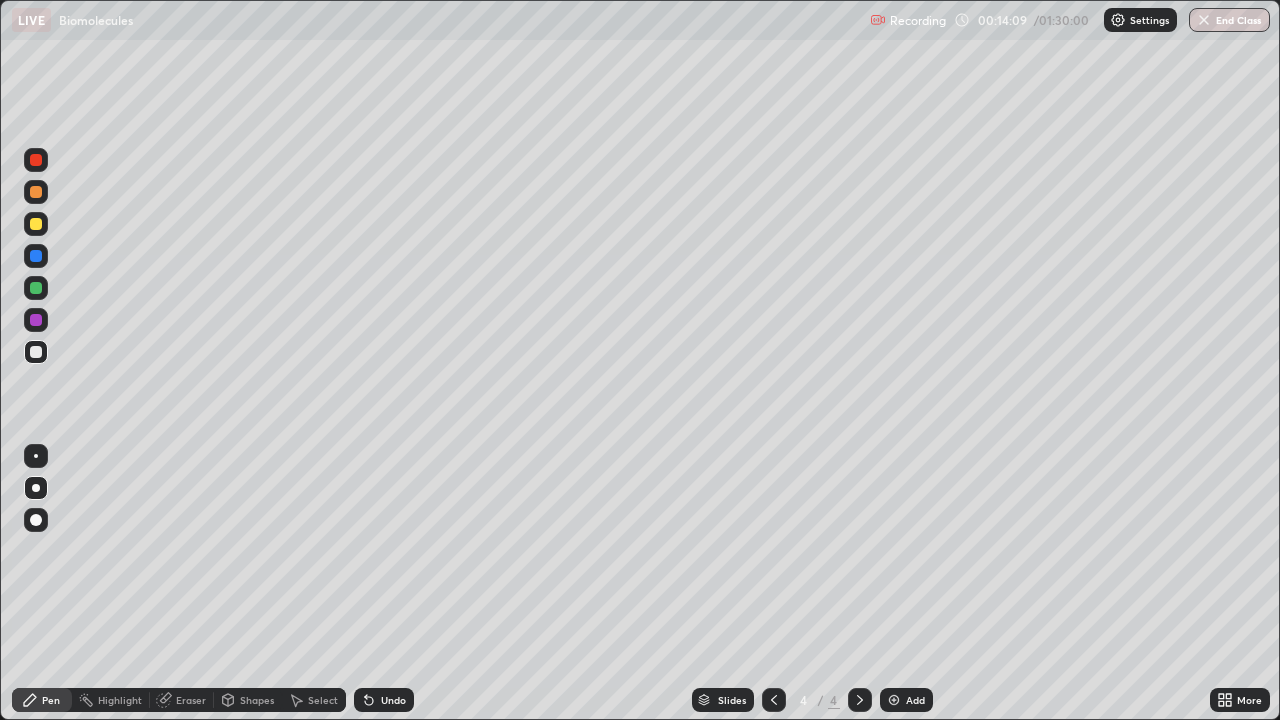 click 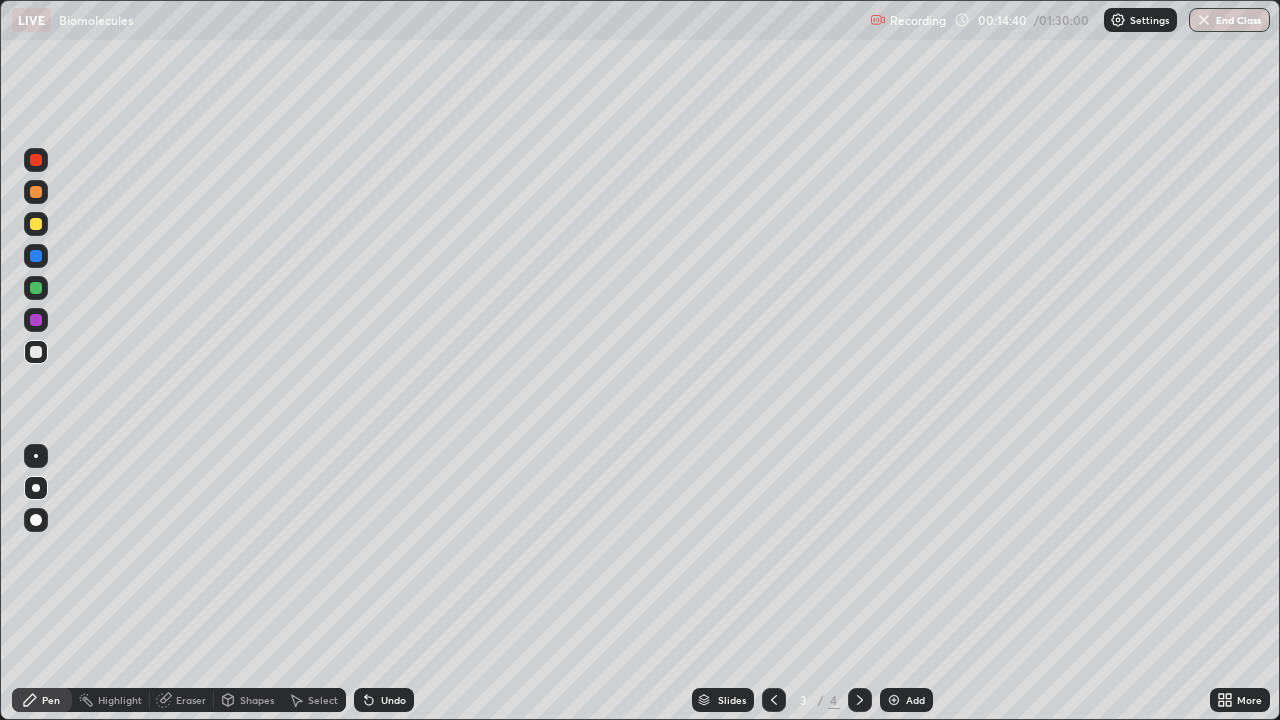 click on "Undo" at bounding box center (393, 700) 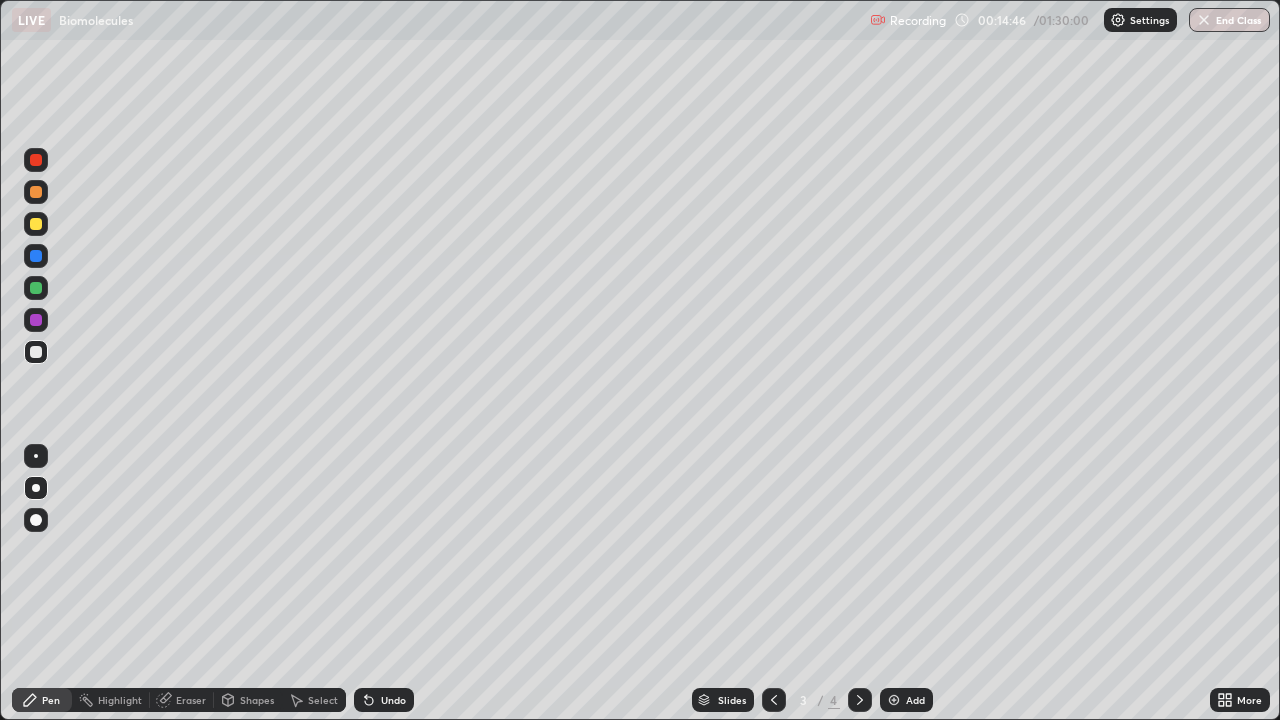click on "Undo" at bounding box center (384, 700) 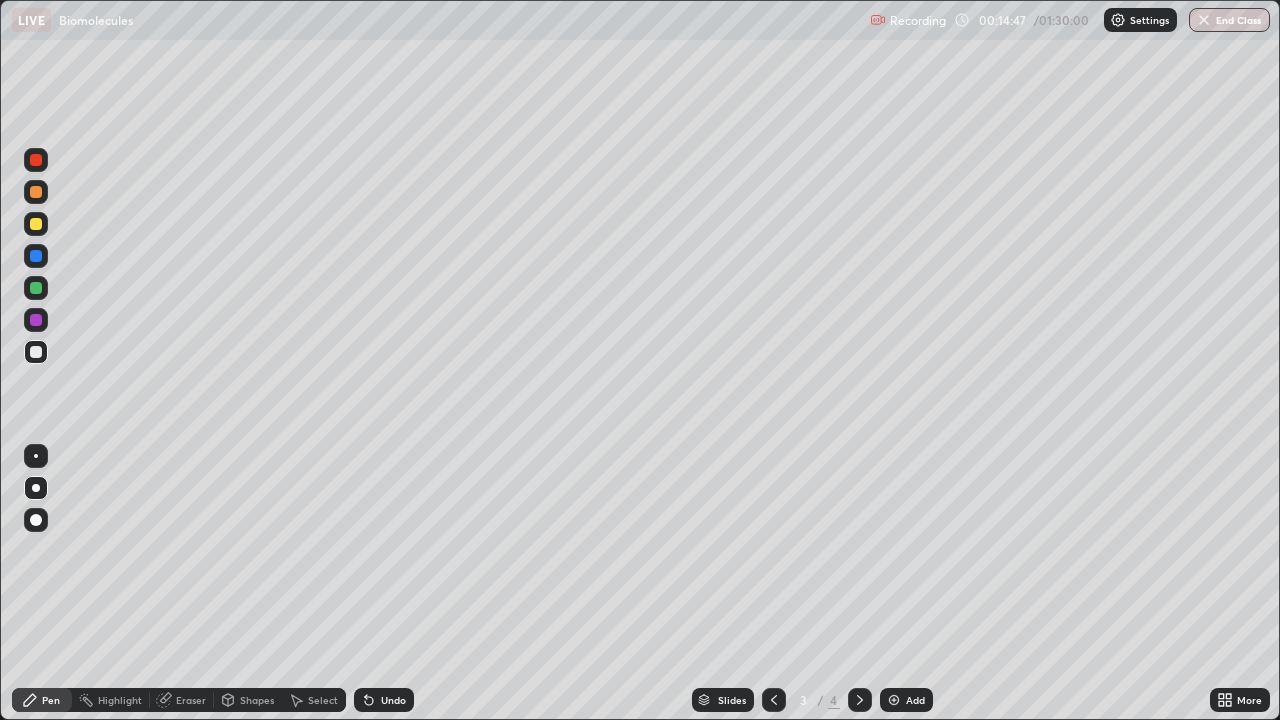 click on "Undo" at bounding box center (393, 700) 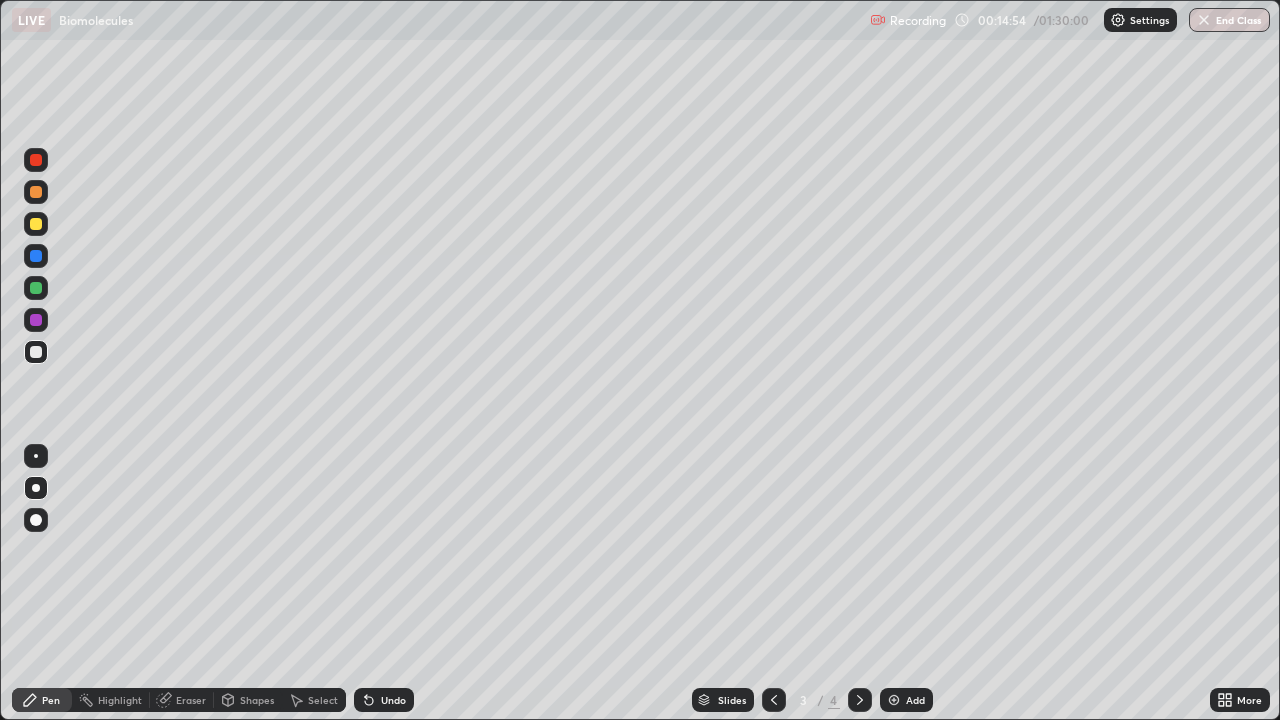 click on "Undo" at bounding box center [393, 700] 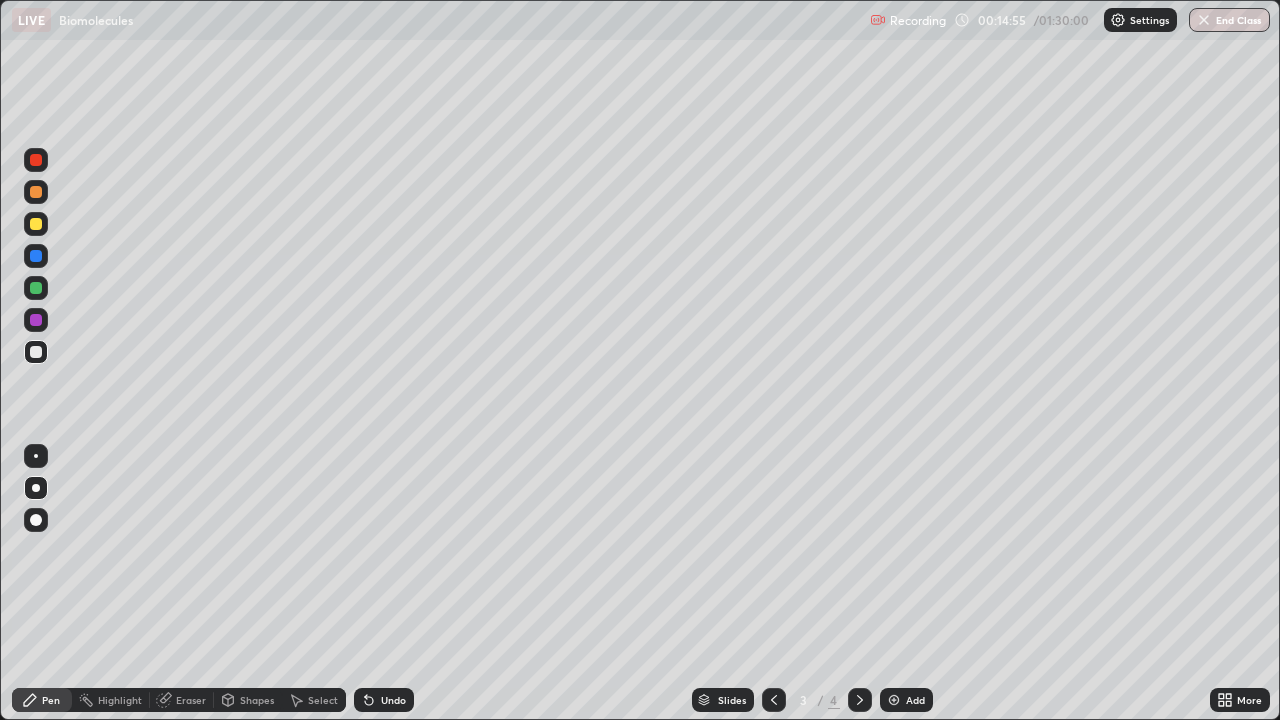 click on "Undo" at bounding box center [384, 700] 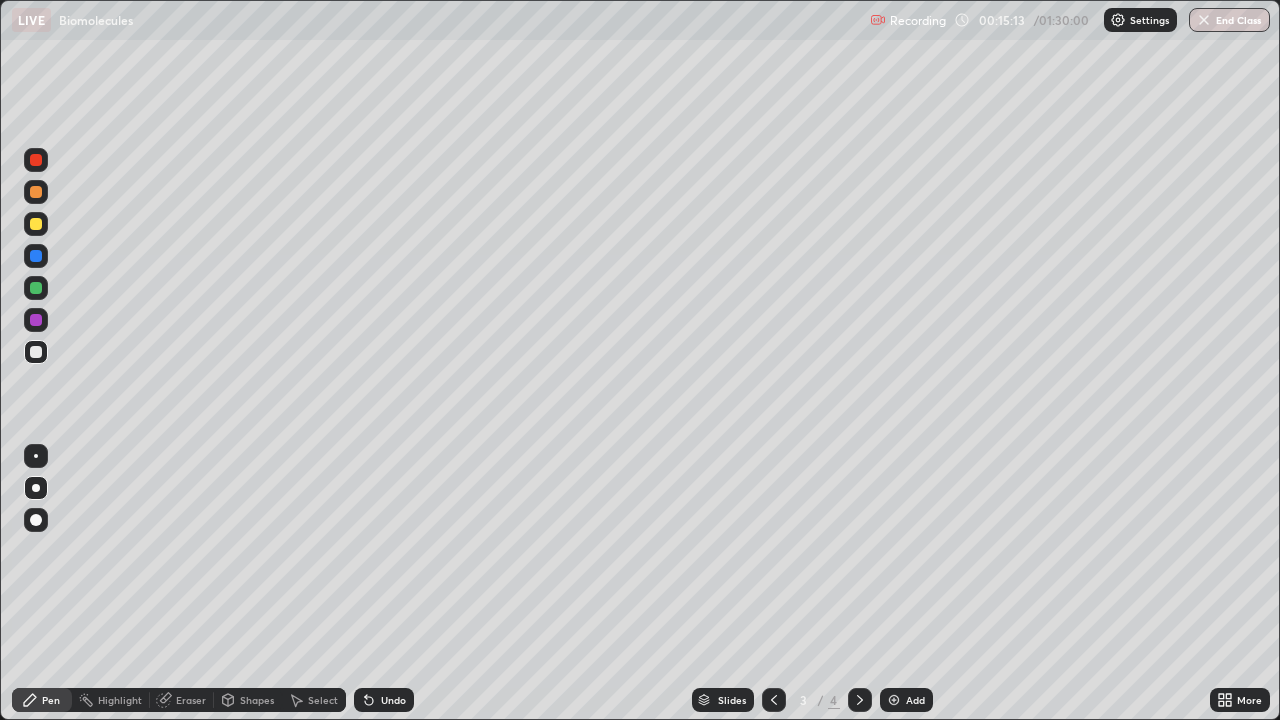 click 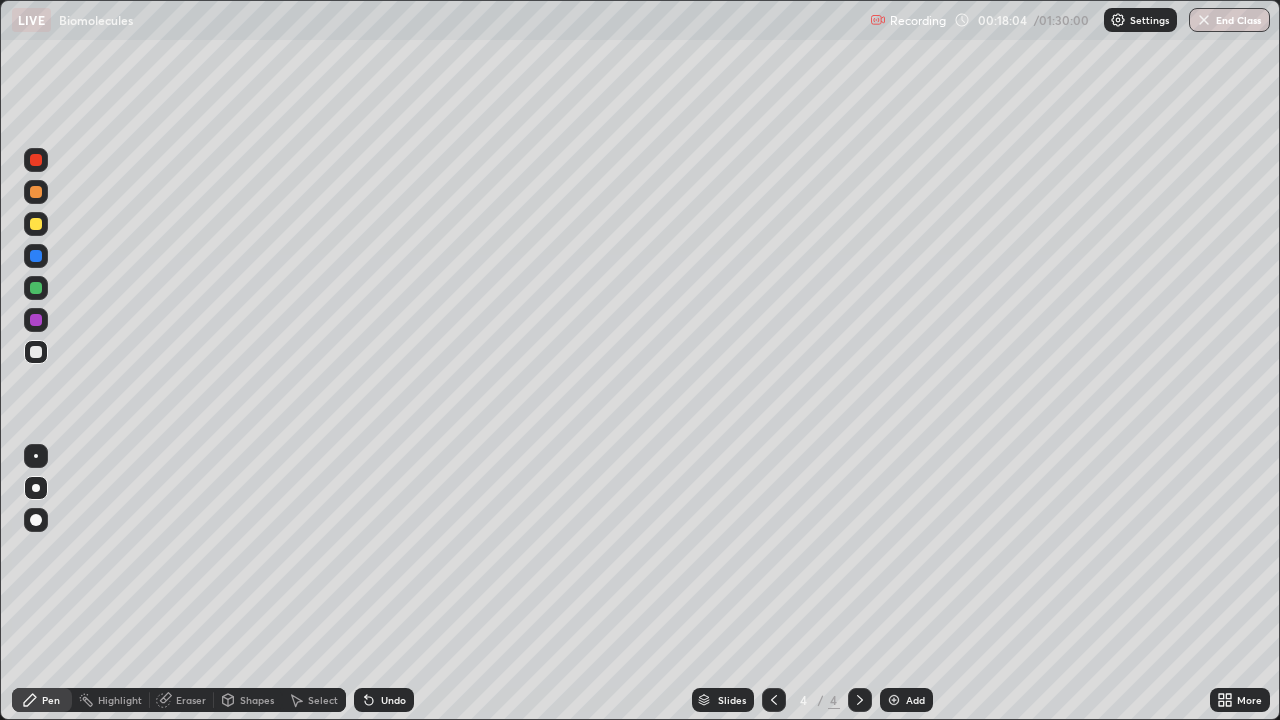 click on "Eraser" at bounding box center [191, 700] 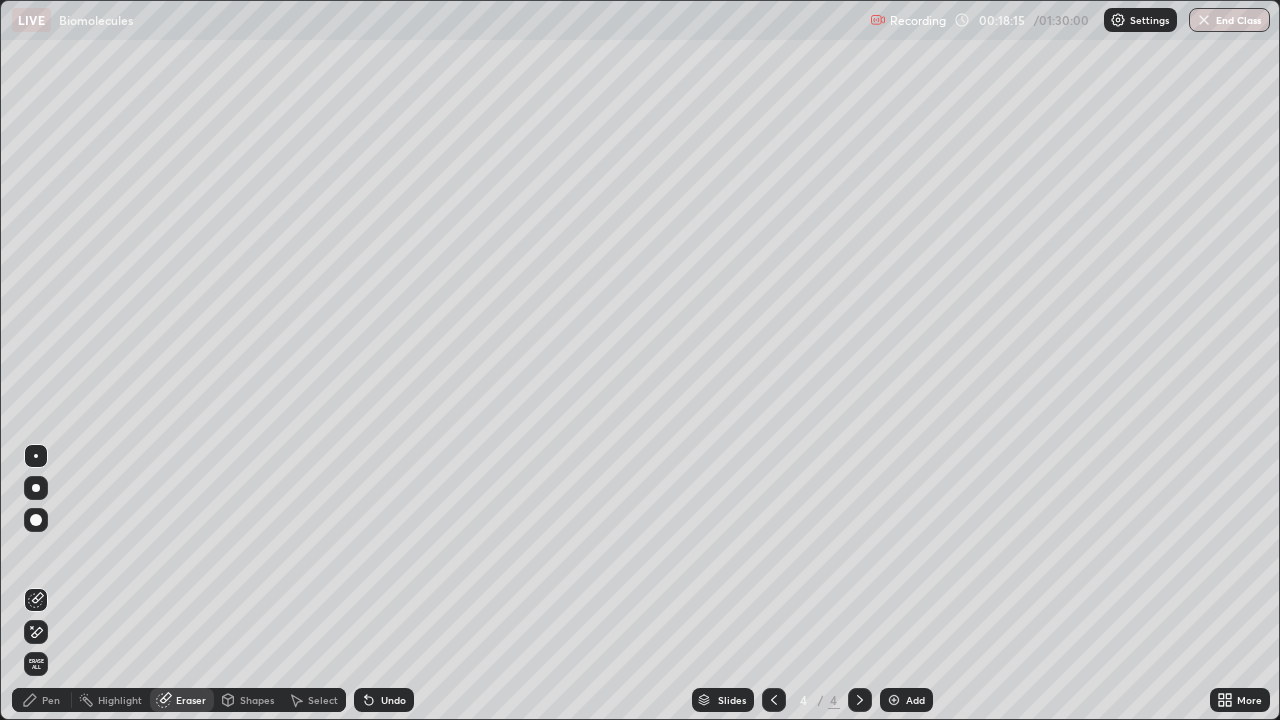click on "Pen" at bounding box center [51, 700] 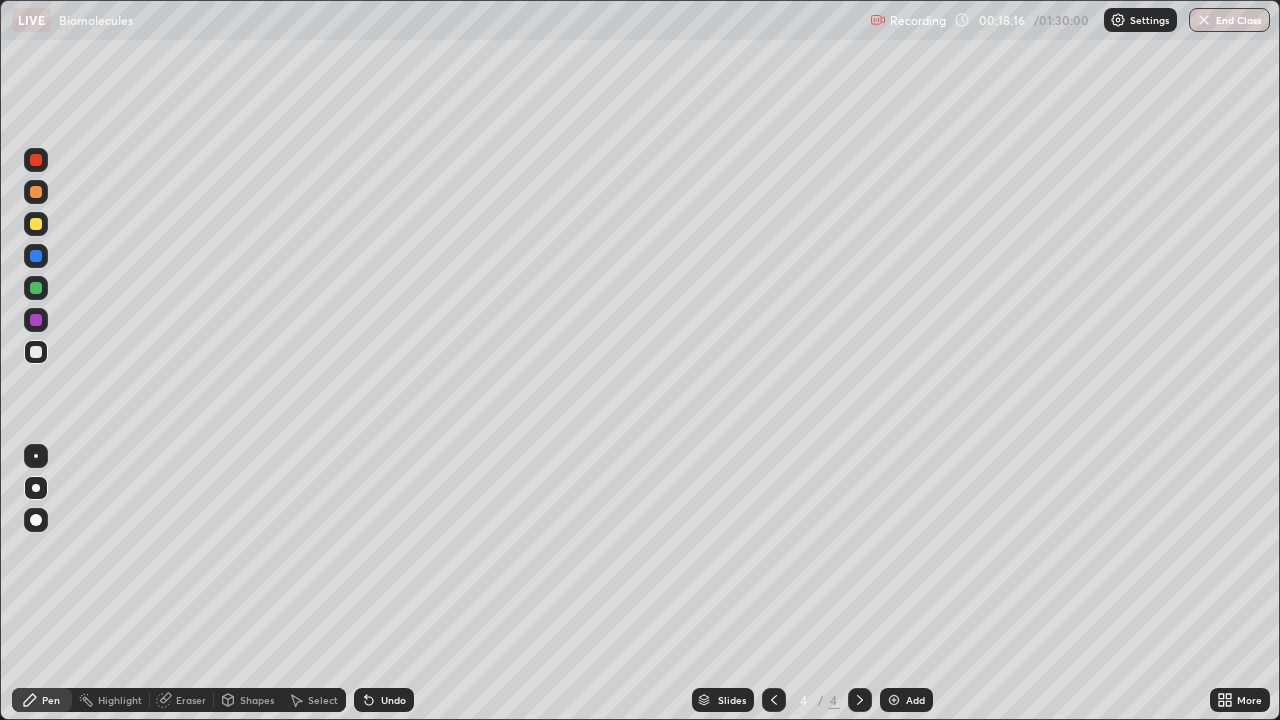 click at bounding box center (36, 224) 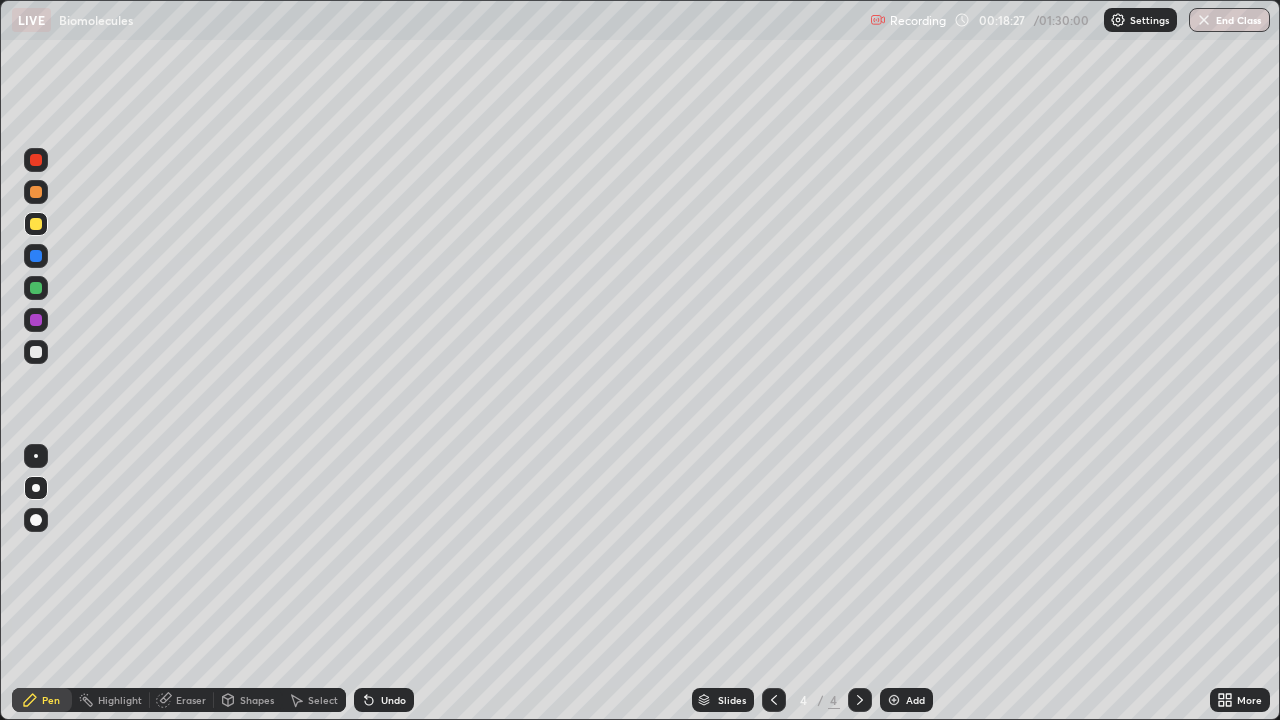 click on "Undo" at bounding box center [384, 700] 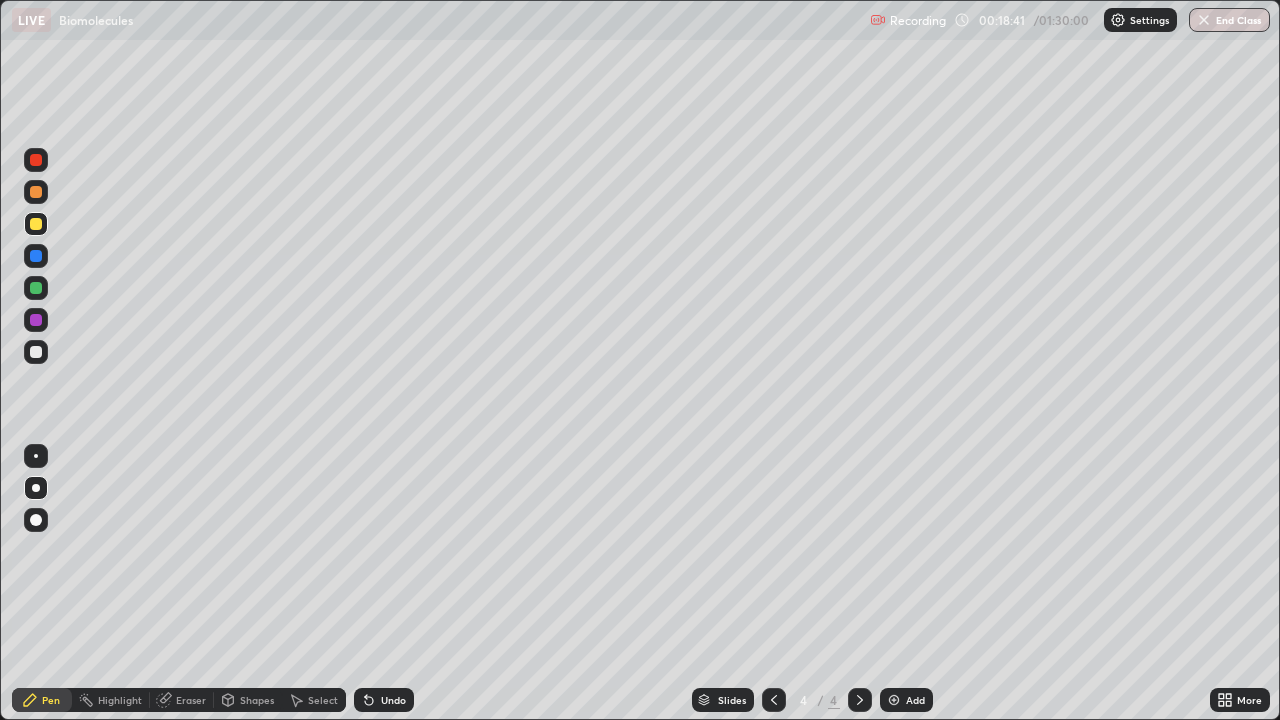 click on "Select" at bounding box center [323, 700] 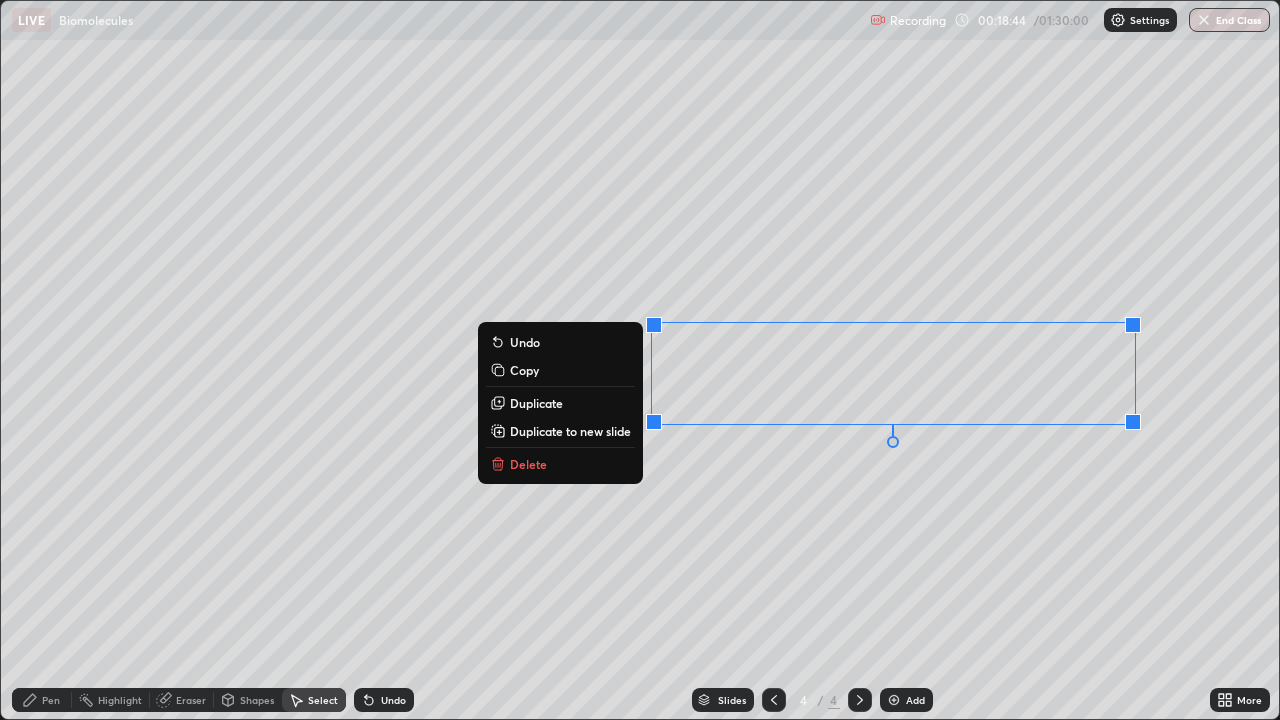 click on "0 ° Undo Copy Duplicate Duplicate to new slide Delete" at bounding box center [640, 360] 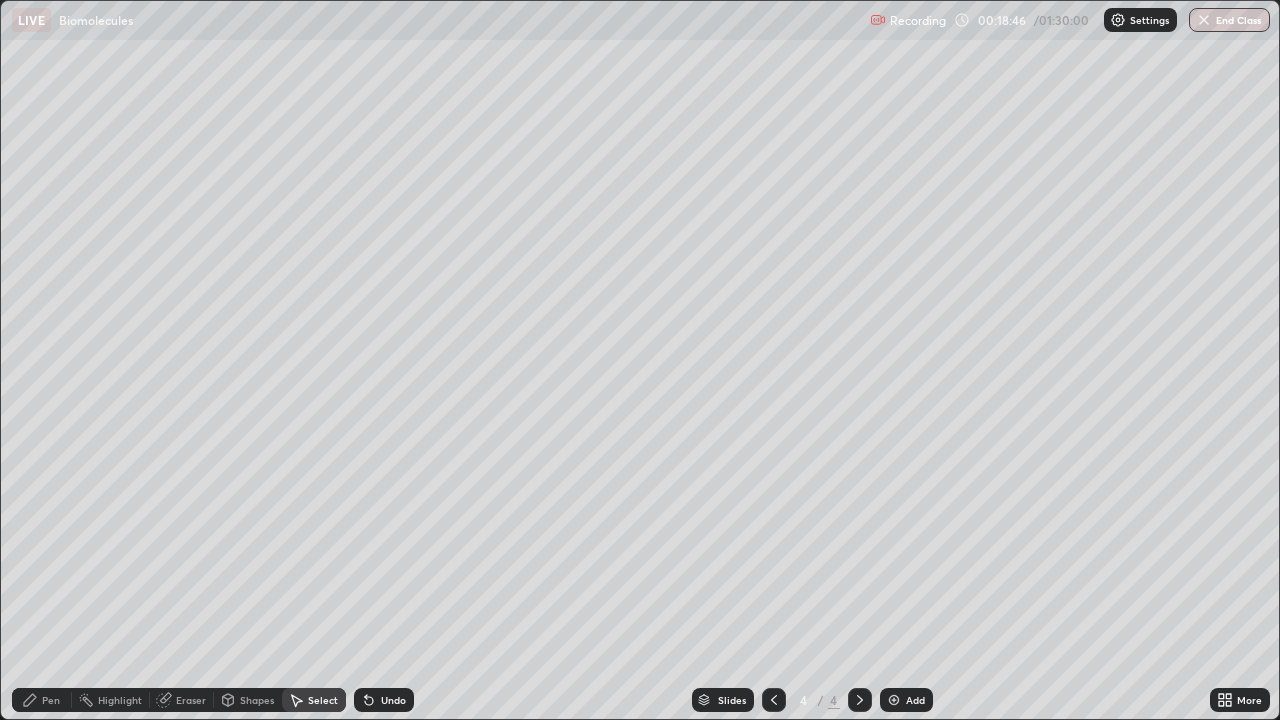click on "Pen" at bounding box center [51, 700] 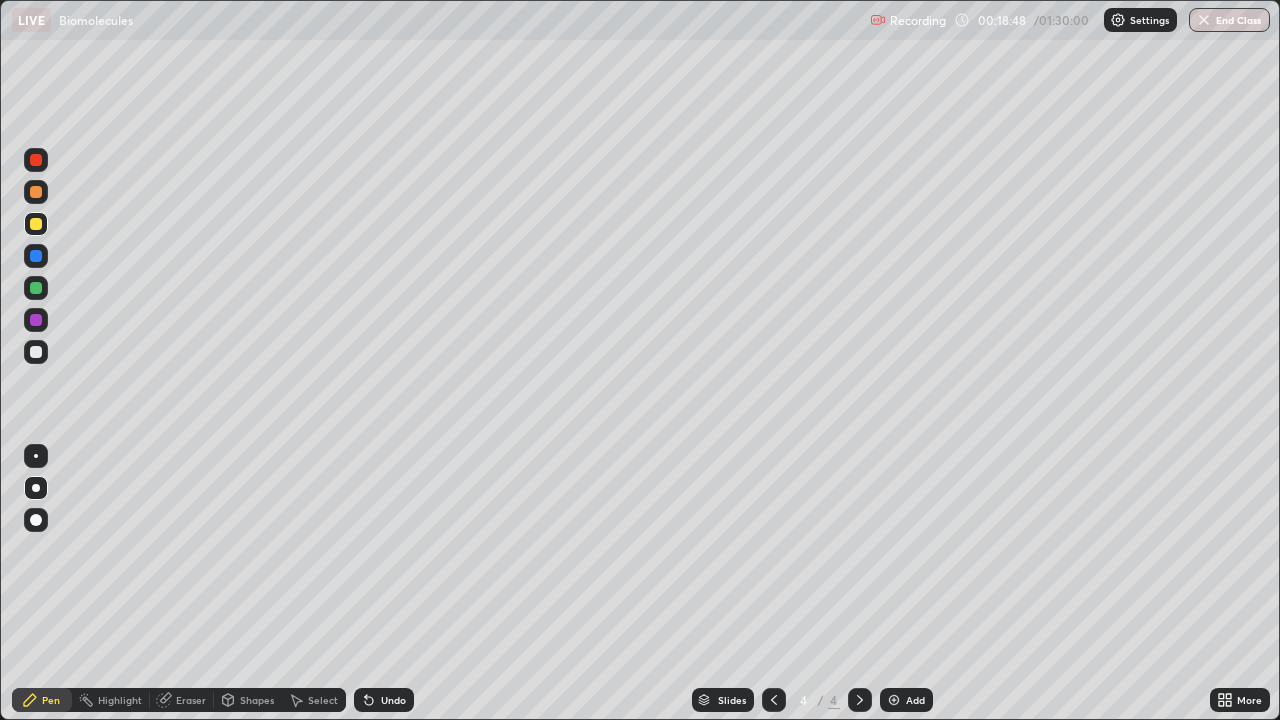 click at bounding box center (36, 160) 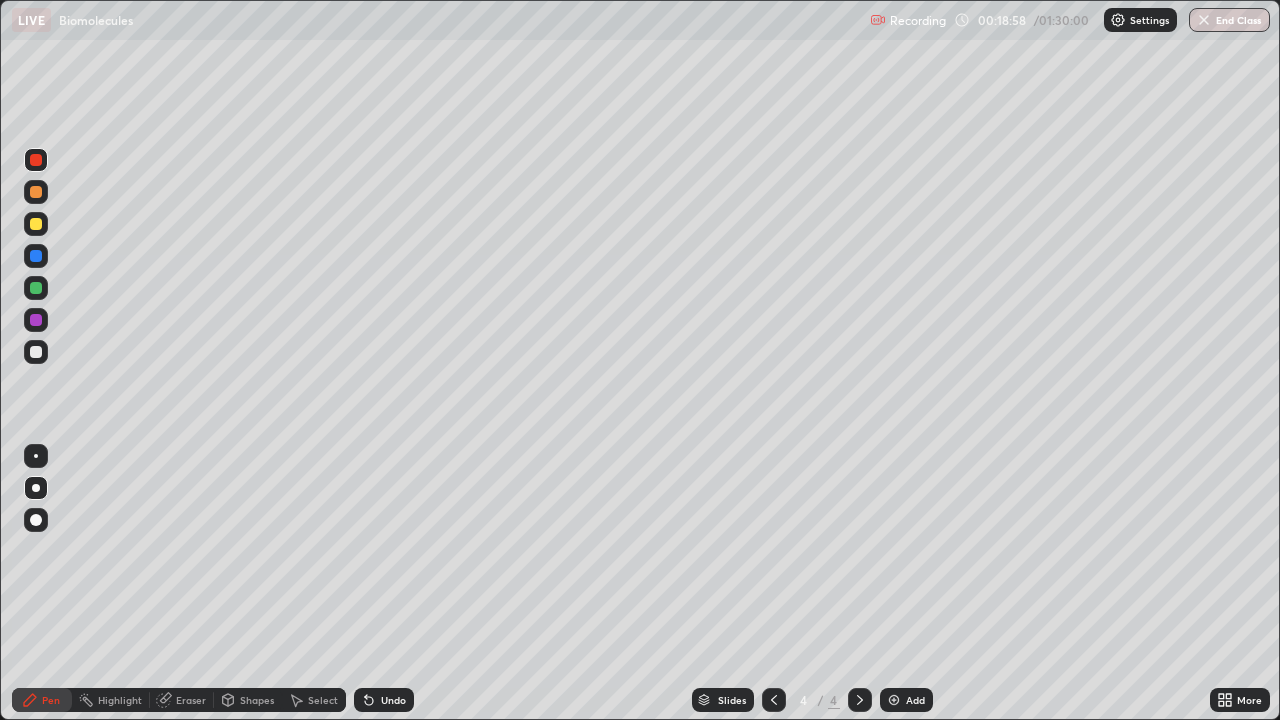 click at bounding box center [36, 224] 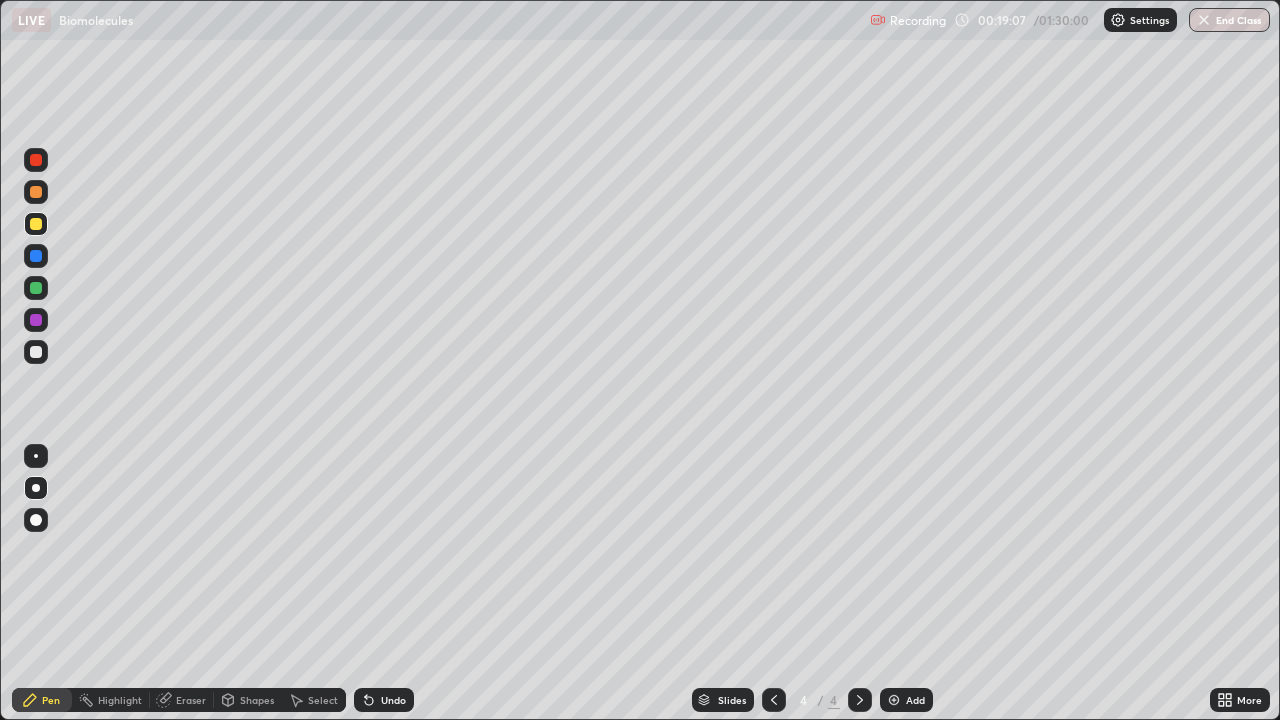 click on "Undo" at bounding box center [384, 700] 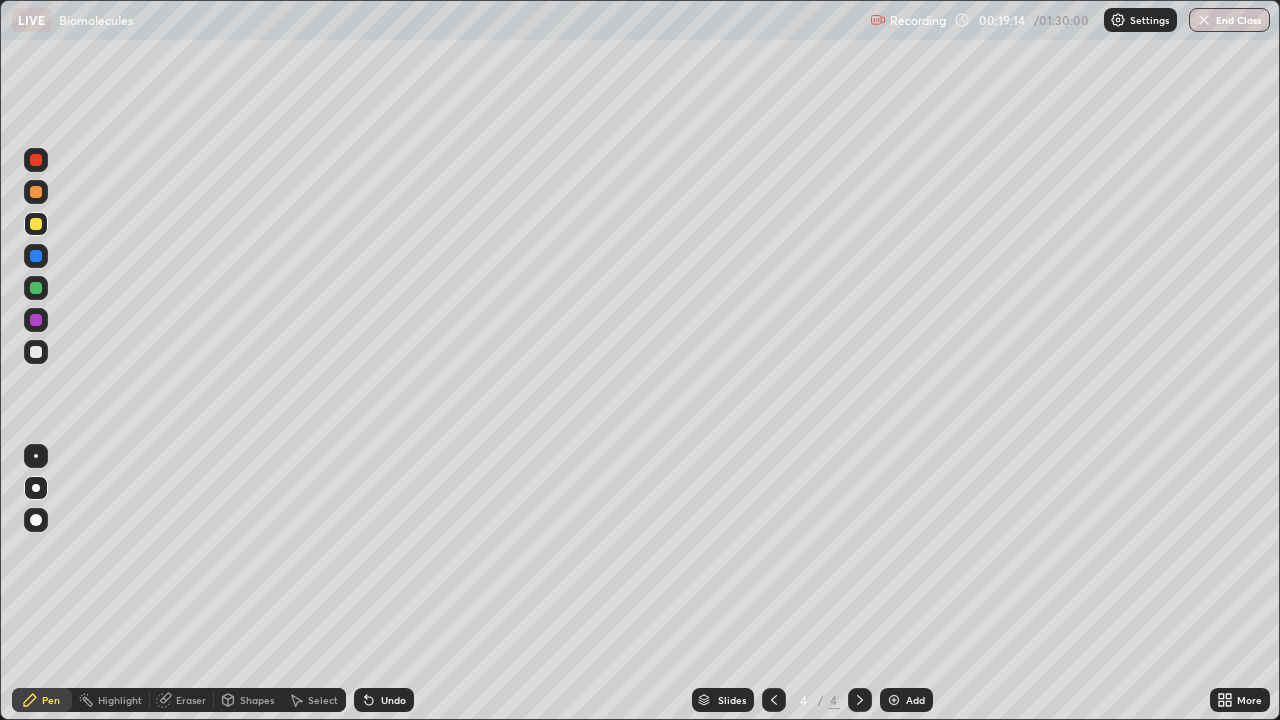 click on "Undo" at bounding box center [393, 700] 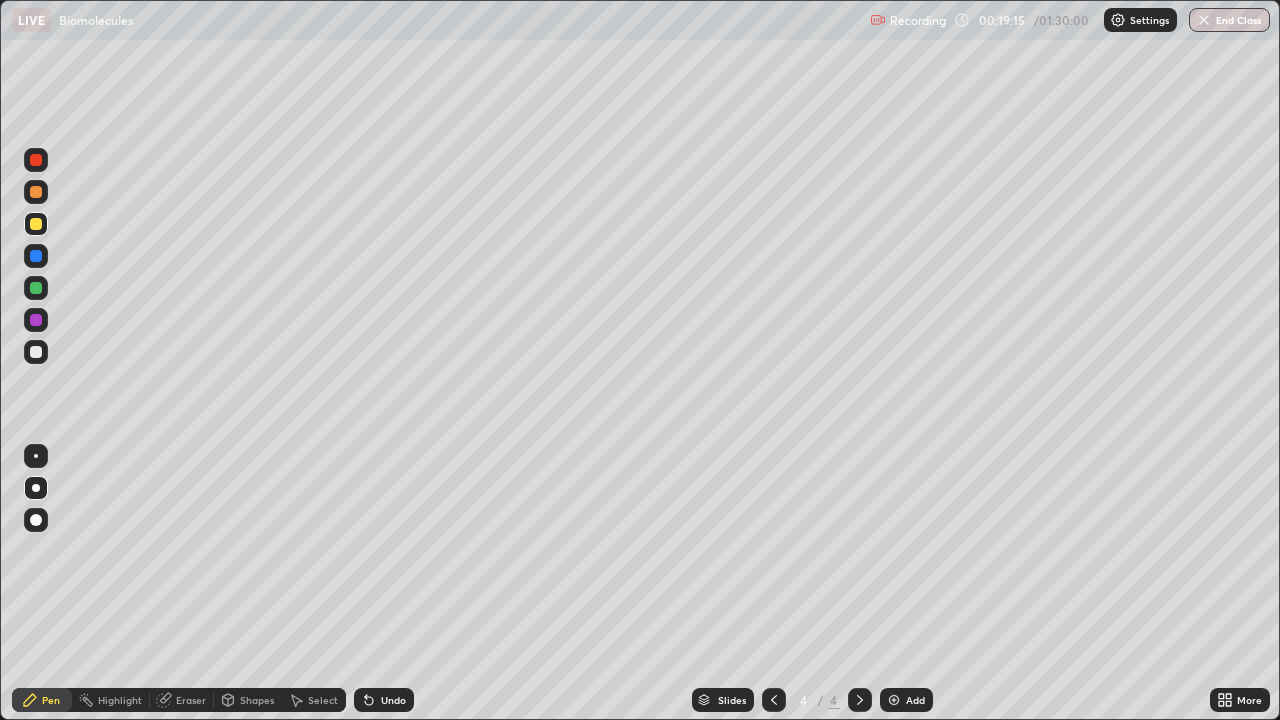 click 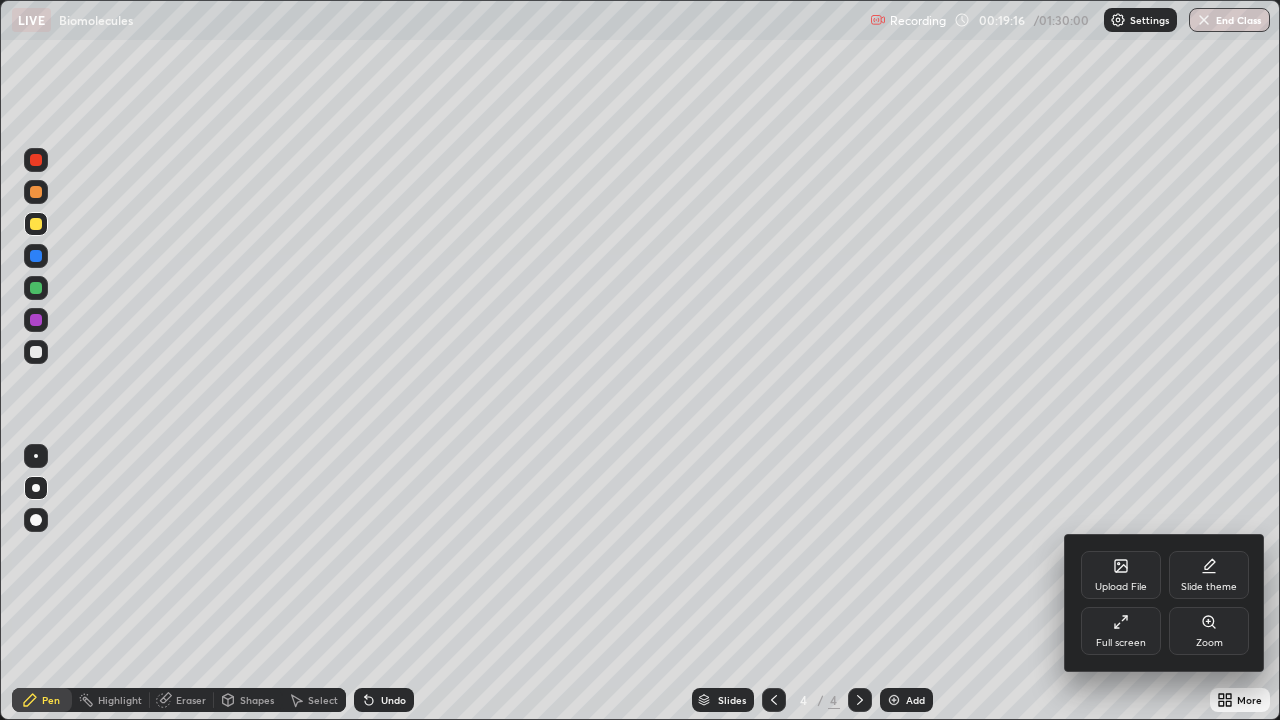click on "Full screen" at bounding box center (1121, 631) 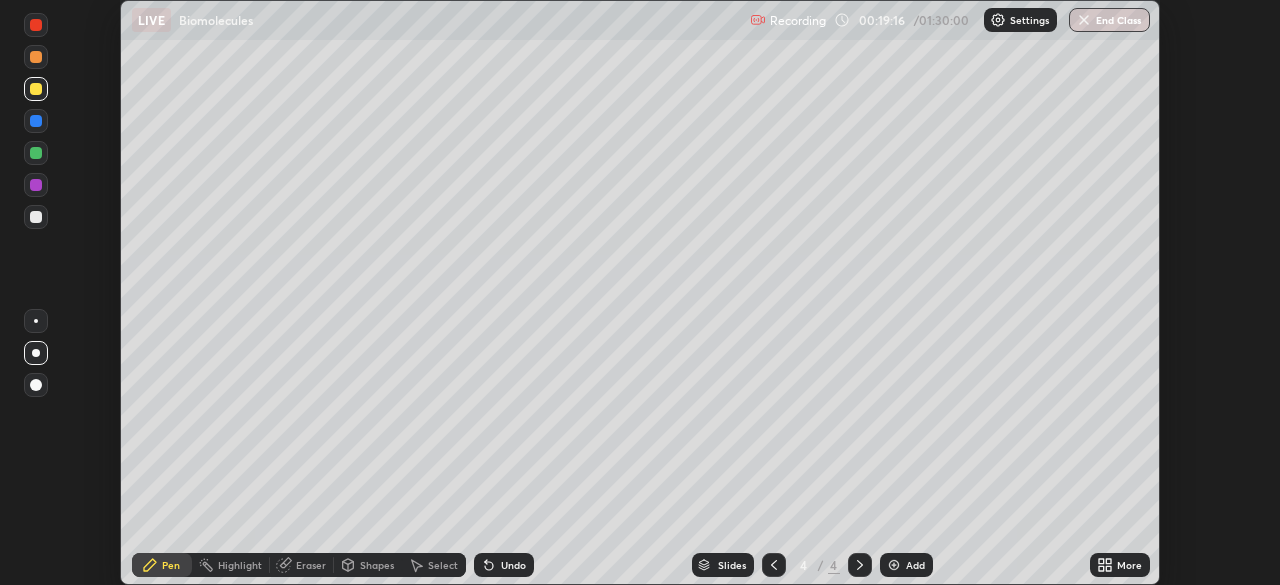 scroll, scrollTop: 585, scrollLeft: 1280, axis: both 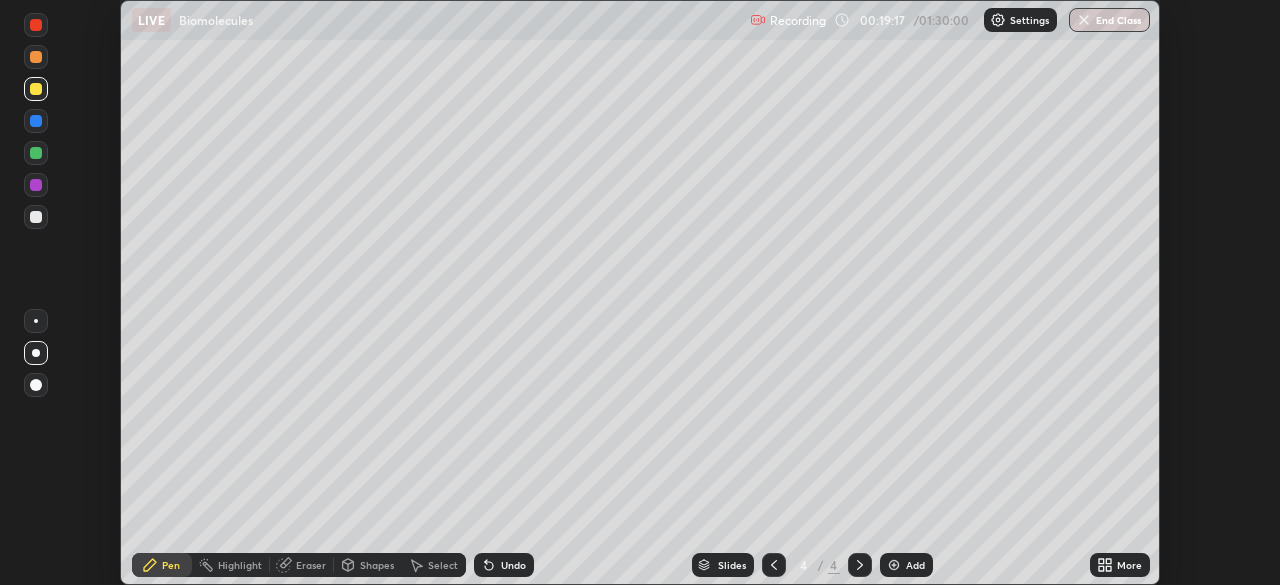 click on "More" at bounding box center [1129, 565] 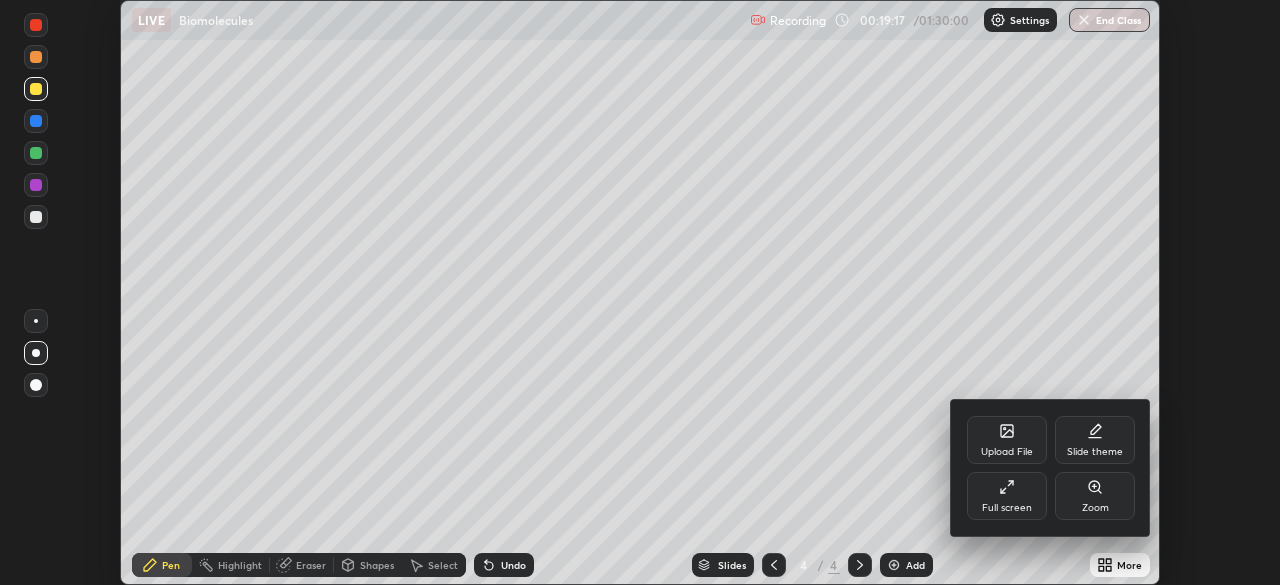 click on "Full screen" at bounding box center (1007, 496) 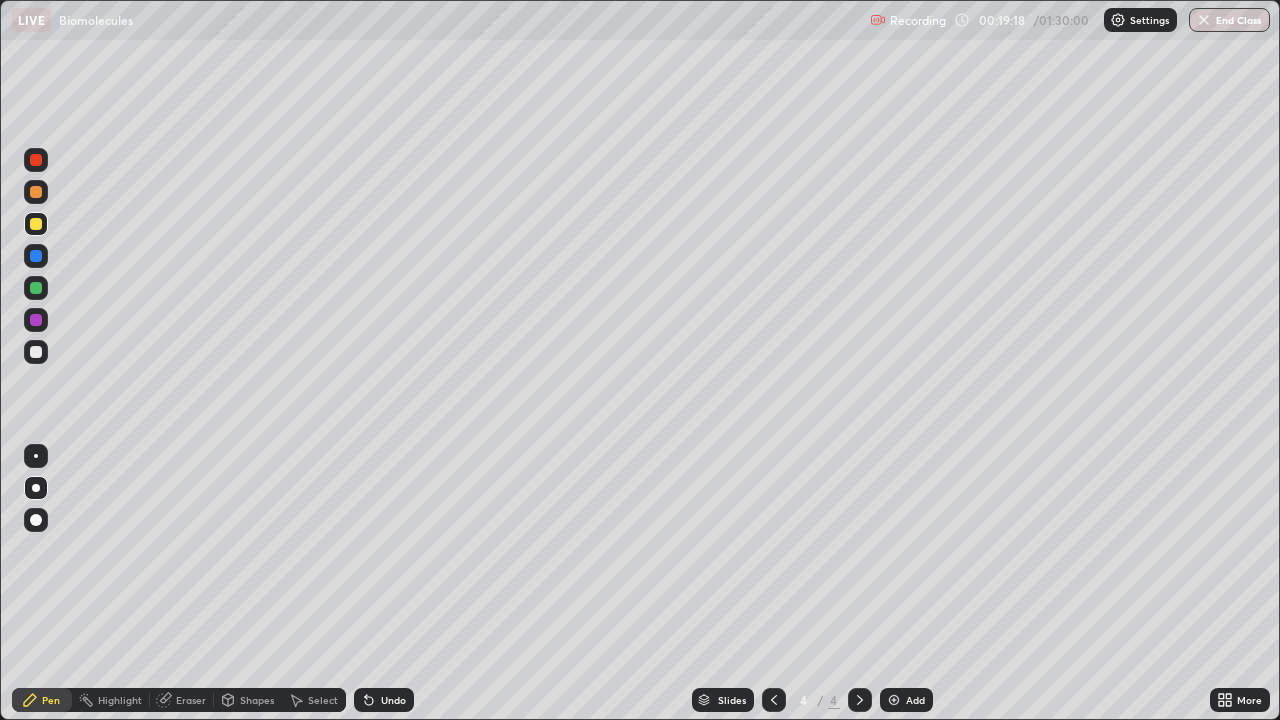 scroll, scrollTop: 99280, scrollLeft: 98720, axis: both 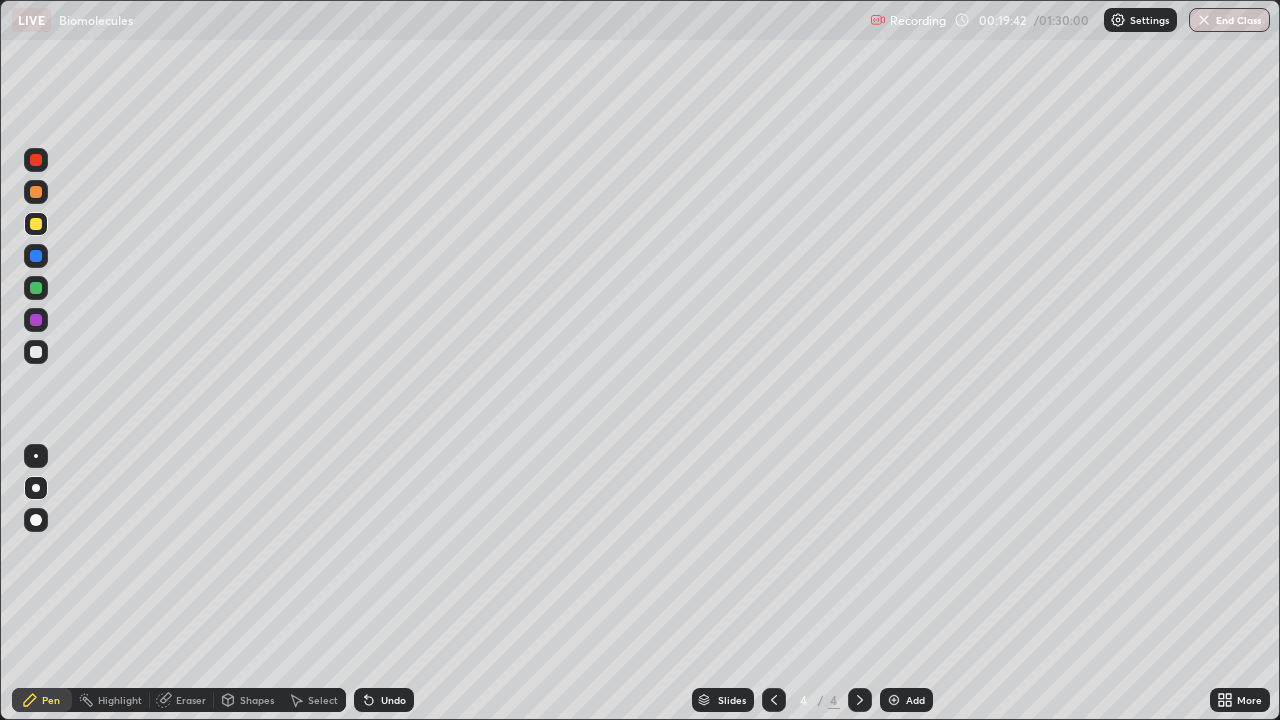 click at bounding box center [36, 160] 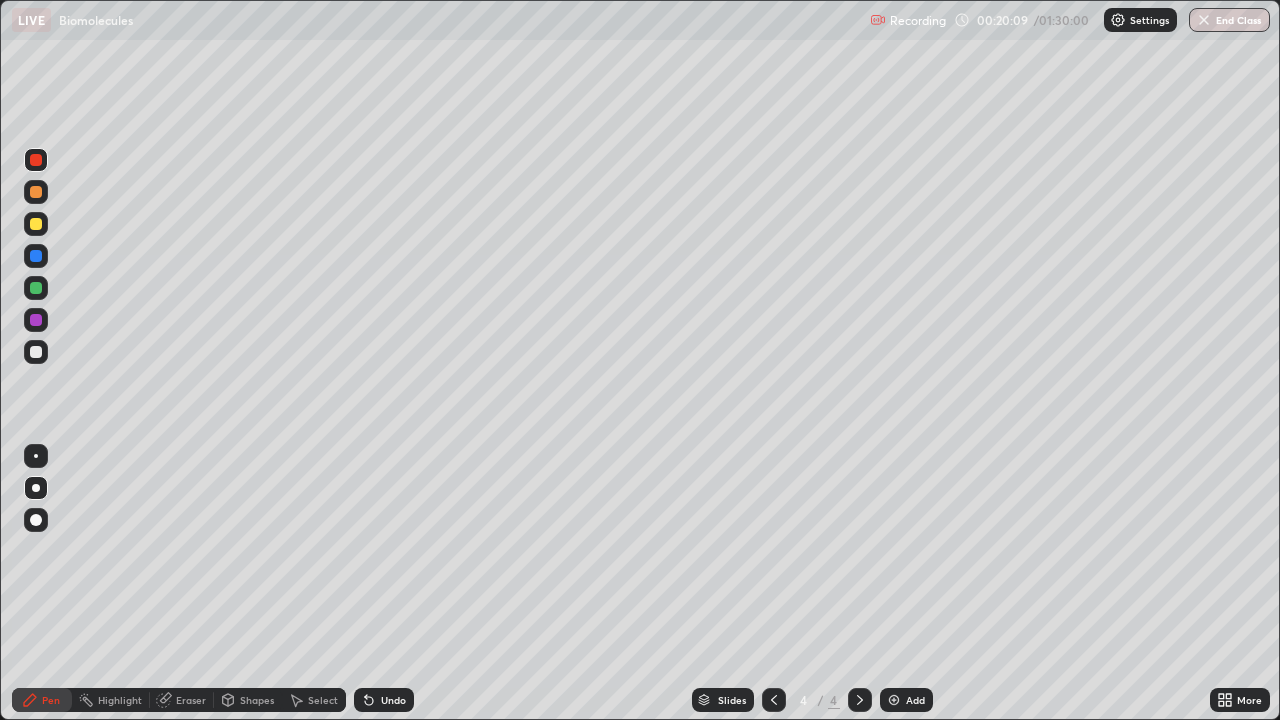 click at bounding box center (36, 320) 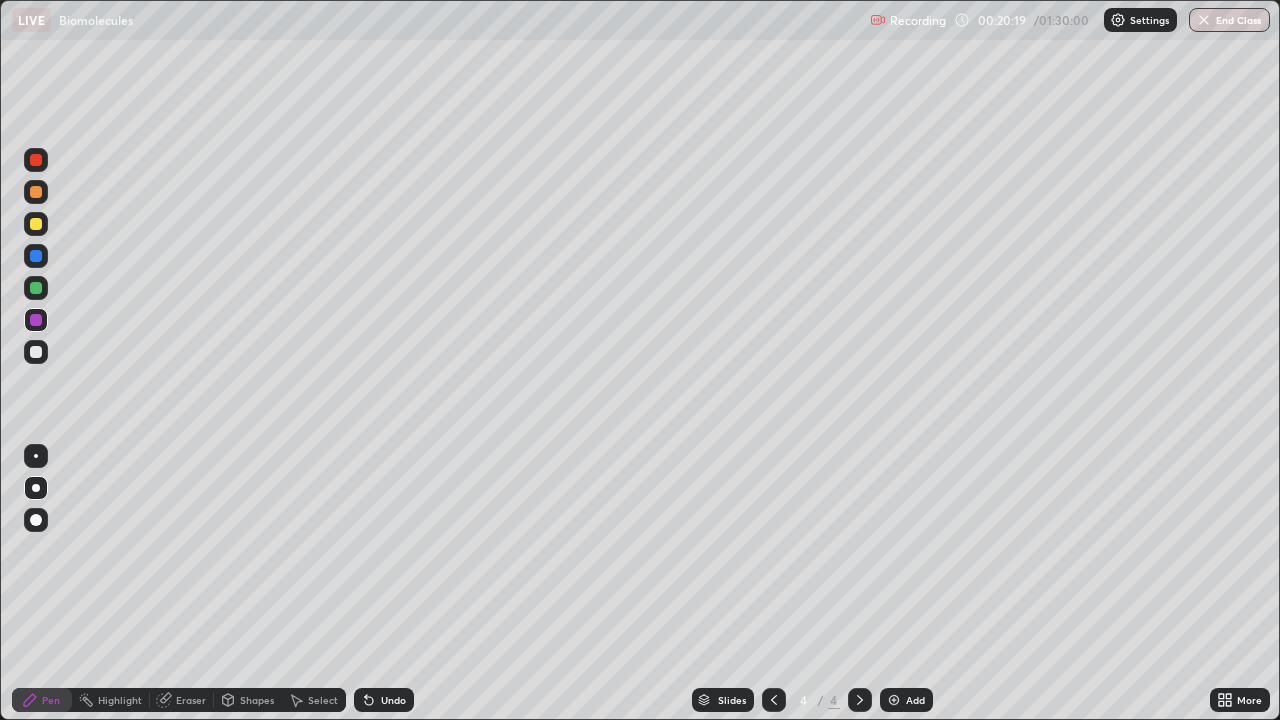 click at bounding box center [36, 256] 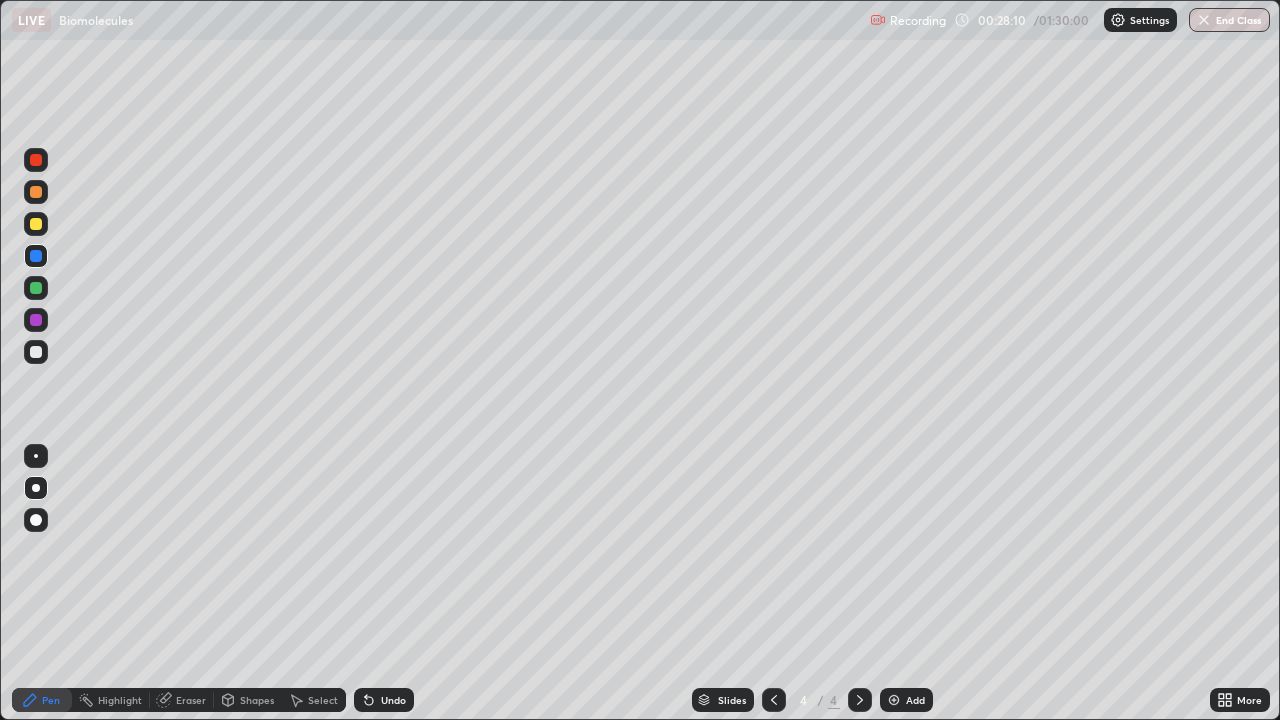 click on "Add" at bounding box center (906, 700) 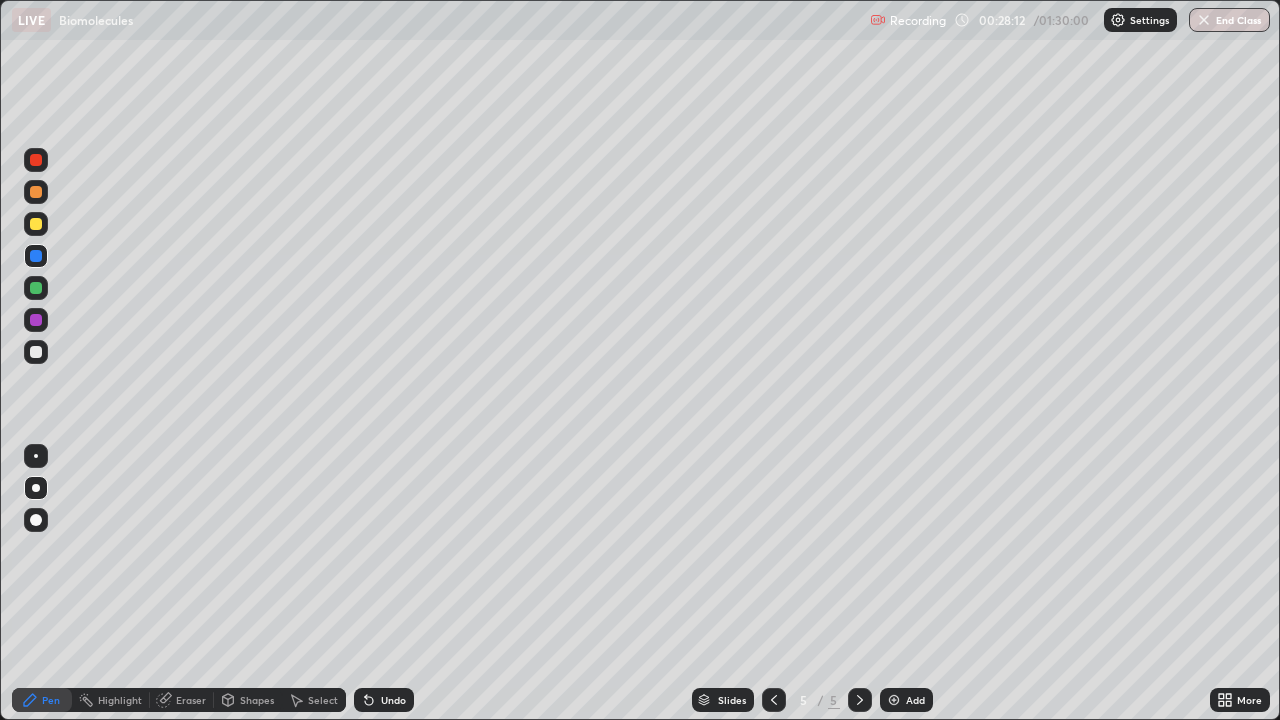 click at bounding box center [36, 352] 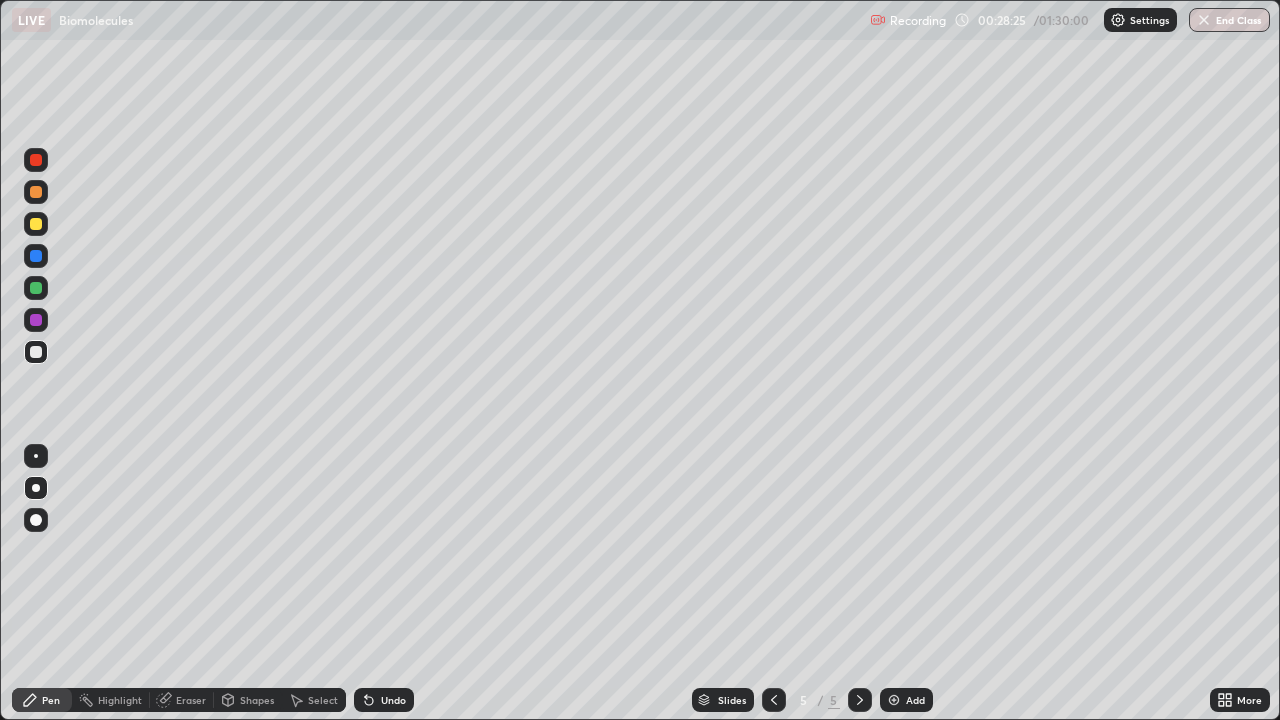 click at bounding box center [36, 224] 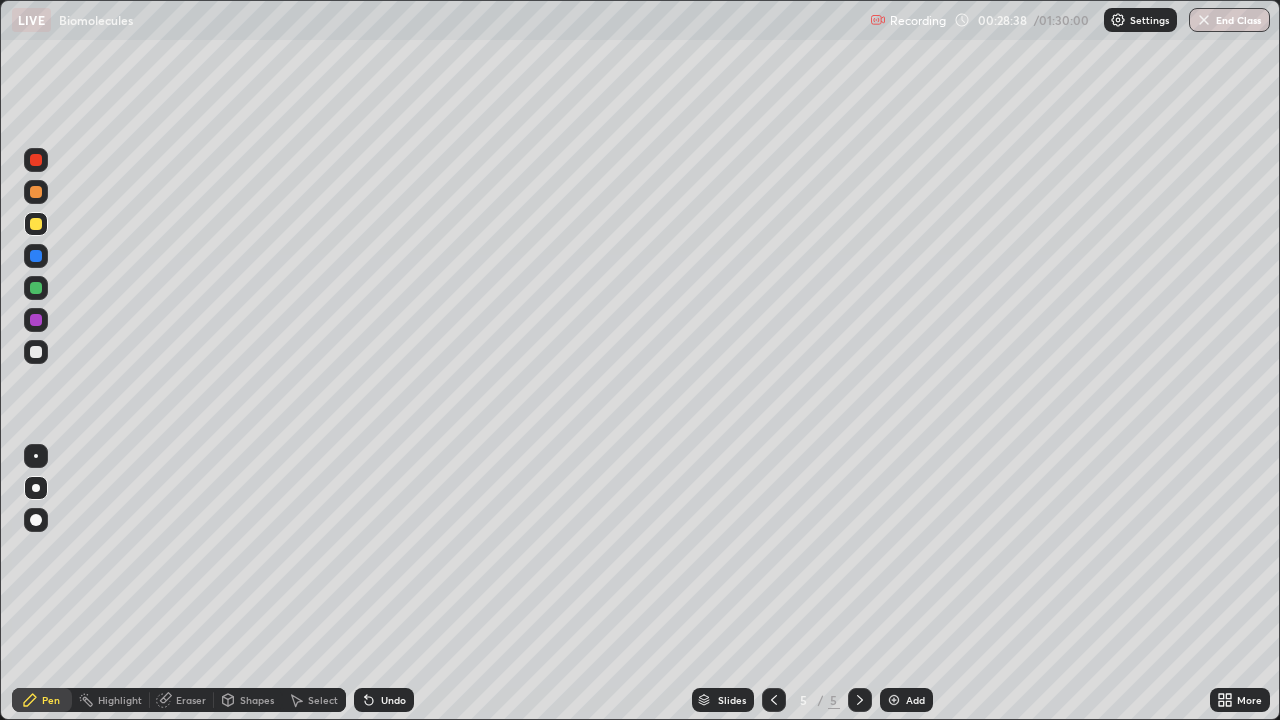 click at bounding box center [36, 320] 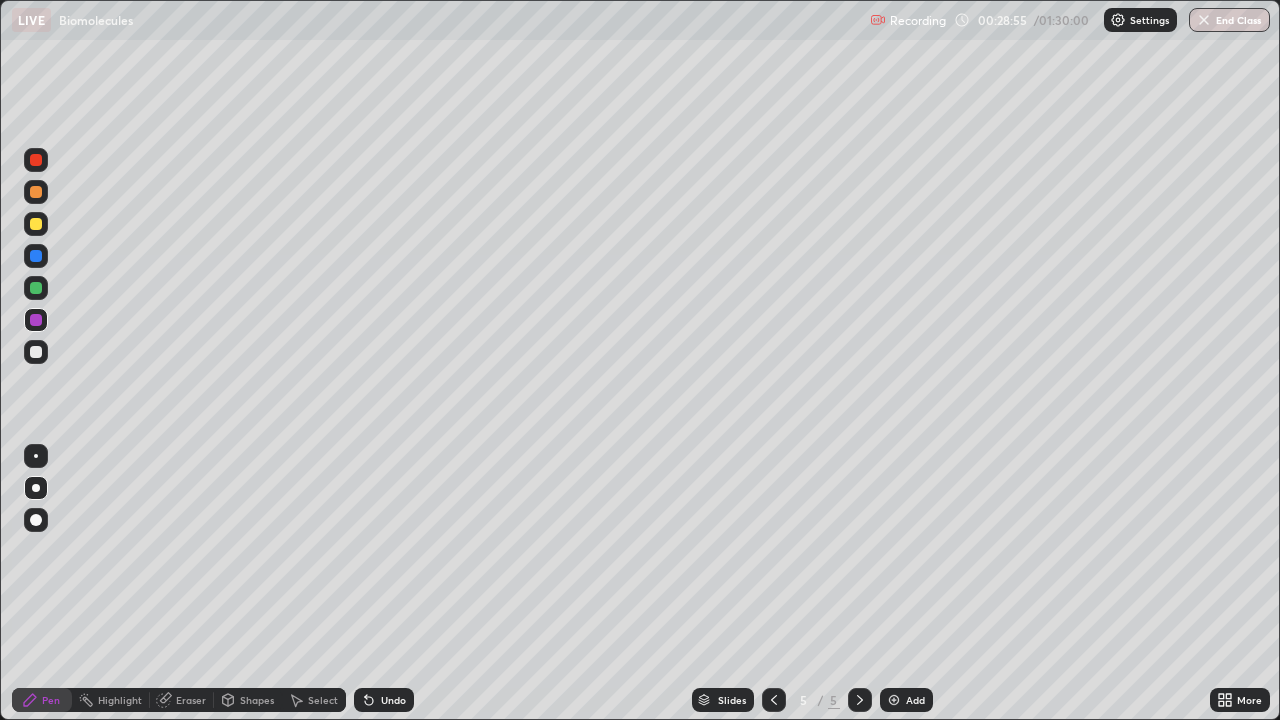 click at bounding box center [36, 352] 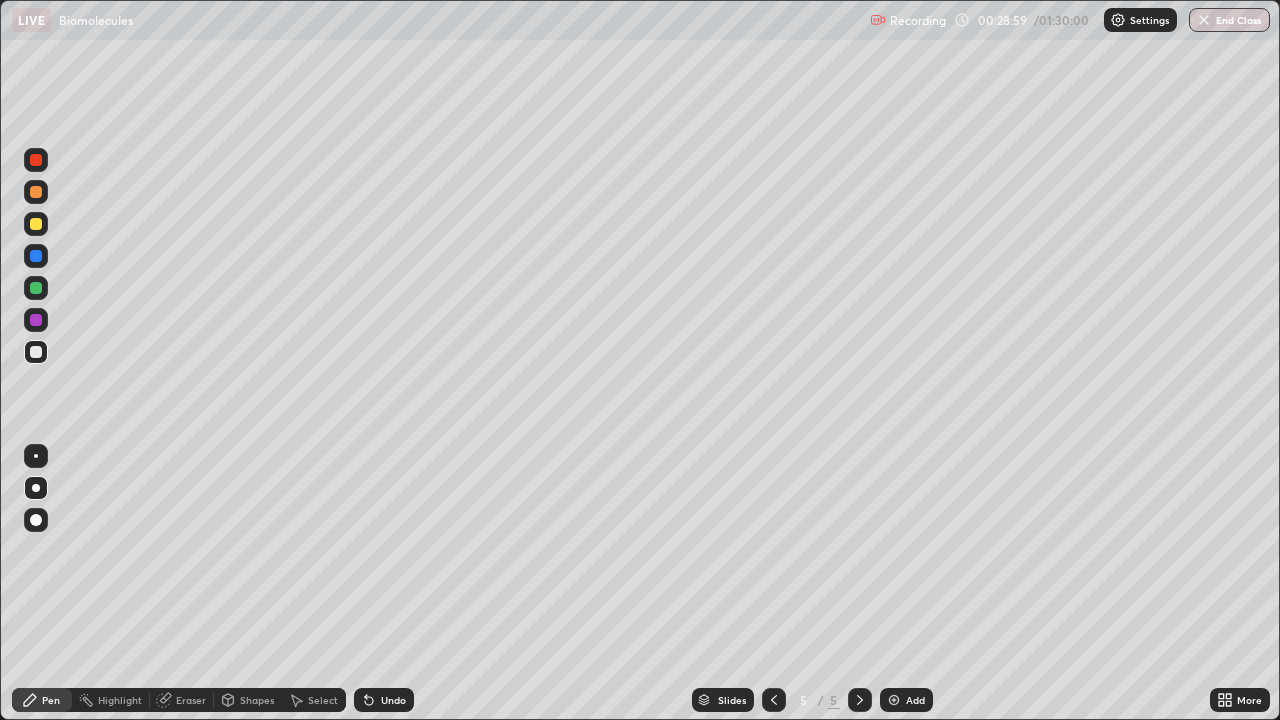 click 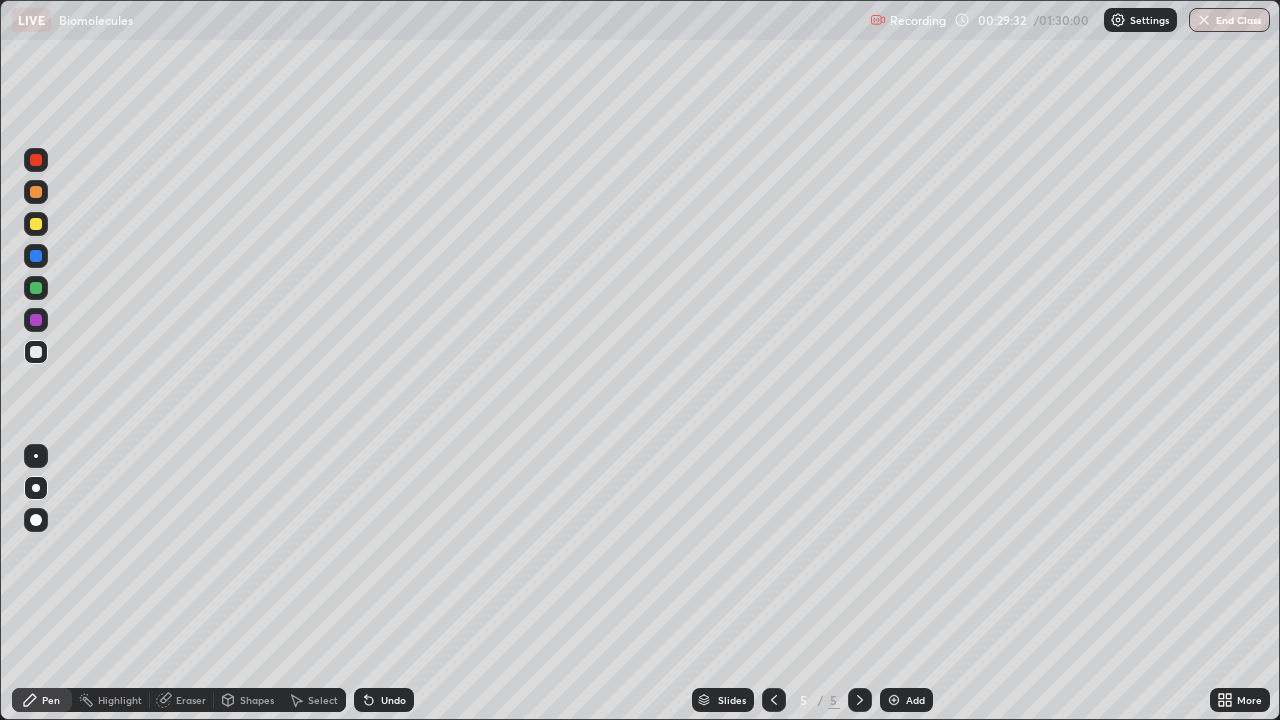 click on "Undo" at bounding box center (393, 700) 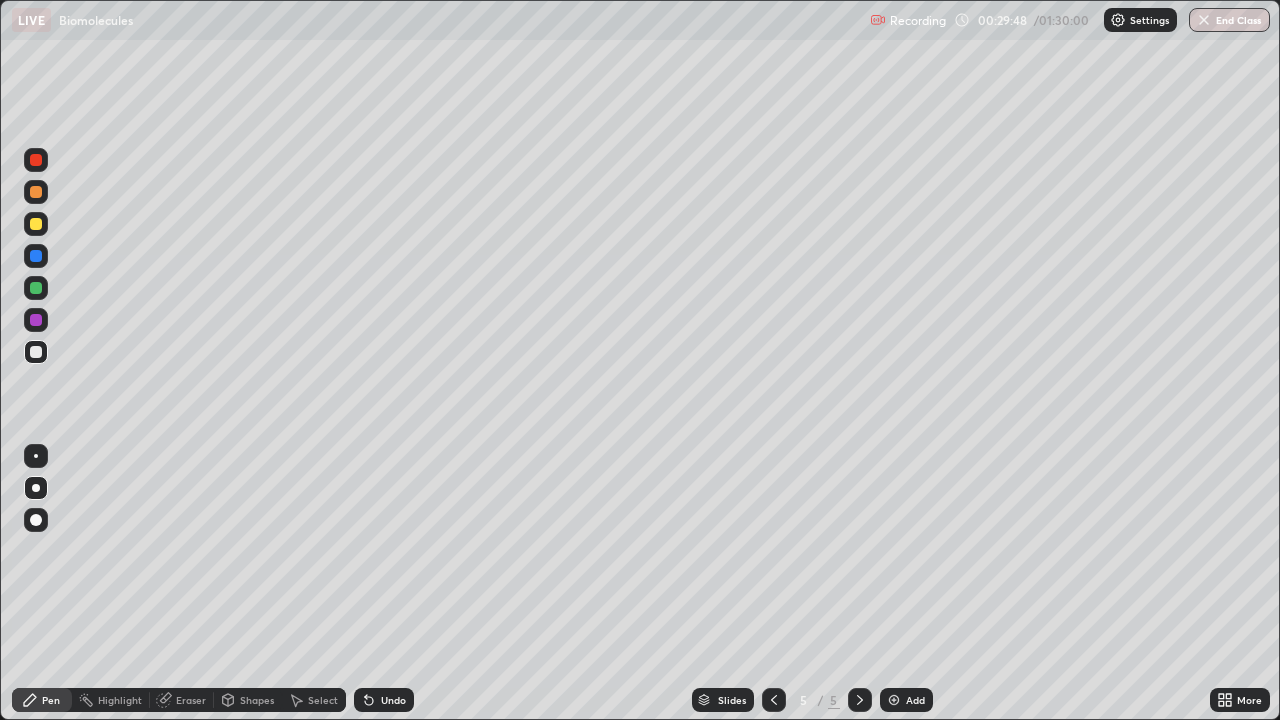 click at bounding box center [36, 320] 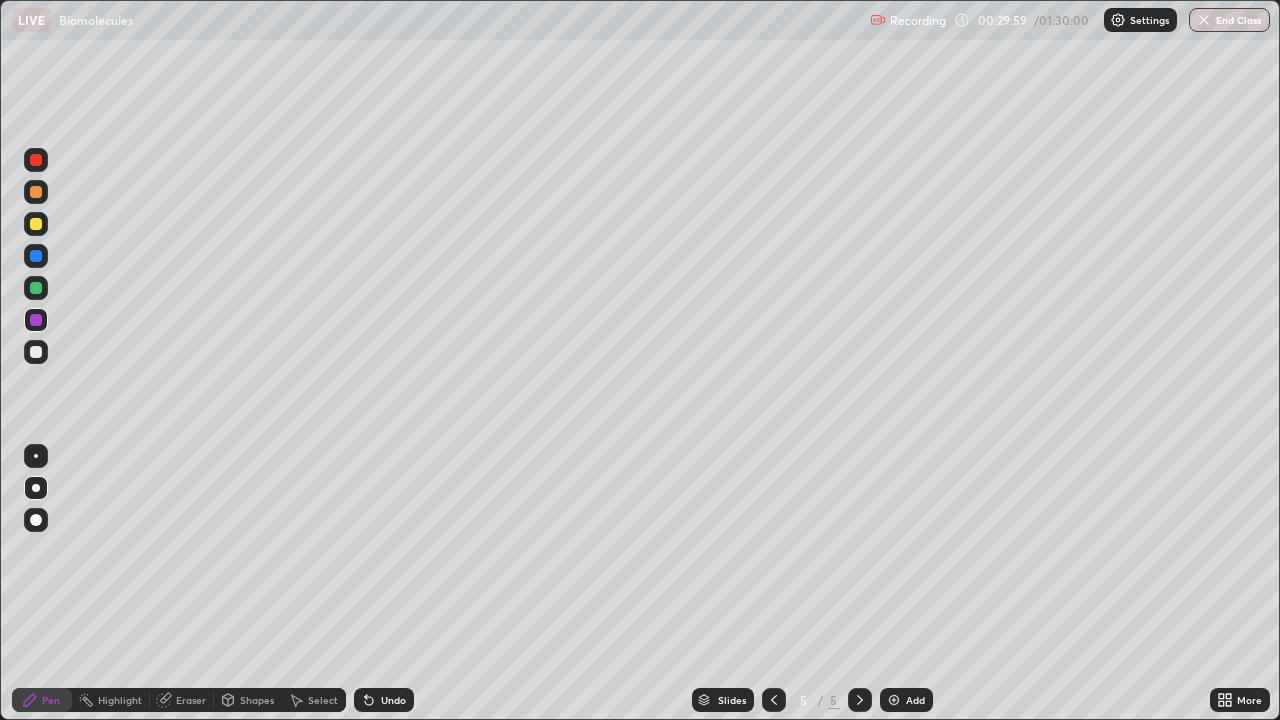 click on "Undo" at bounding box center (384, 700) 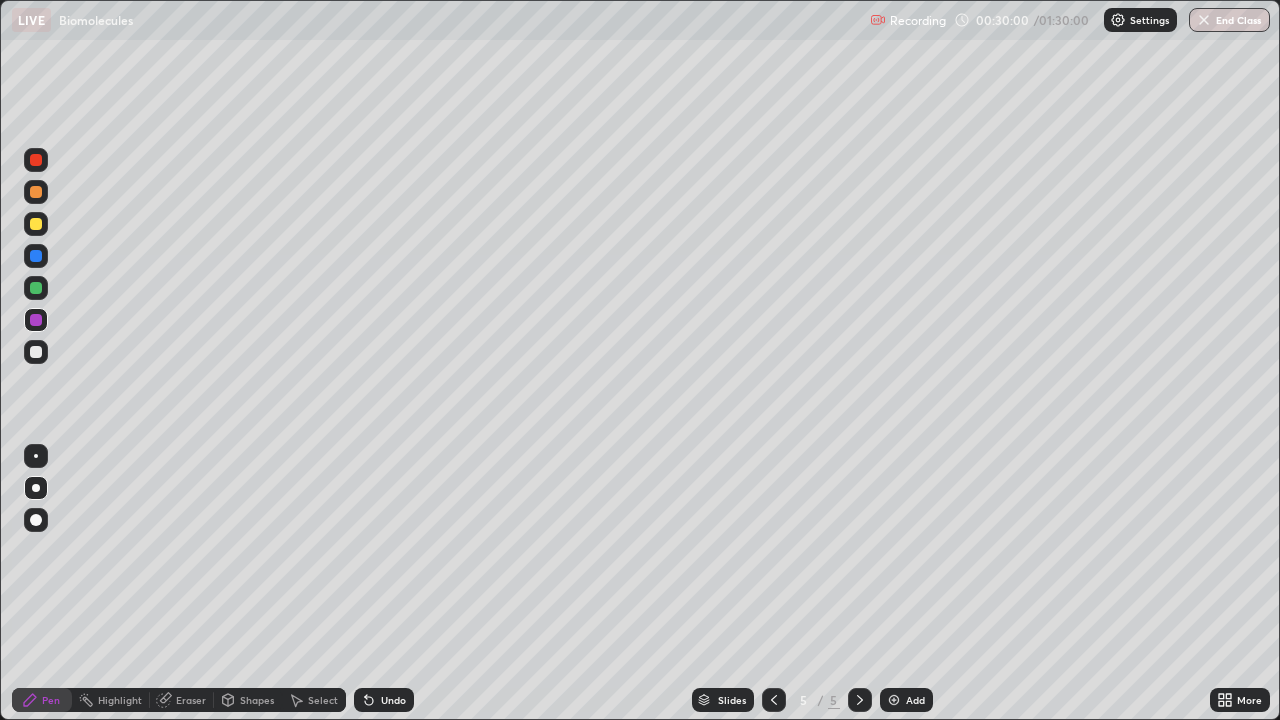 click on "Undo" at bounding box center (393, 700) 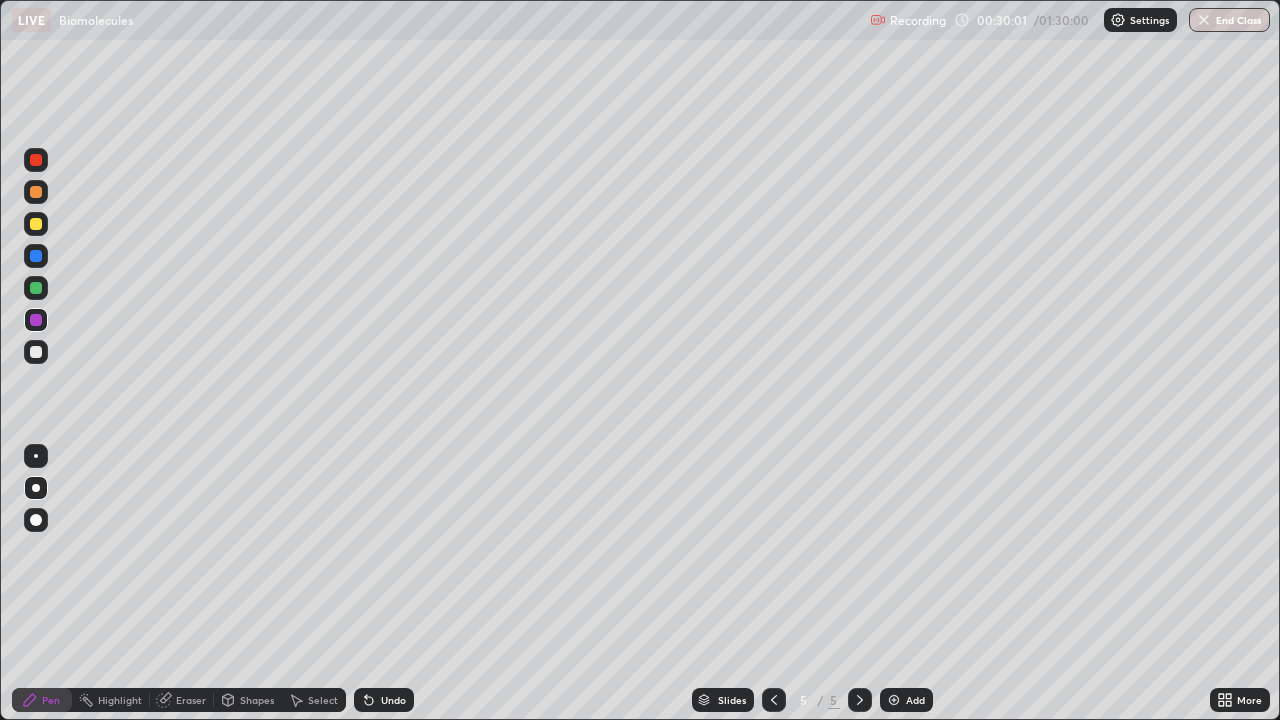 click on "Undo" at bounding box center (393, 700) 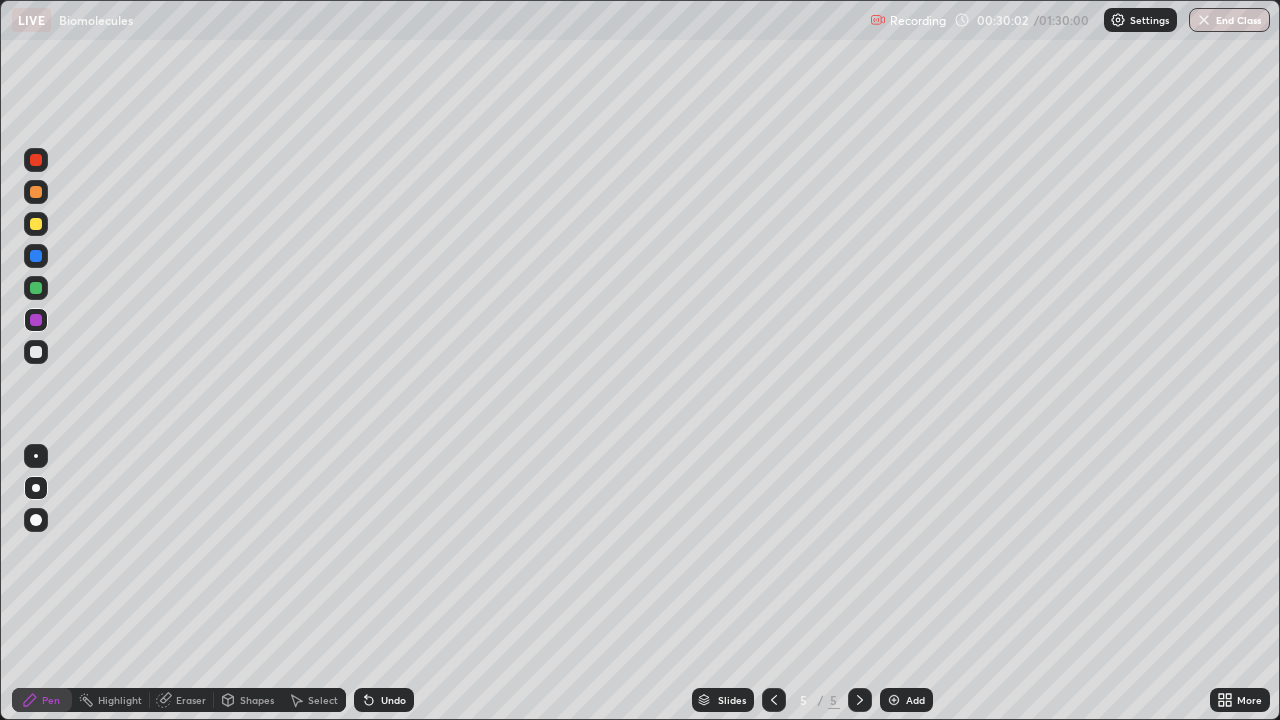 click on "Undo" at bounding box center [393, 700] 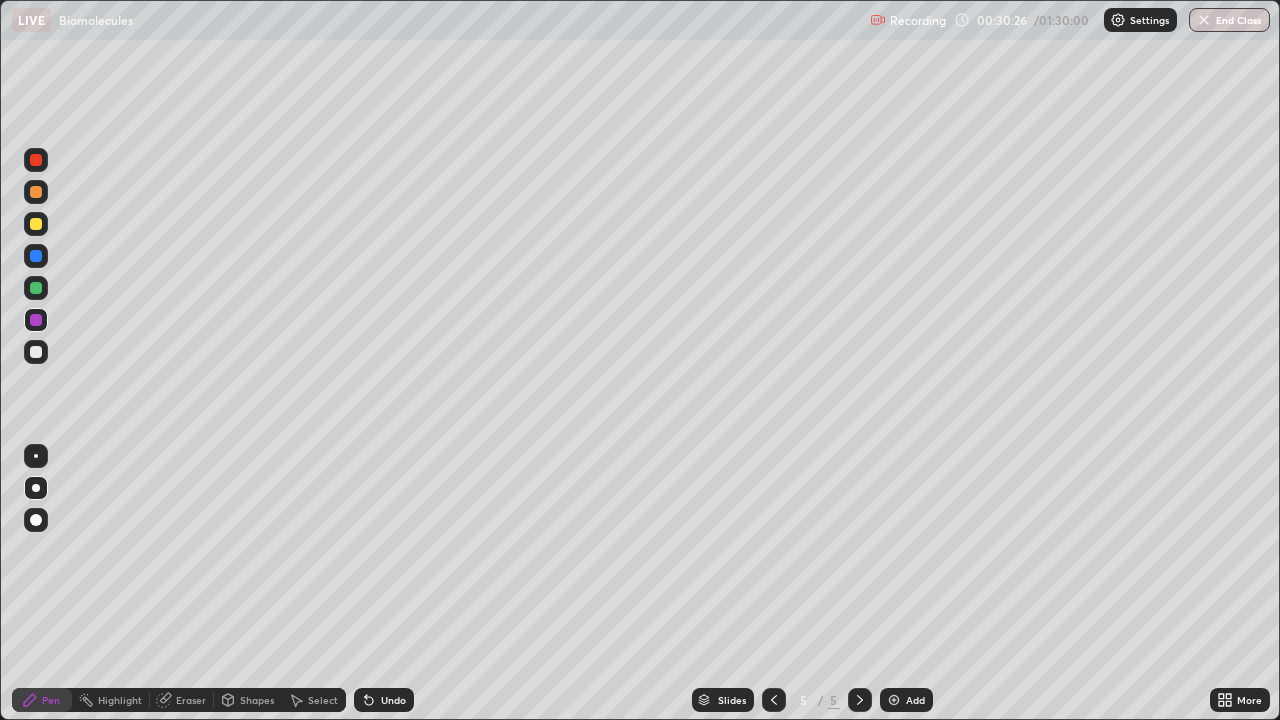 click at bounding box center [36, 288] 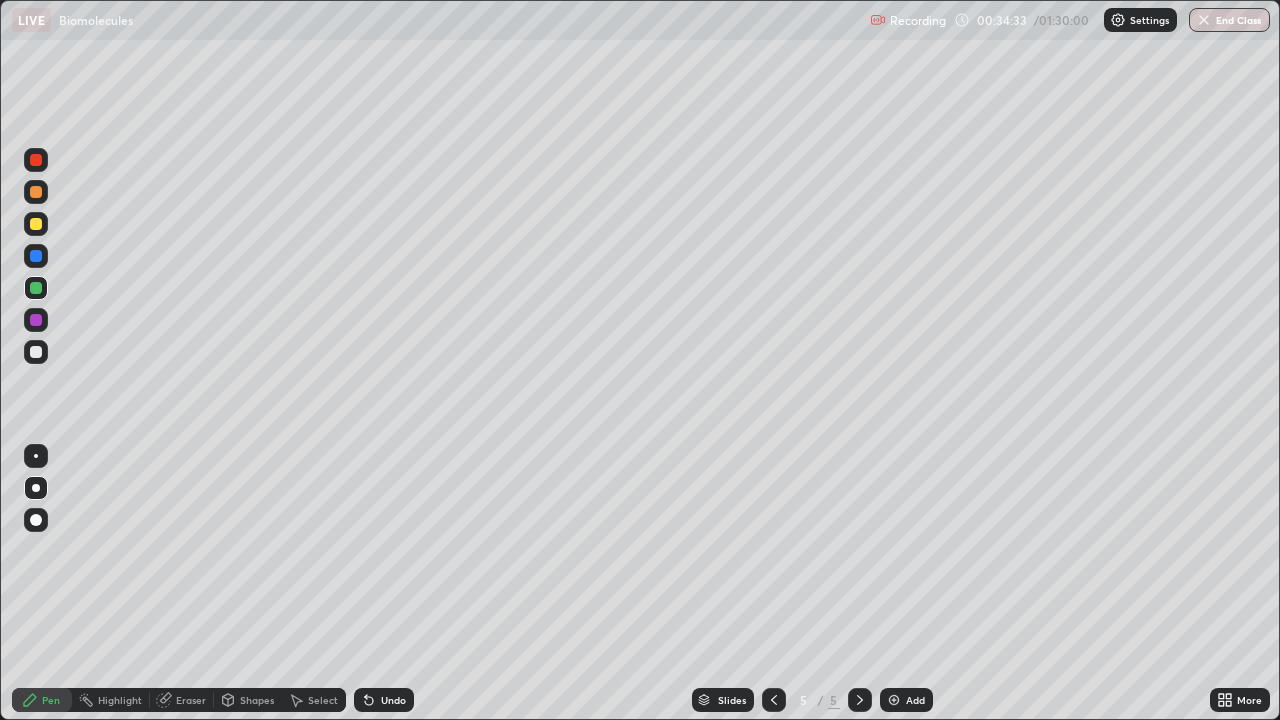 click on "Eraser" at bounding box center (182, 700) 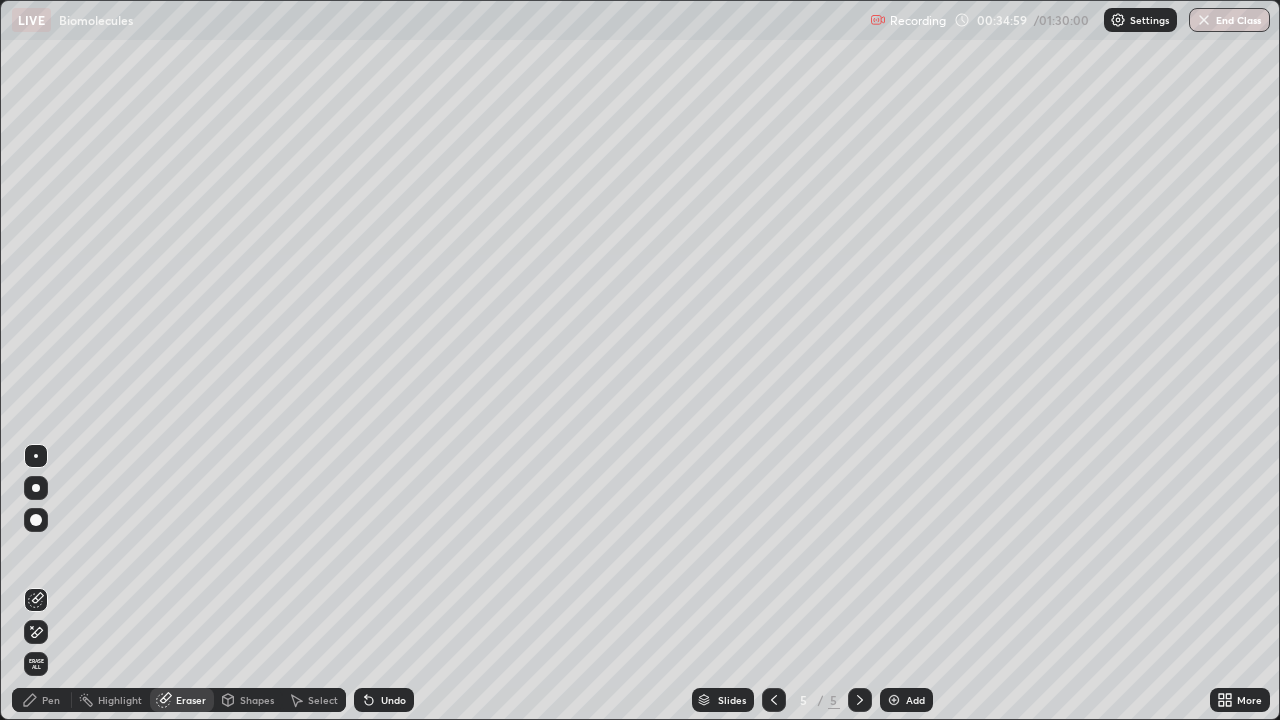 click 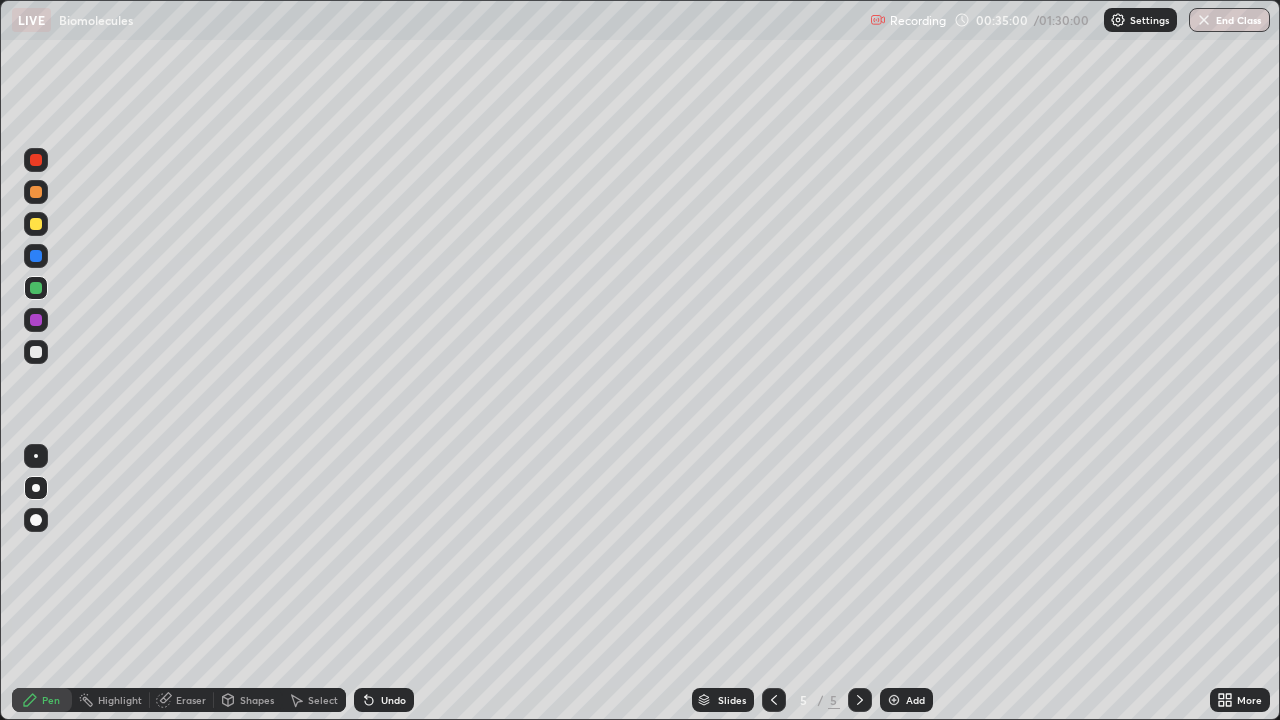 click at bounding box center [36, 224] 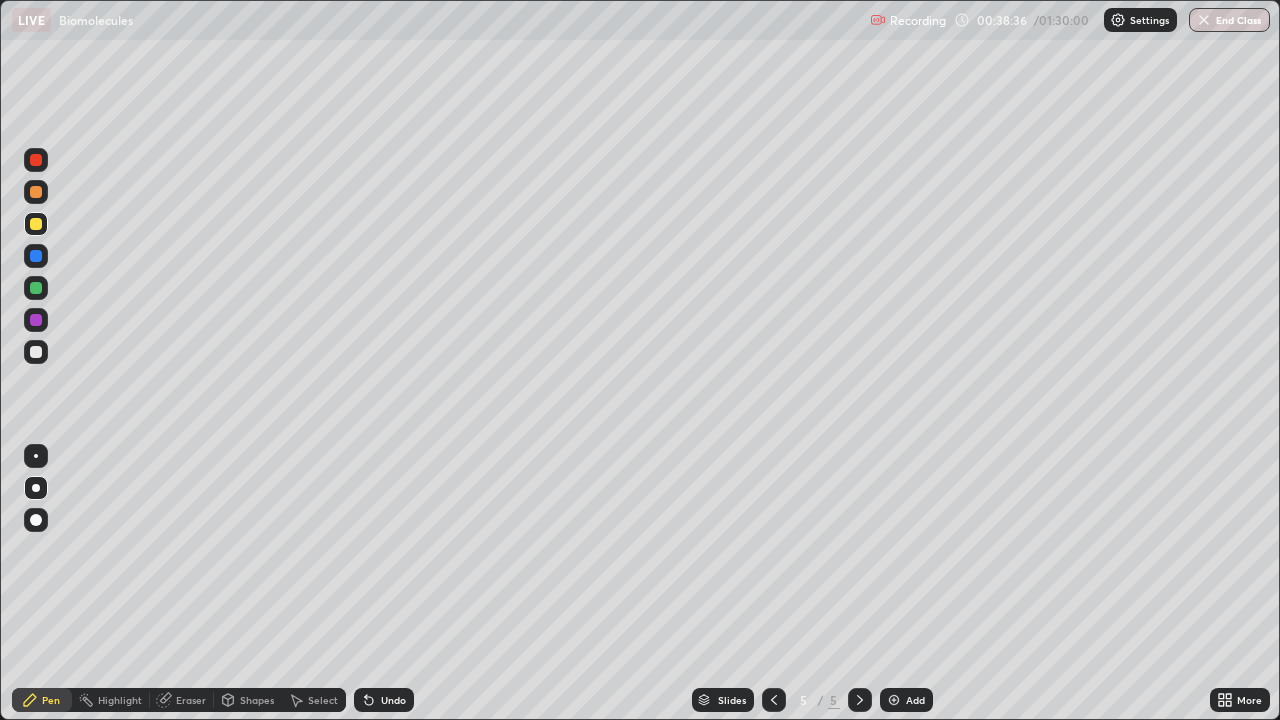 click at bounding box center (894, 700) 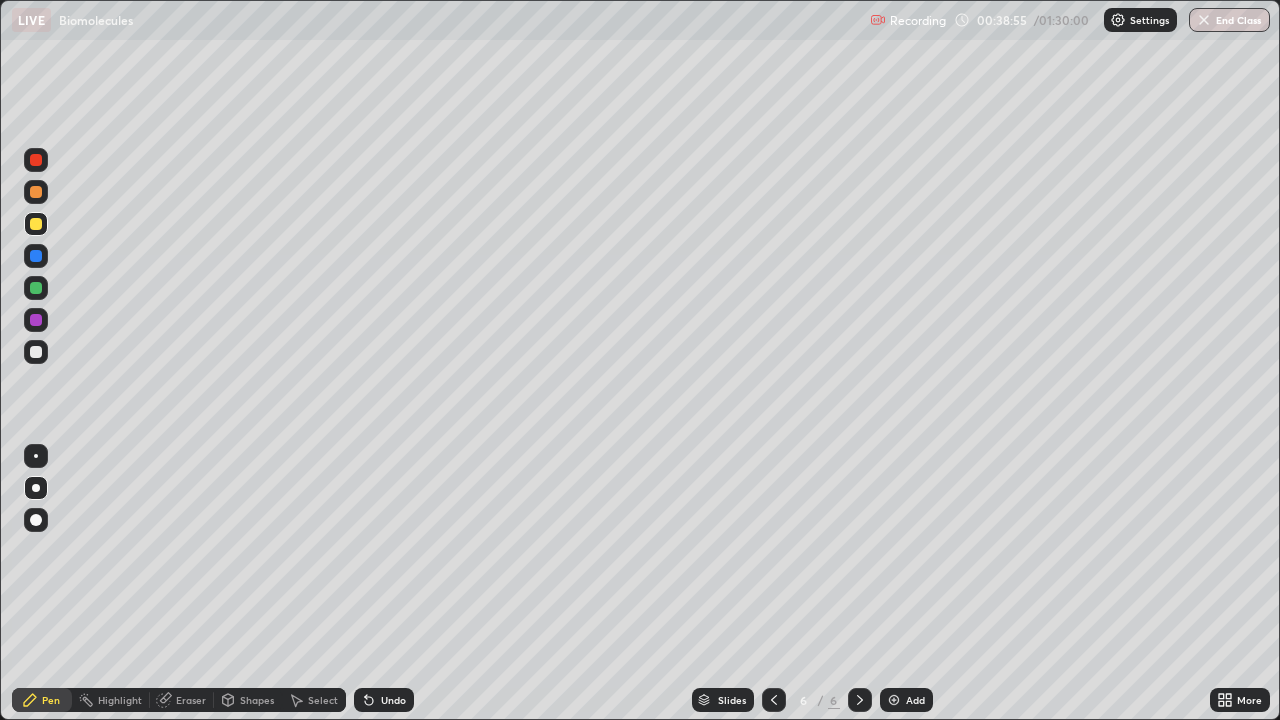 click at bounding box center [36, 352] 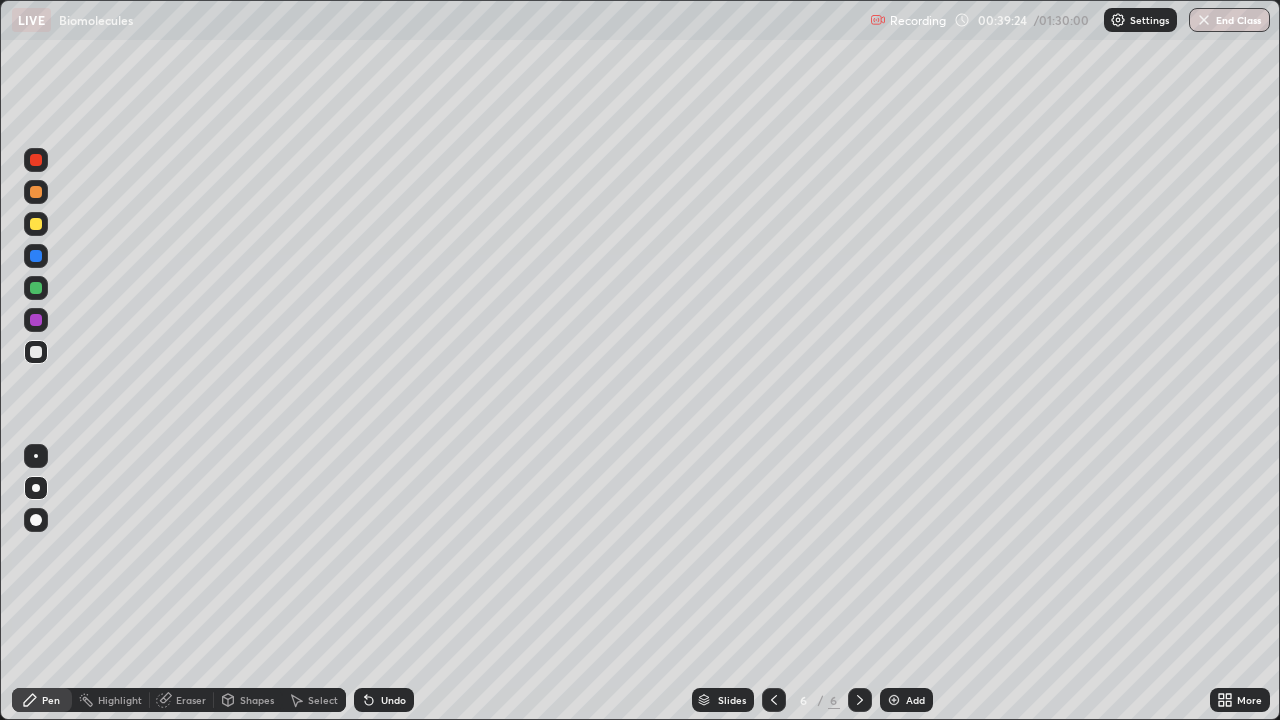 click 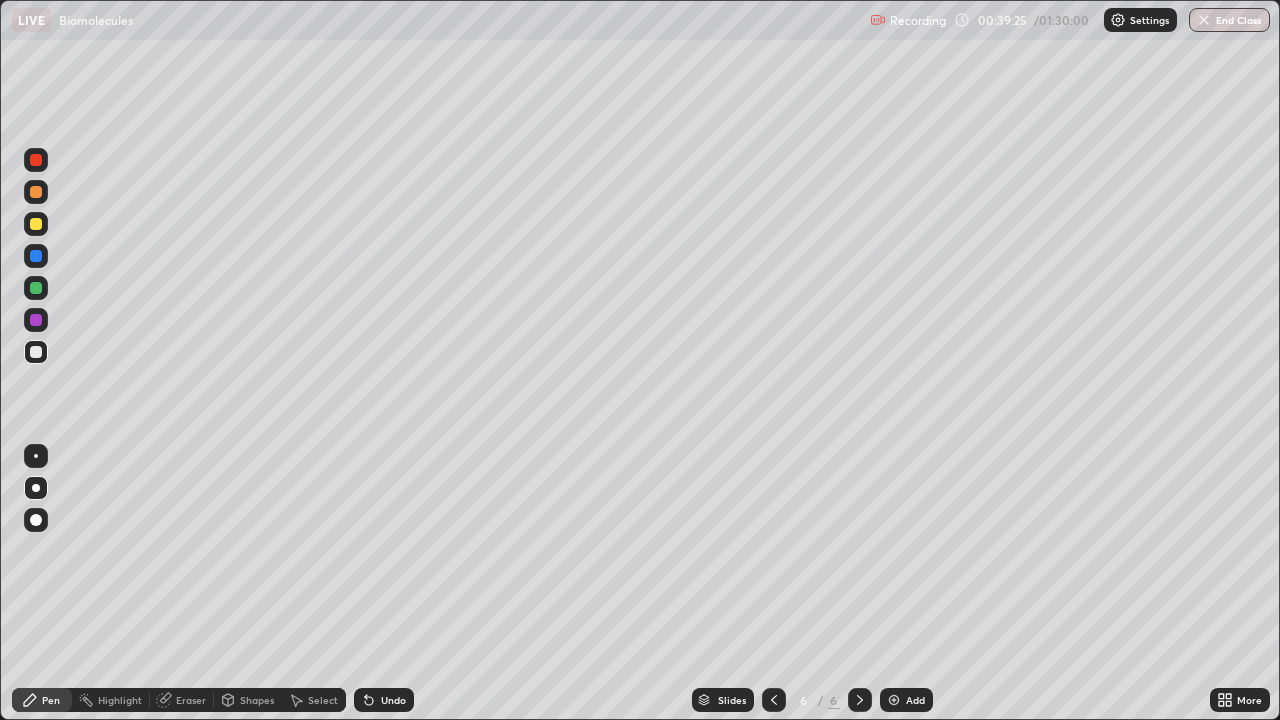 click at bounding box center [36, 320] 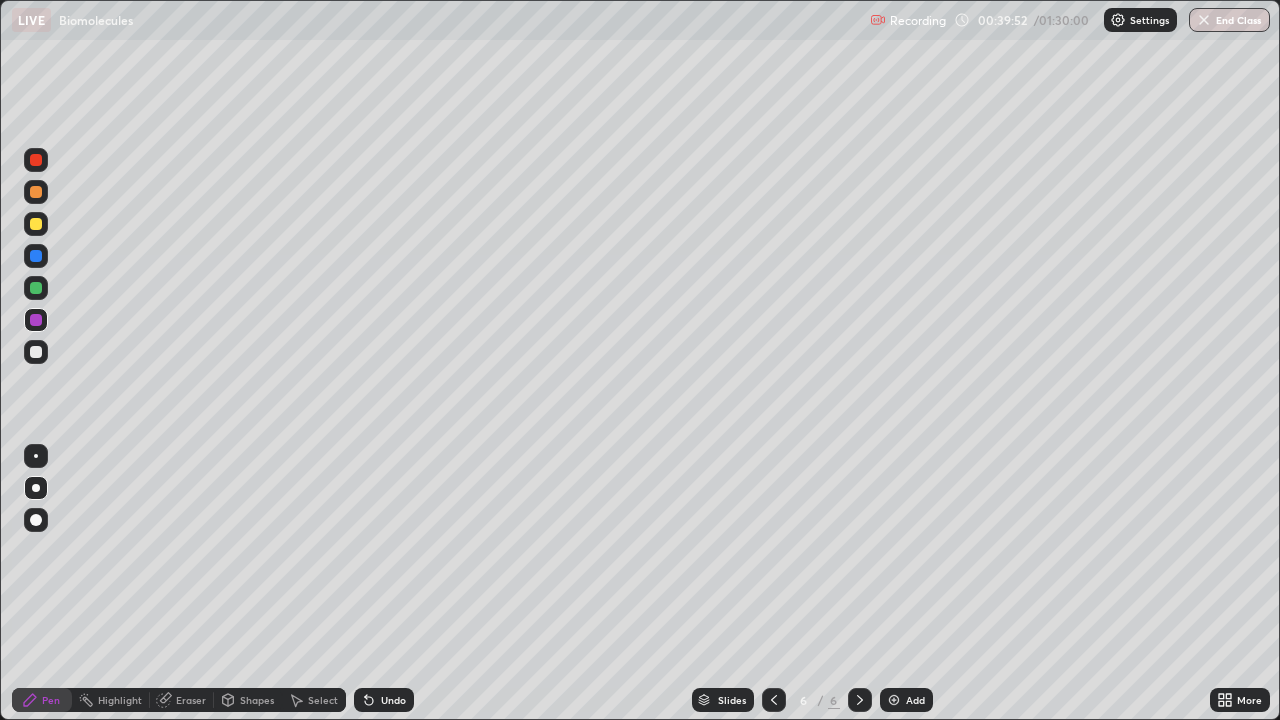 click at bounding box center [36, 352] 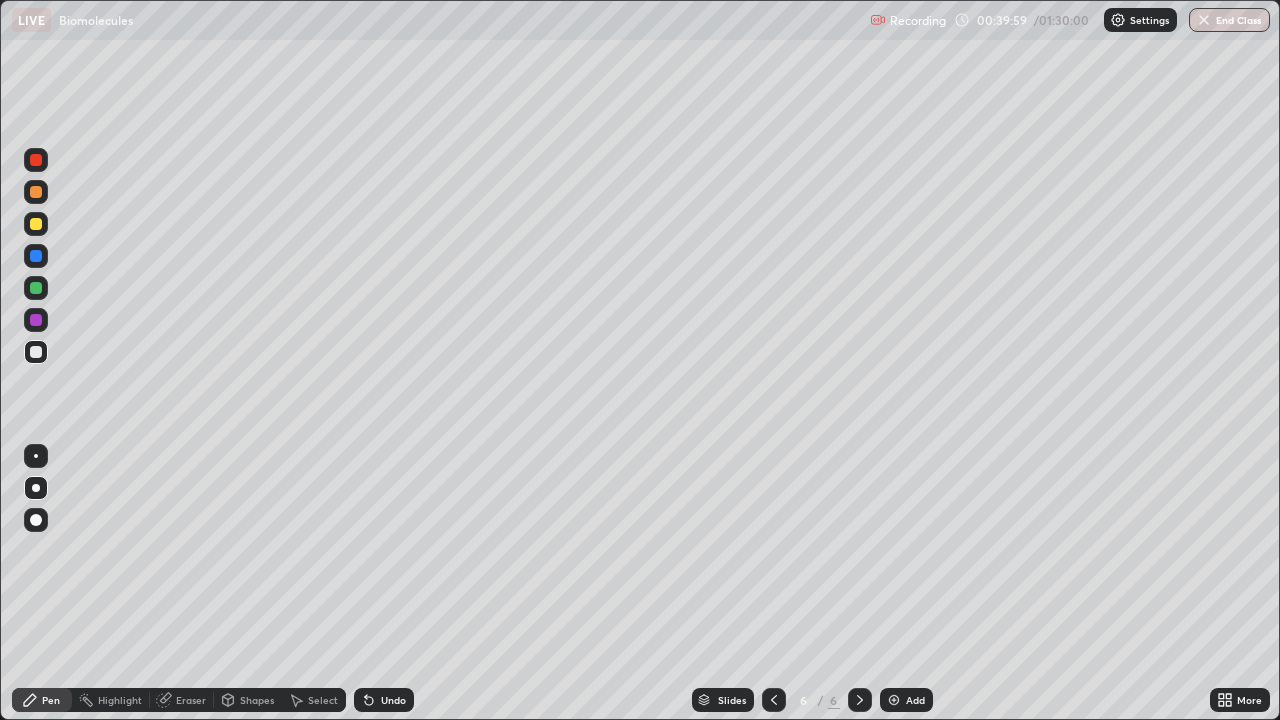 click at bounding box center (36, 288) 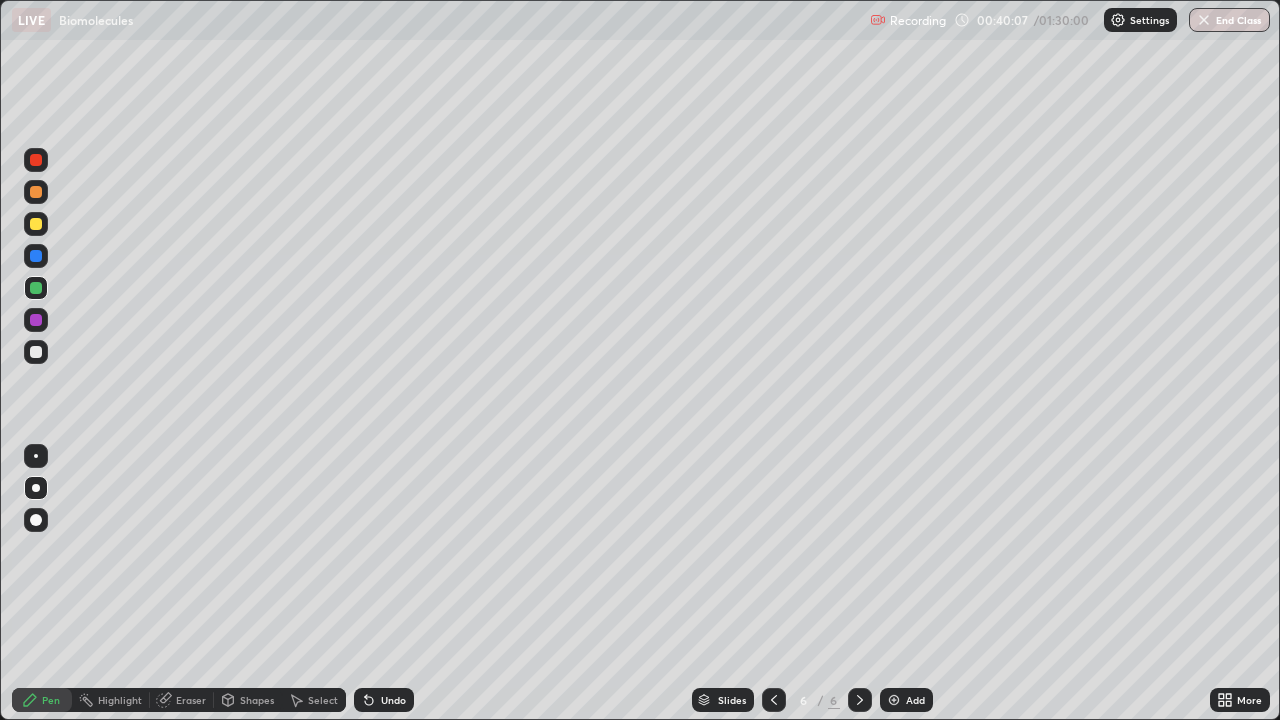 click at bounding box center [36, 320] 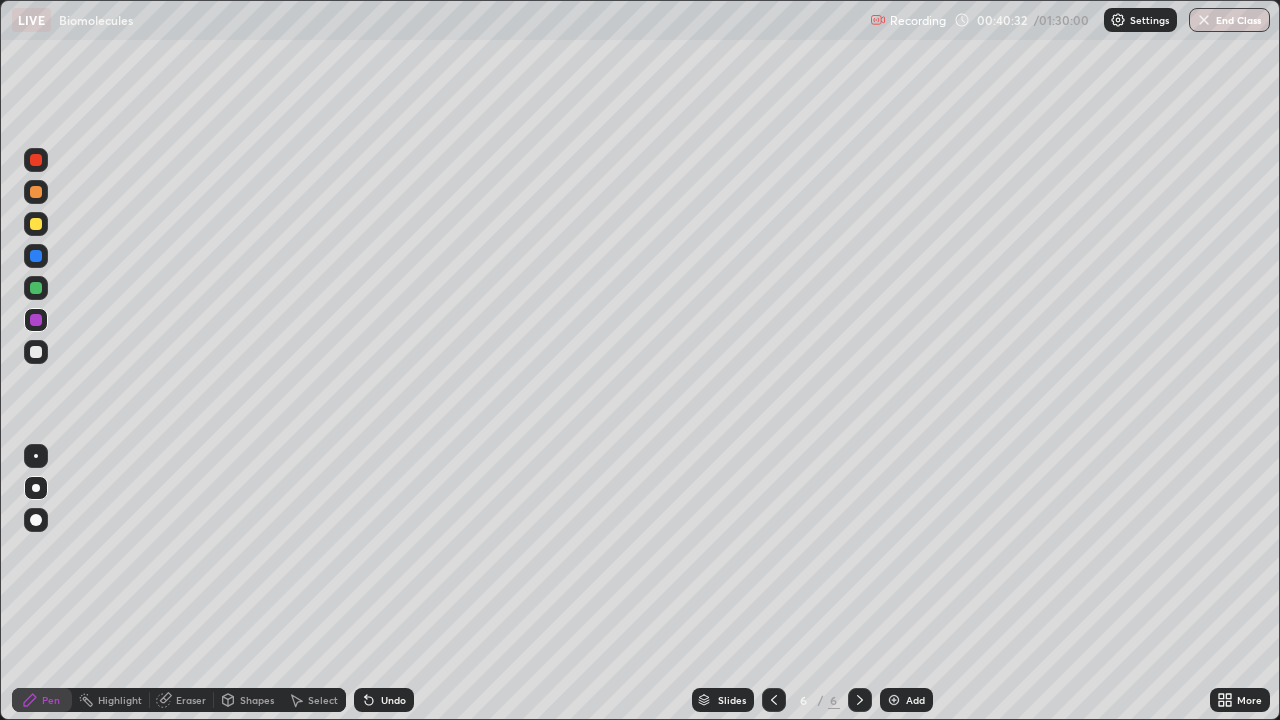 click on "Undo" at bounding box center (393, 700) 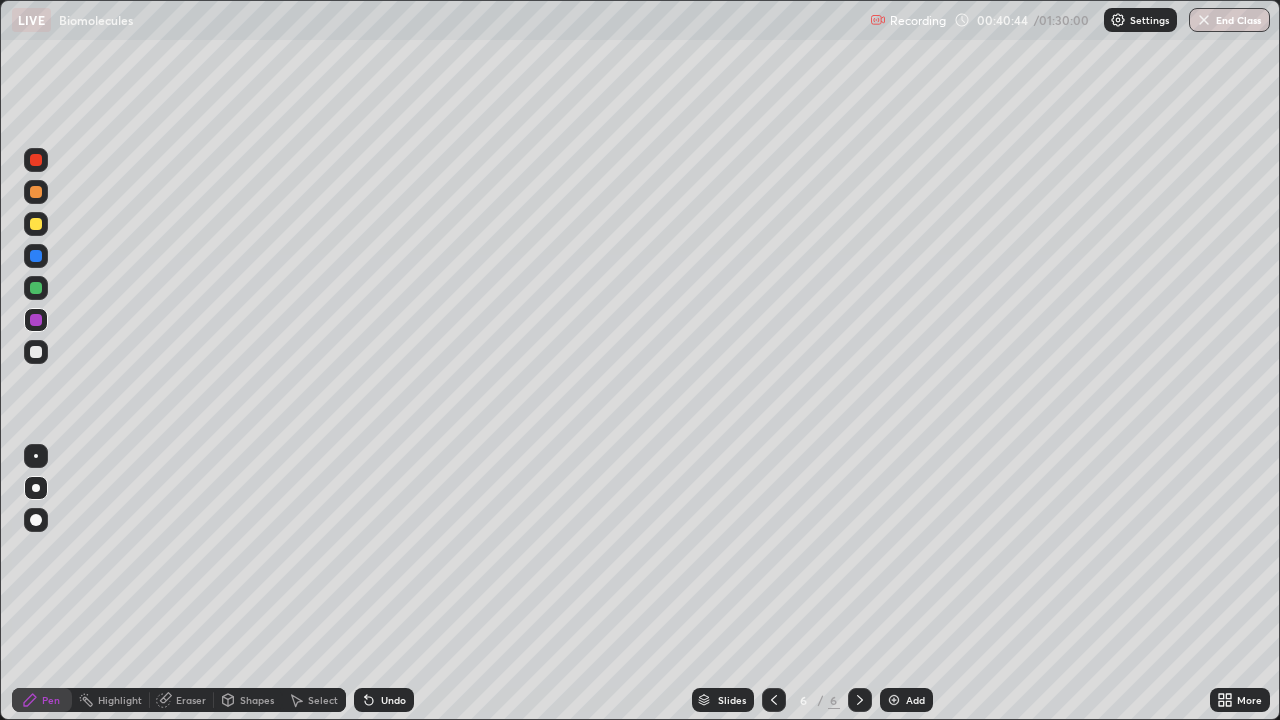 click at bounding box center [36, 288] 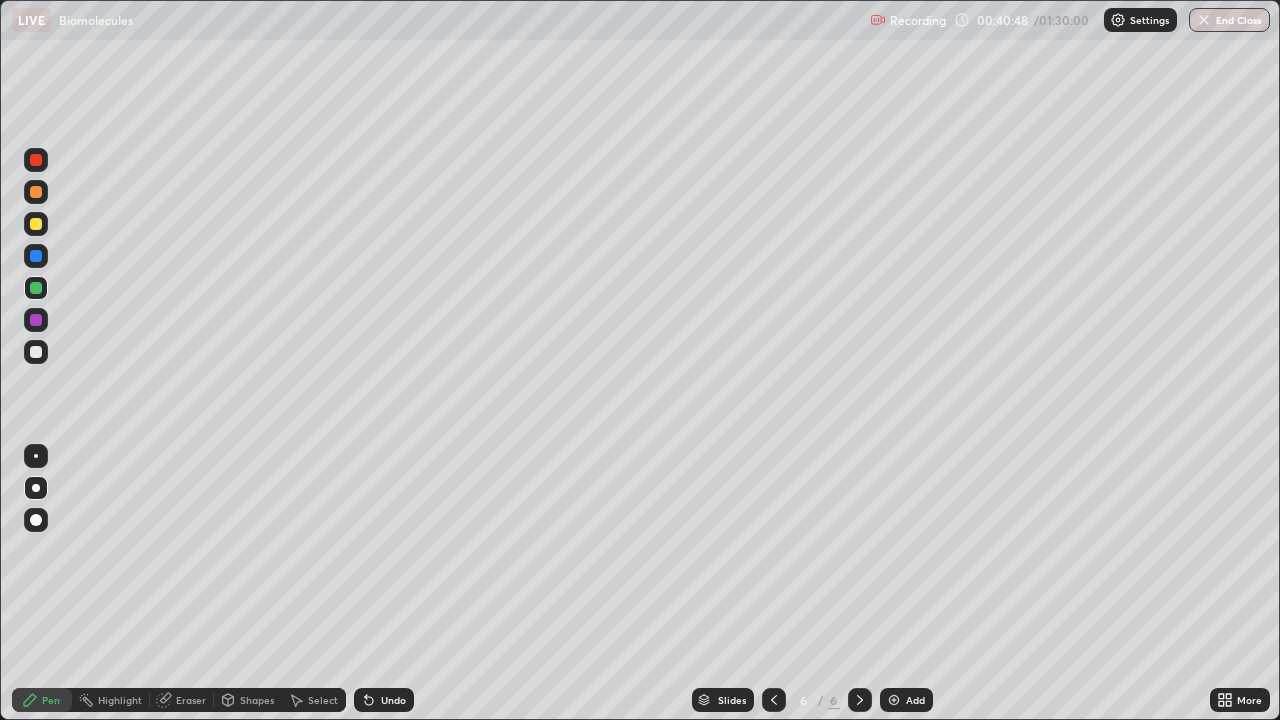 click at bounding box center [36, 192] 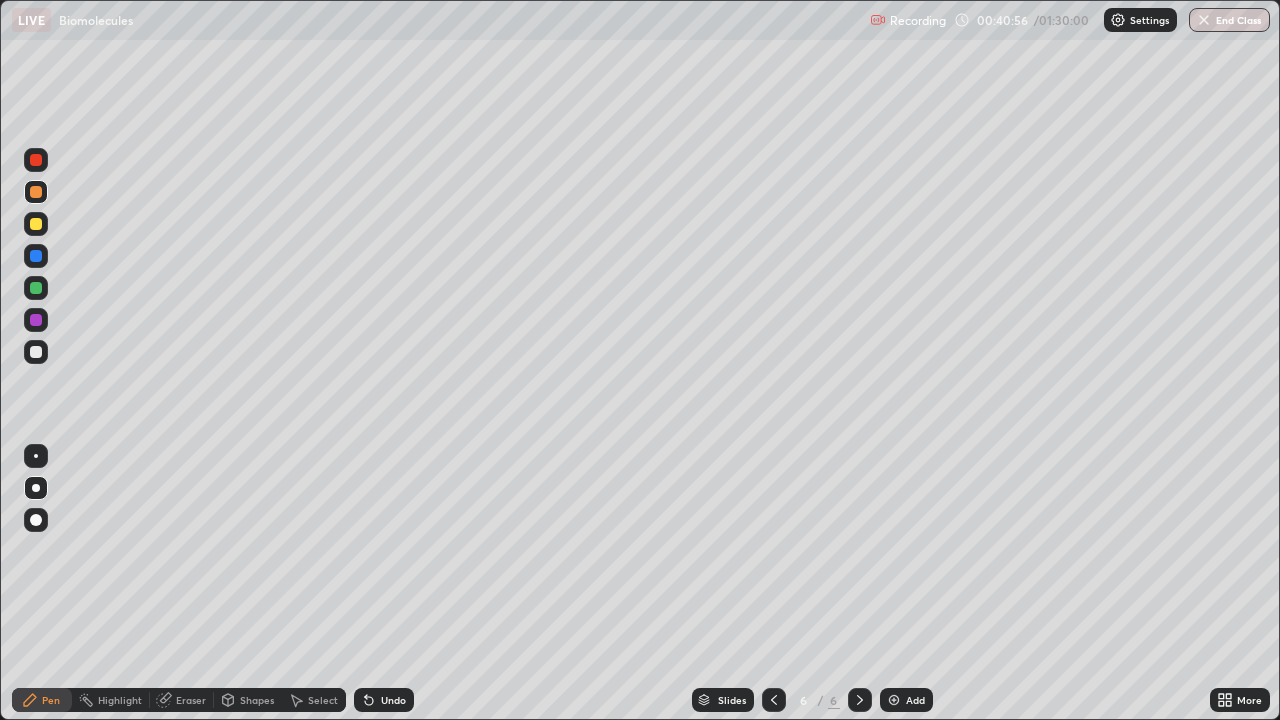 click on "Eraser" at bounding box center (191, 700) 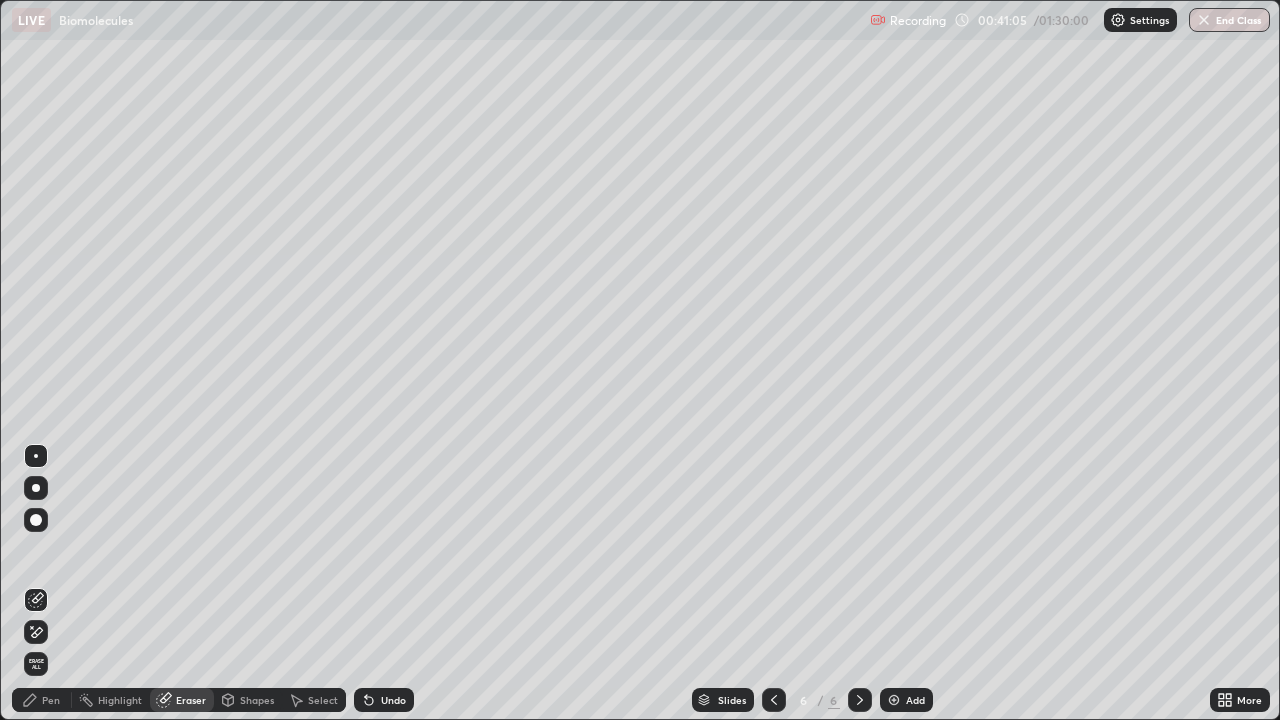 click on "Pen" at bounding box center [51, 700] 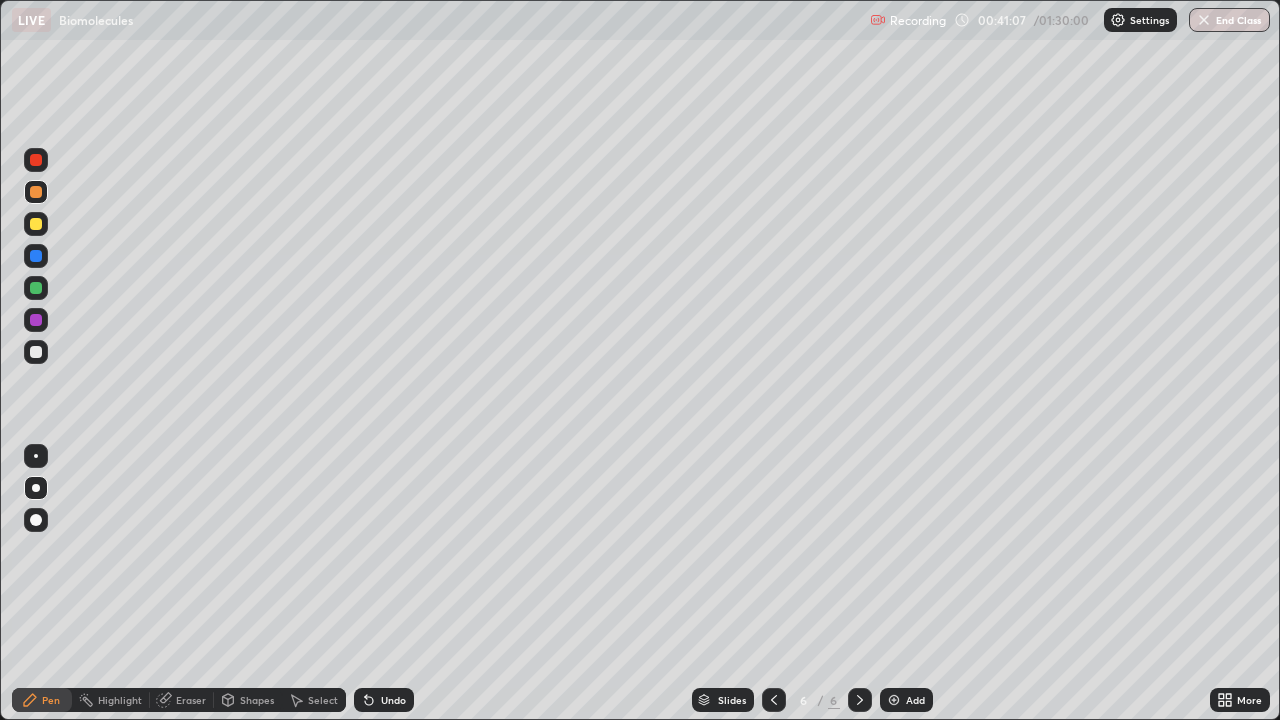 click at bounding box center (36, 224) 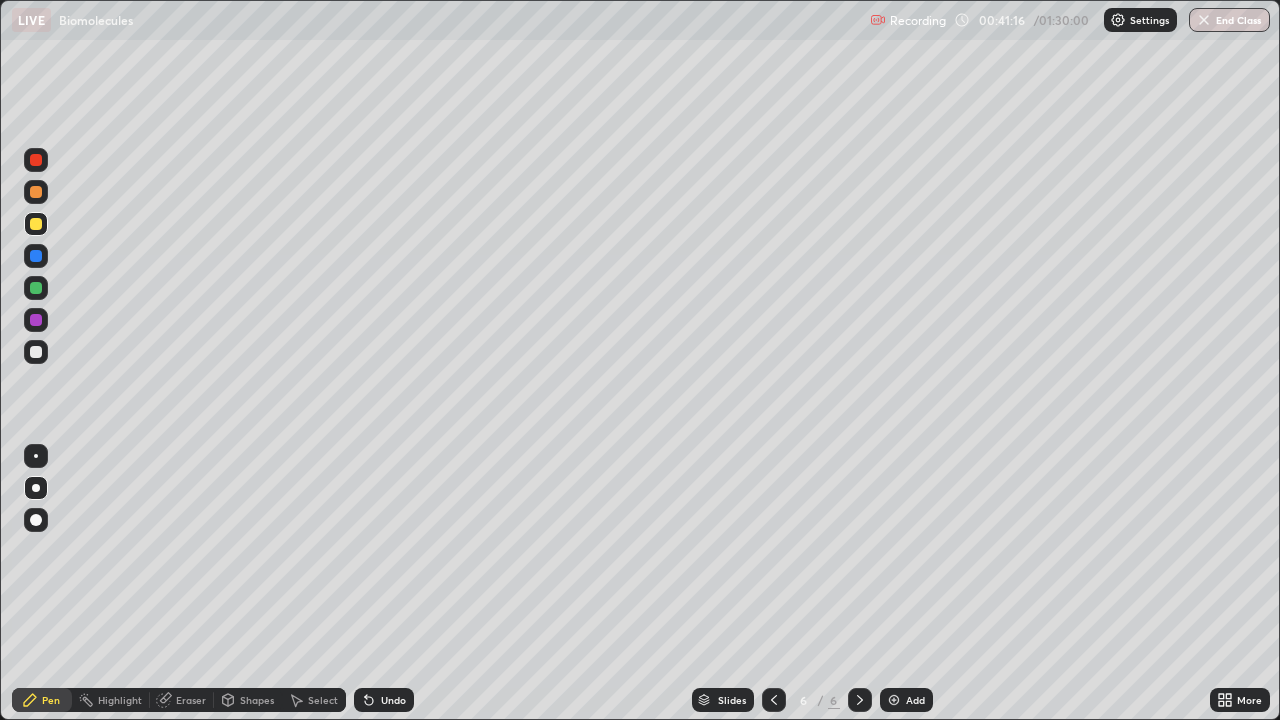 click on "Undo" at bounding box center [393, 700] 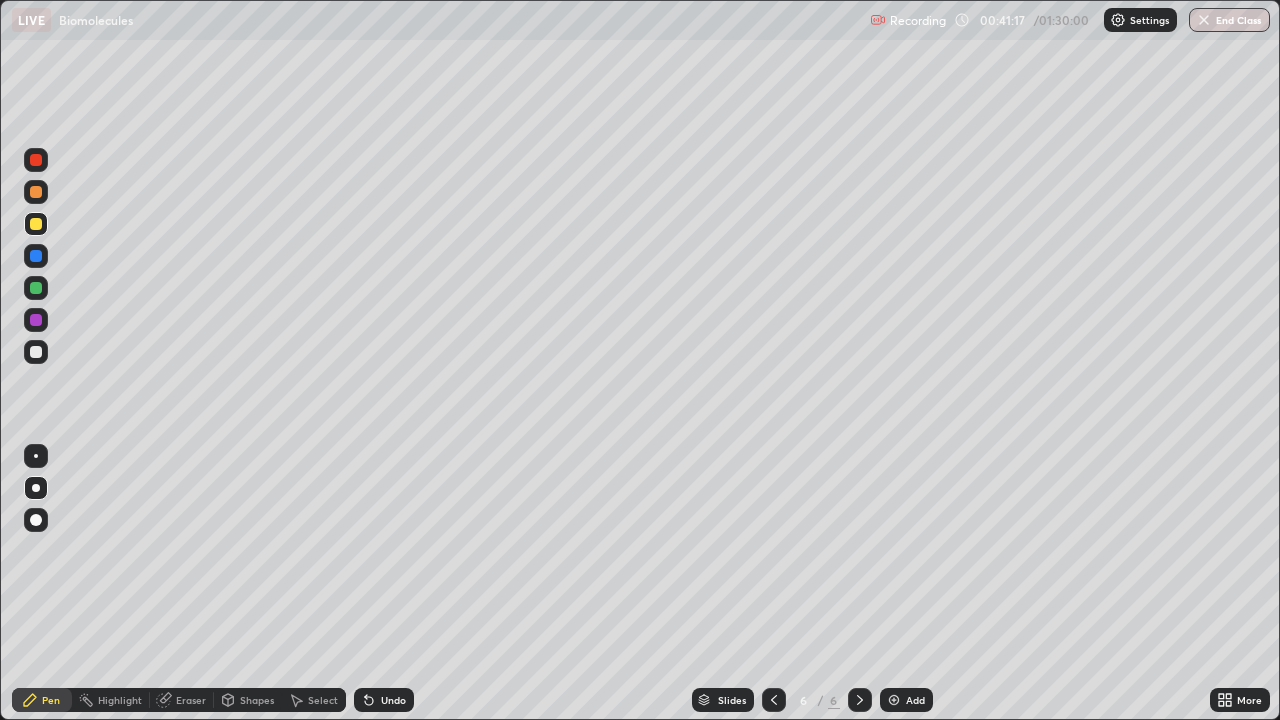 click on "Undo" at bounding box center (384, 700) 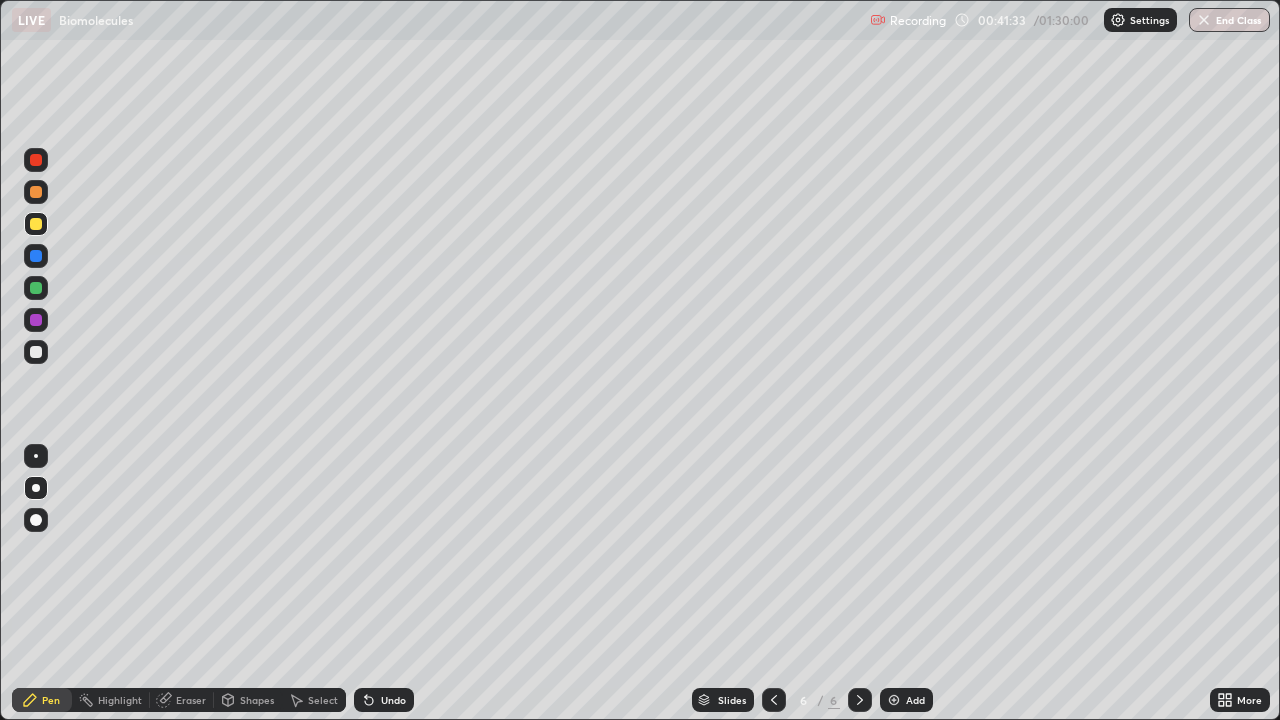 click at bounding box center [36, 160] 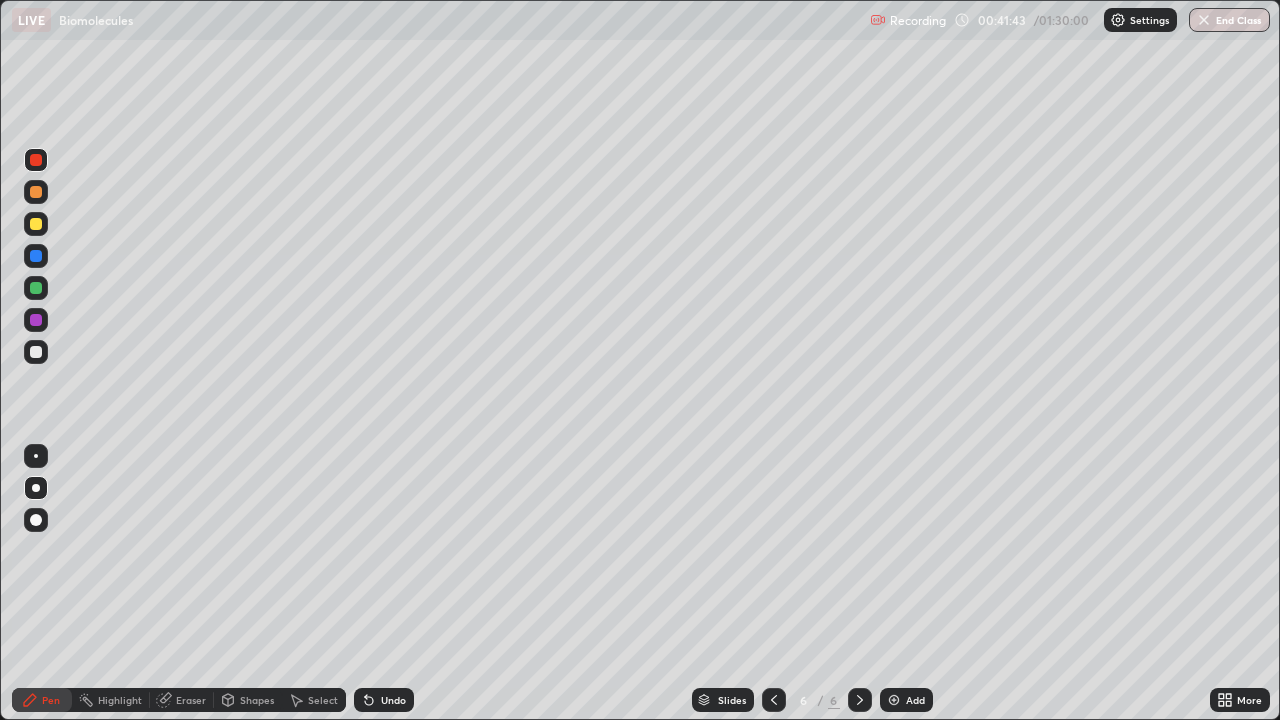 click on "Undo" at bounding box center [384, 700] 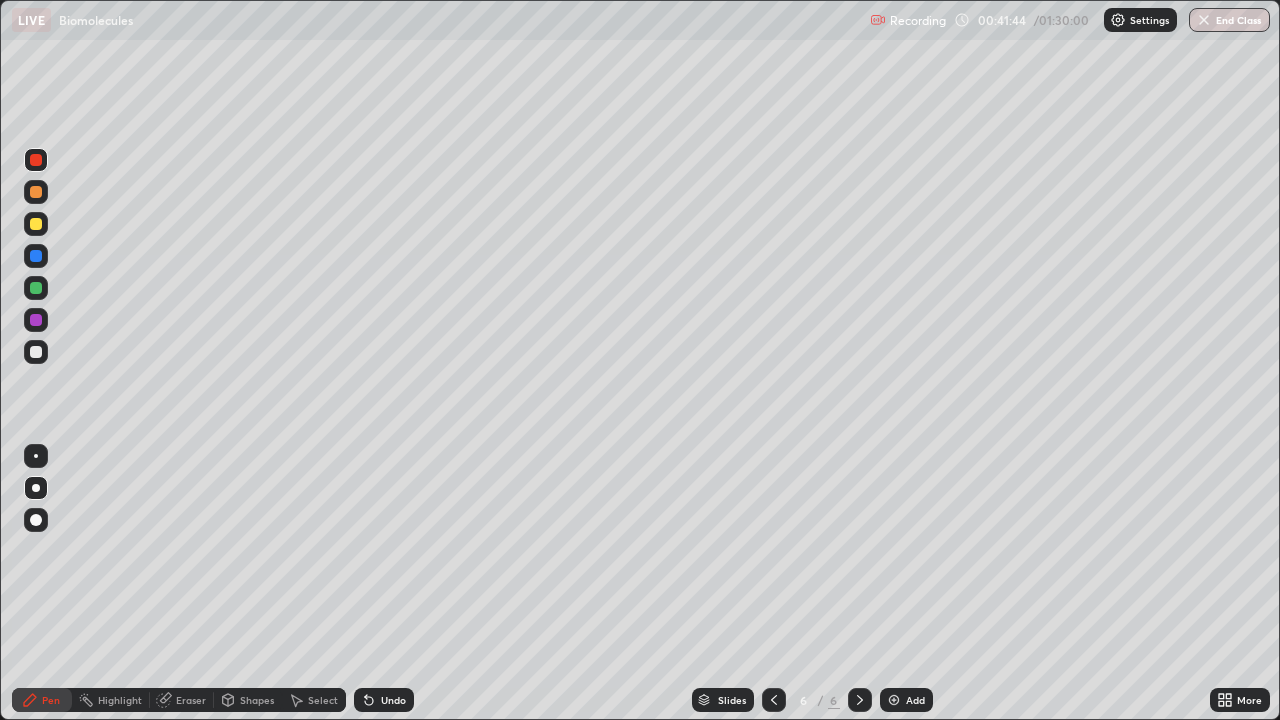 click at bounding box center [36, 456] 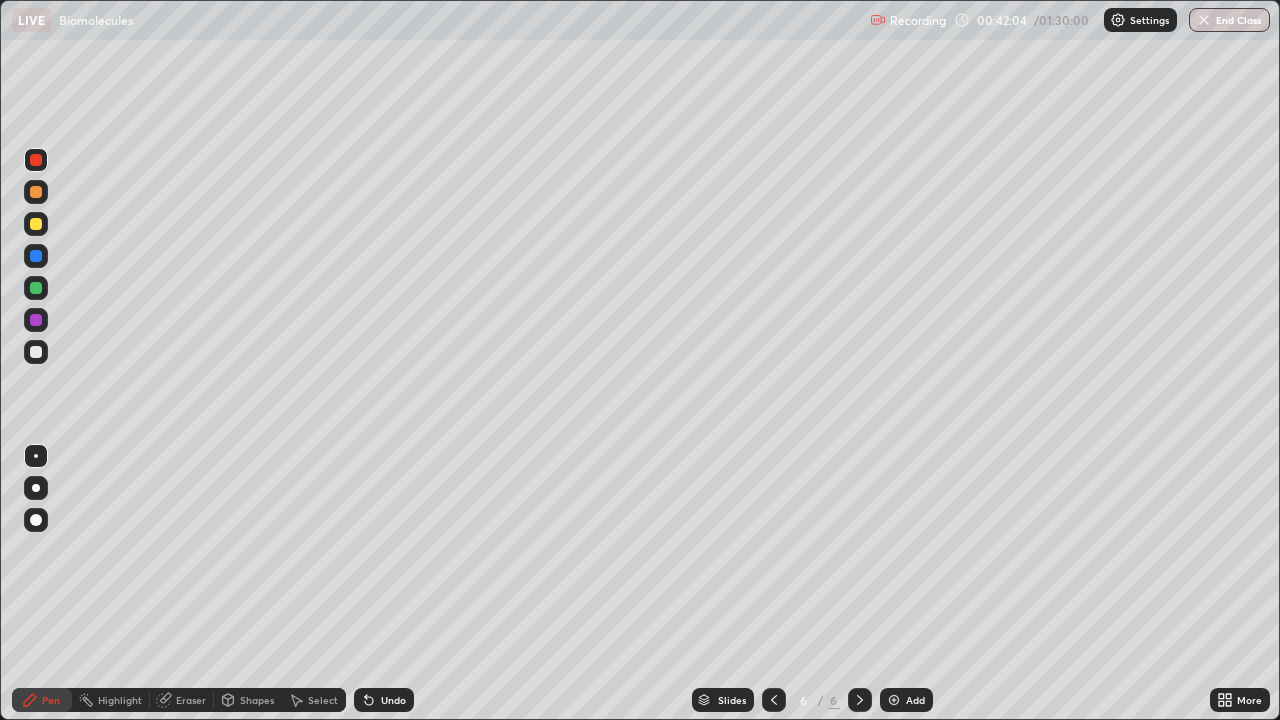 click at bounding box center (36, 320) 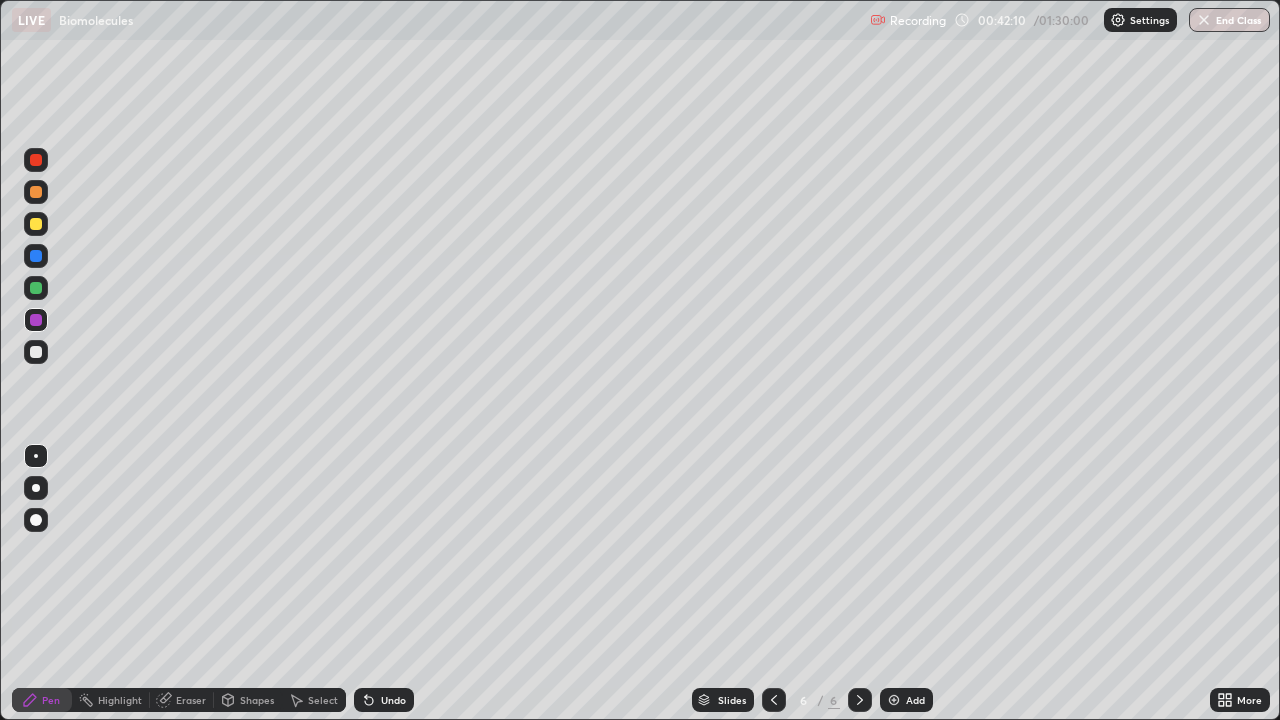 click on "Undo" at bounding box center (393, 700) 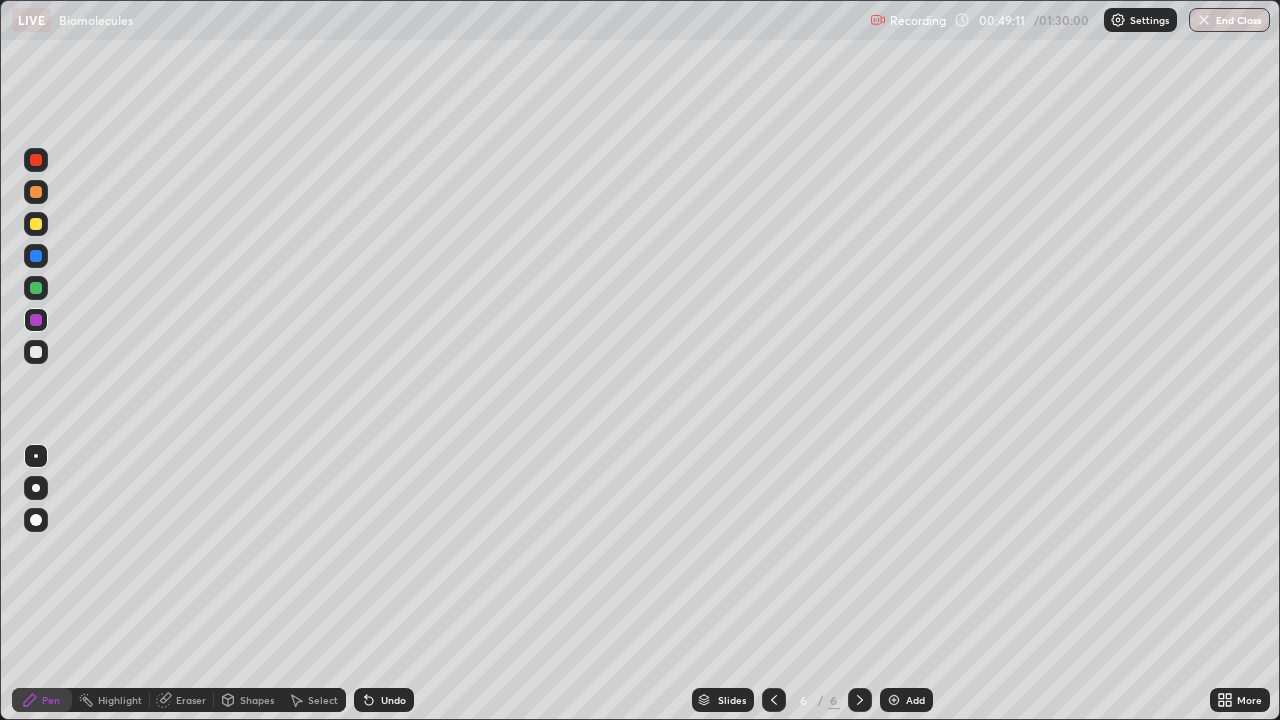 click at bounding box center [894, 700] 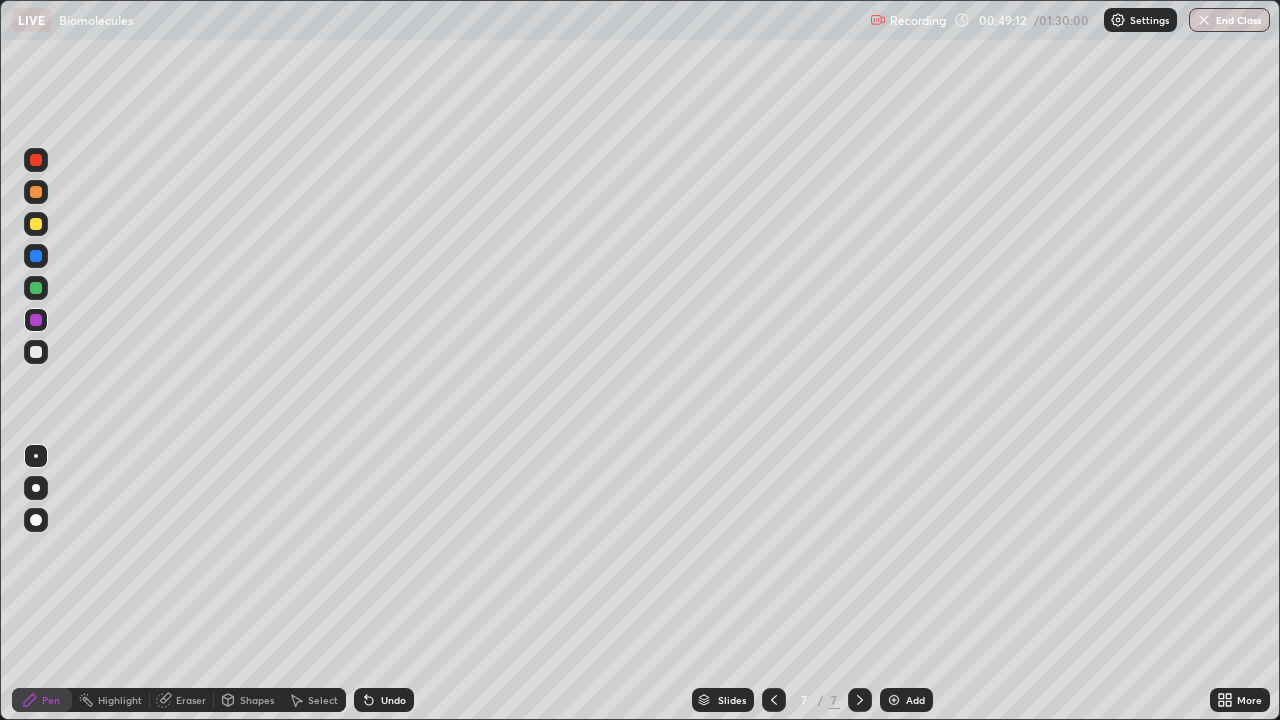click at bounding box center [36, 352] 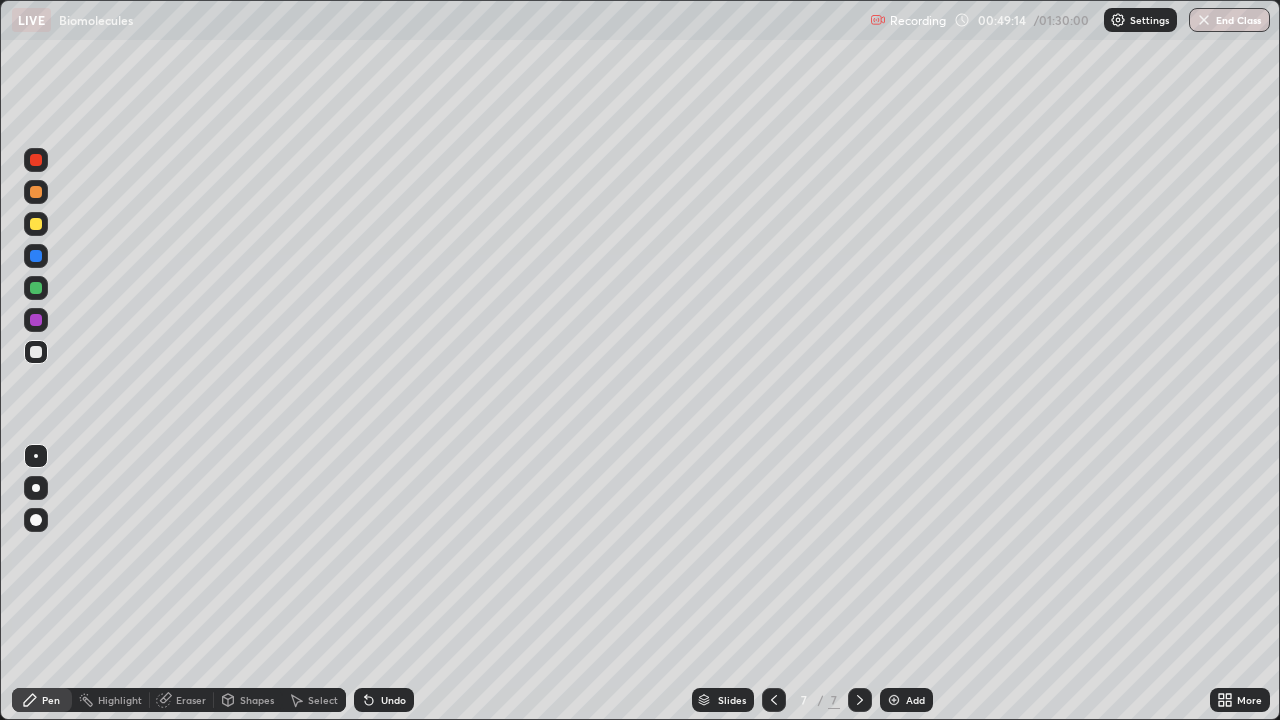 click at bounding box center (36, 488) 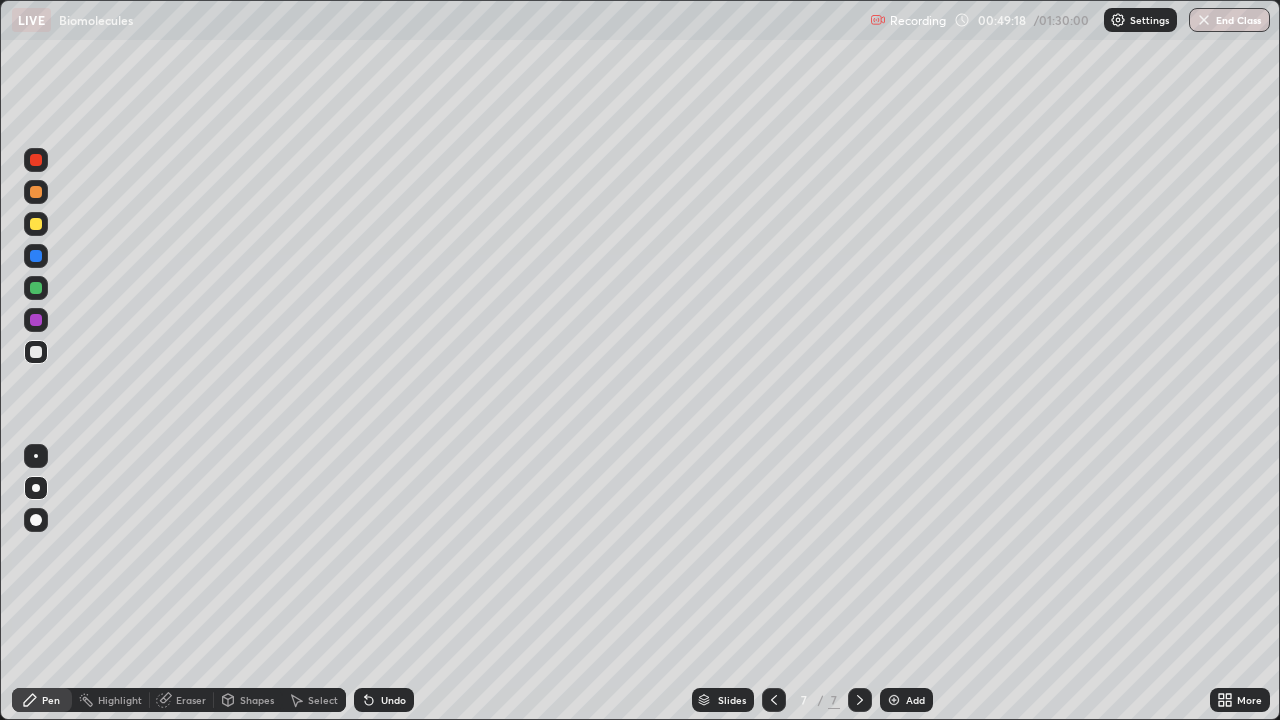 click 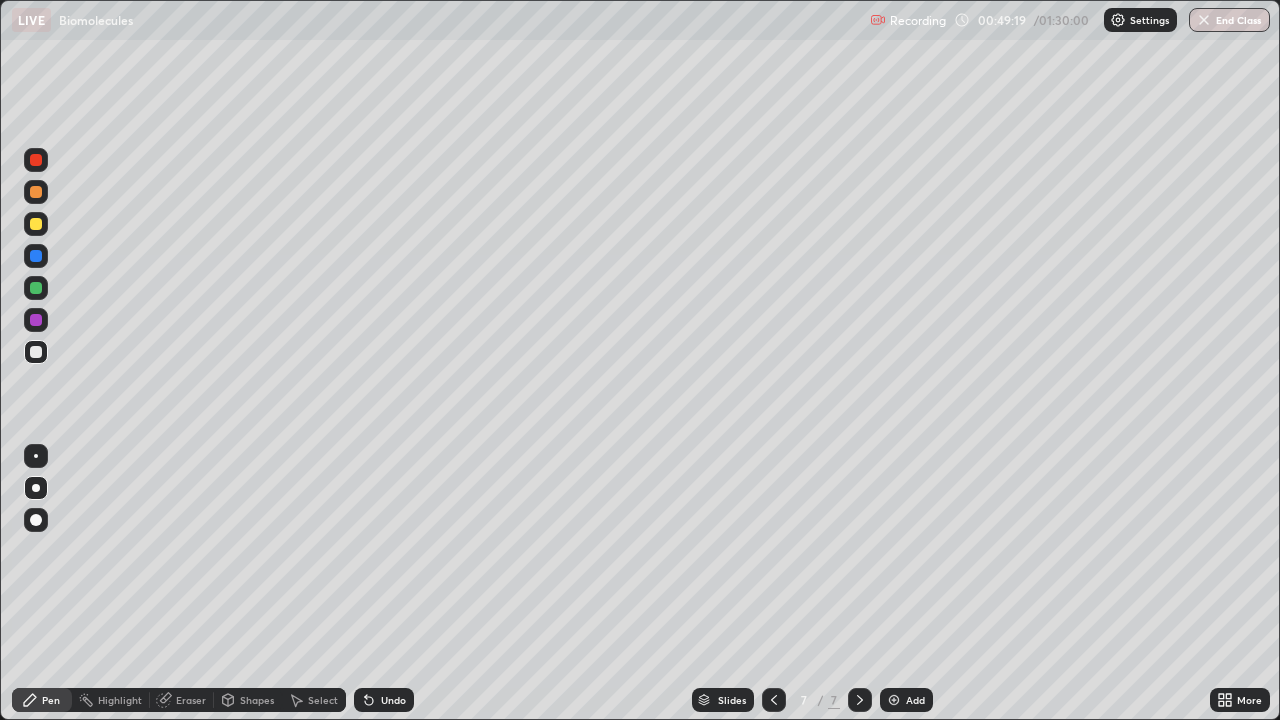 click 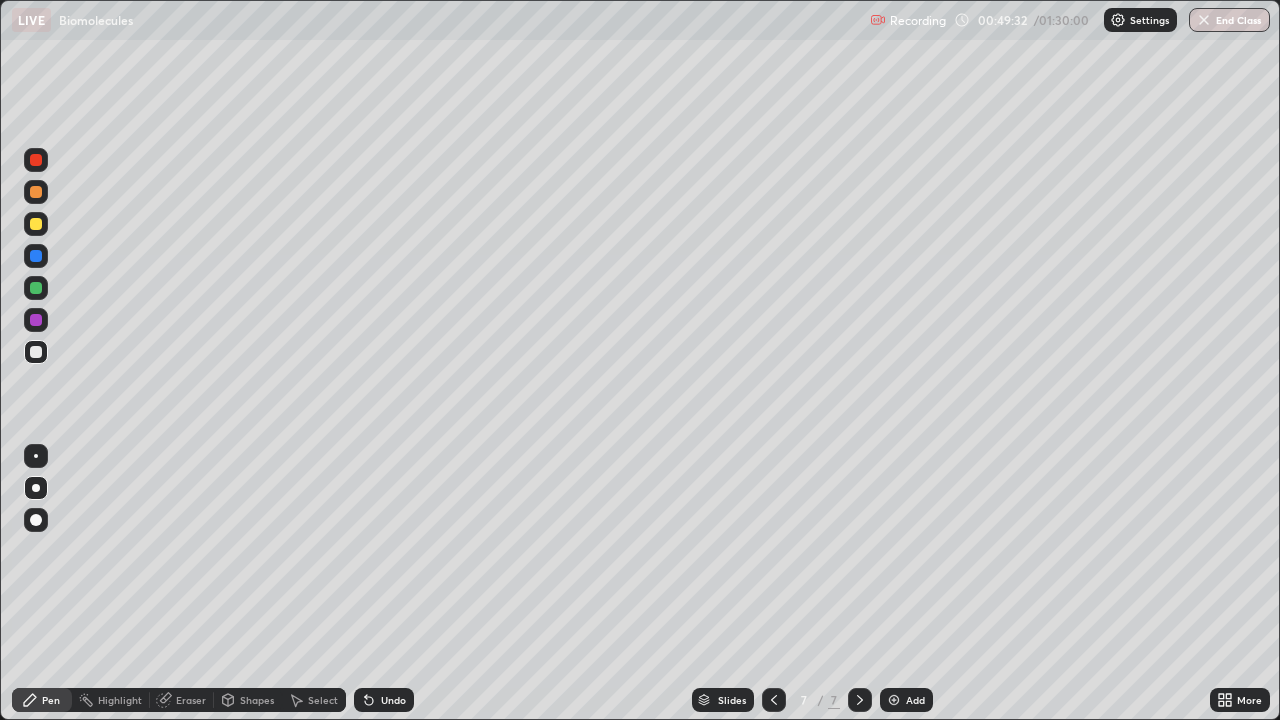 click on "Undo" at bounding box center (384, 700) 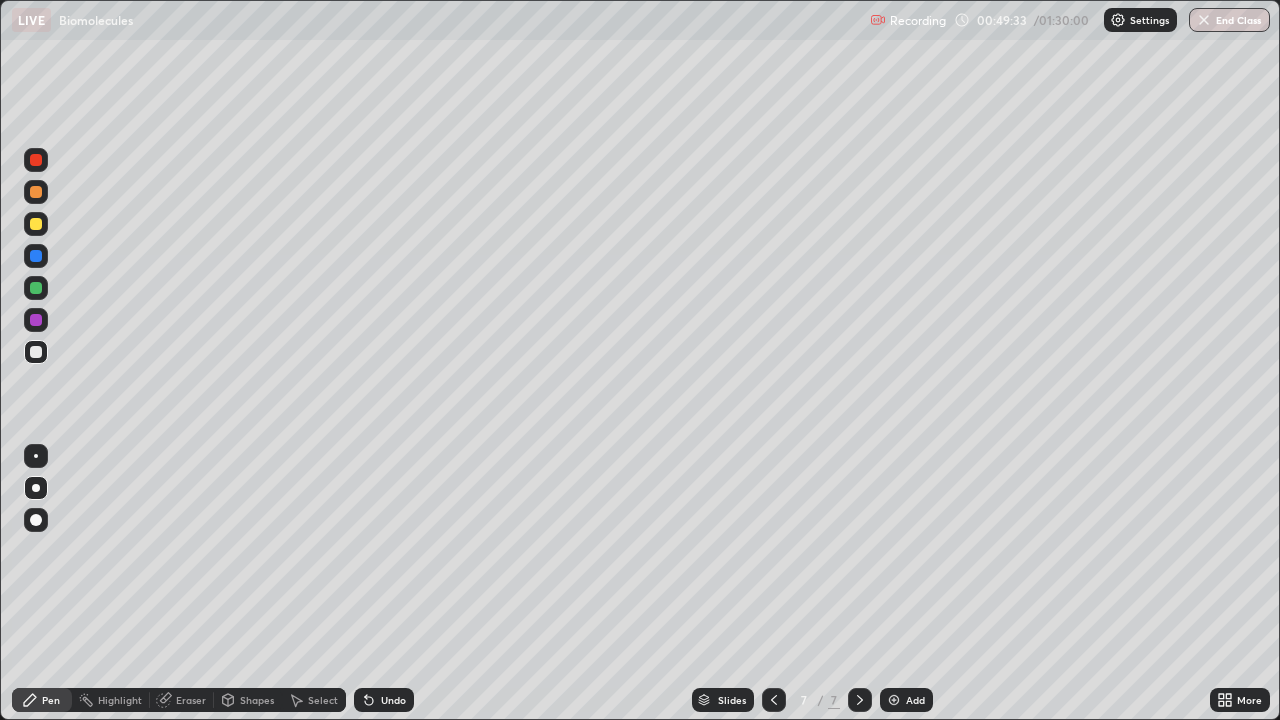 click on "Undo" at bounding box center (393, 700) 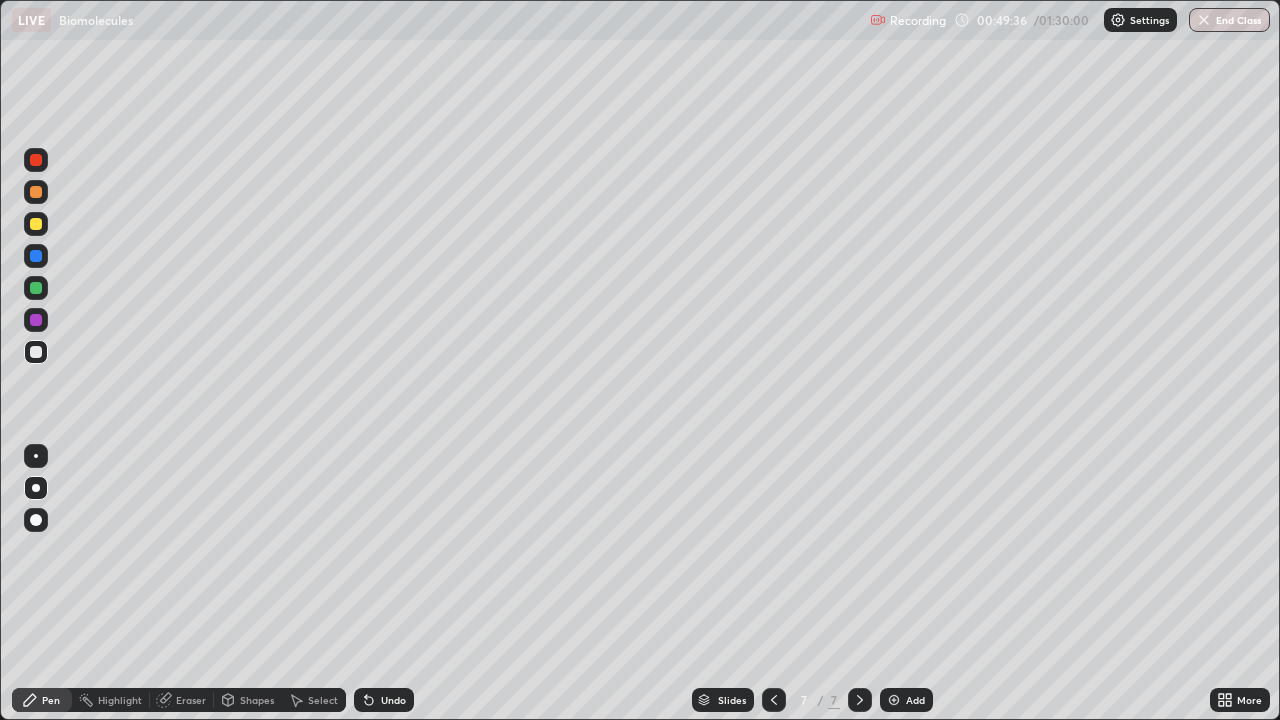 click on "Undo" at bounding box center (393, 700) 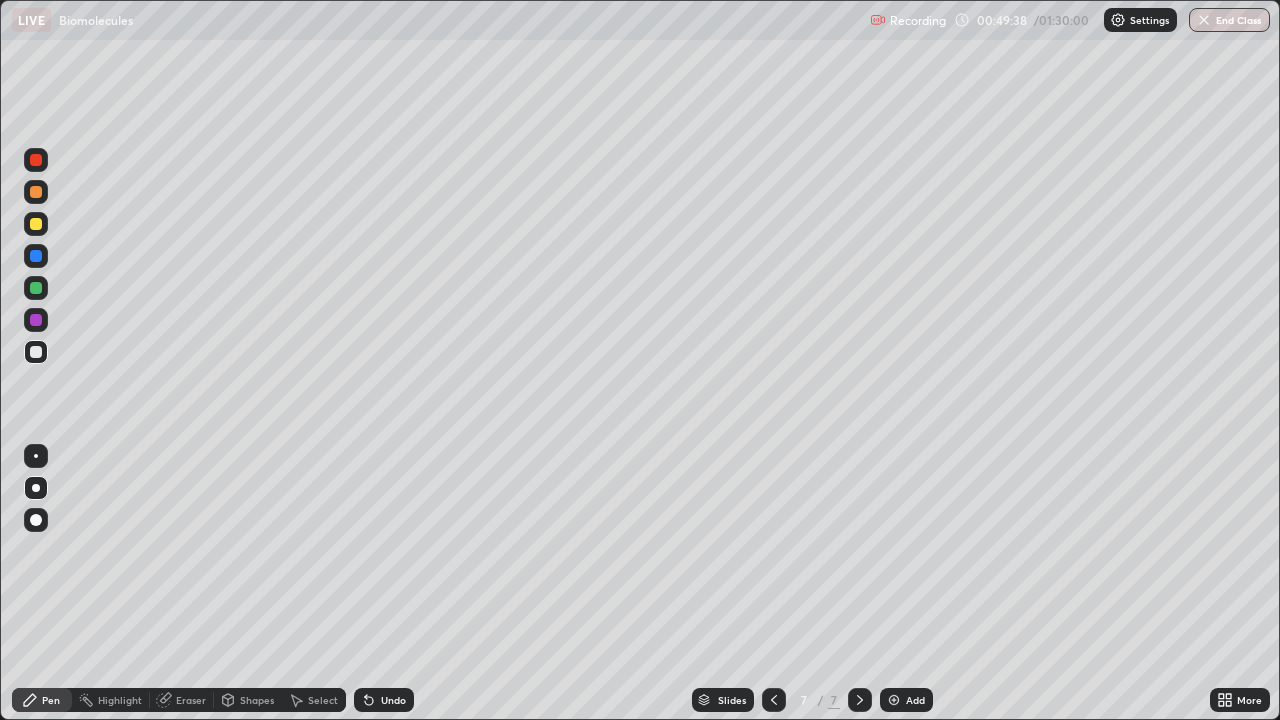click on "Undo" at bounding box center [384, 700] 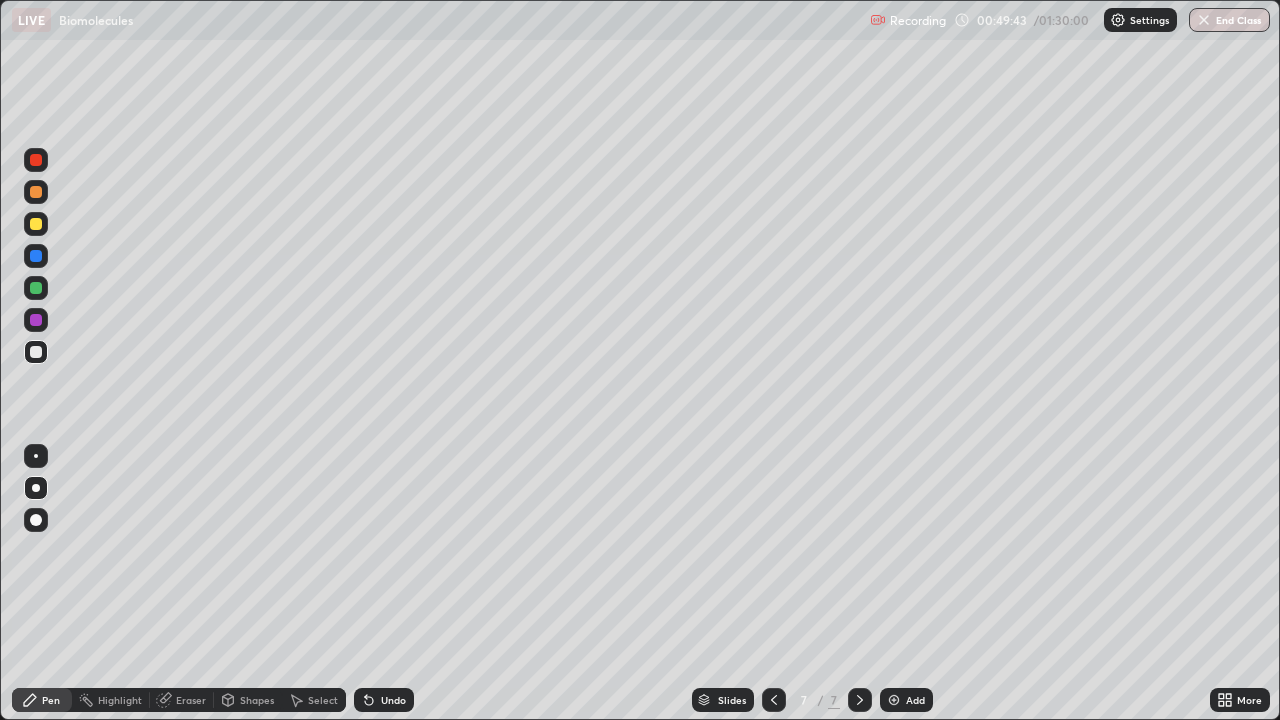 click at bounding box center [36, 320] 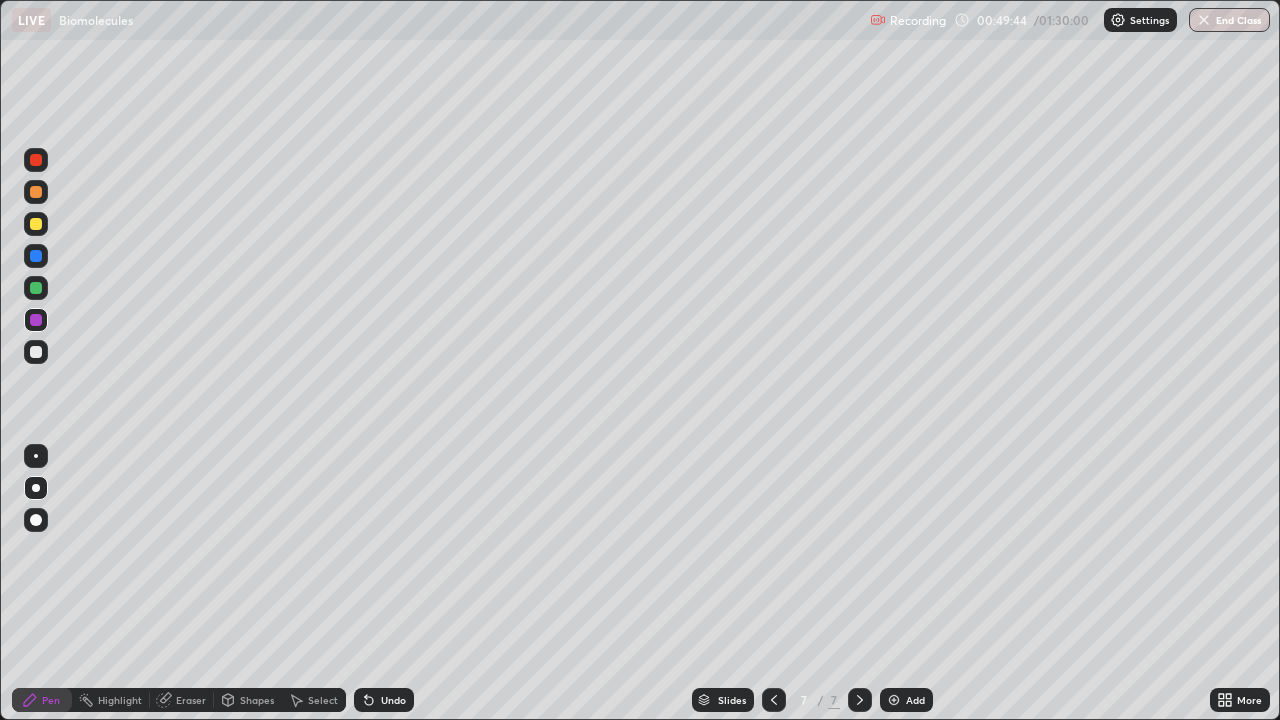 click at bounding box center [36, 224] 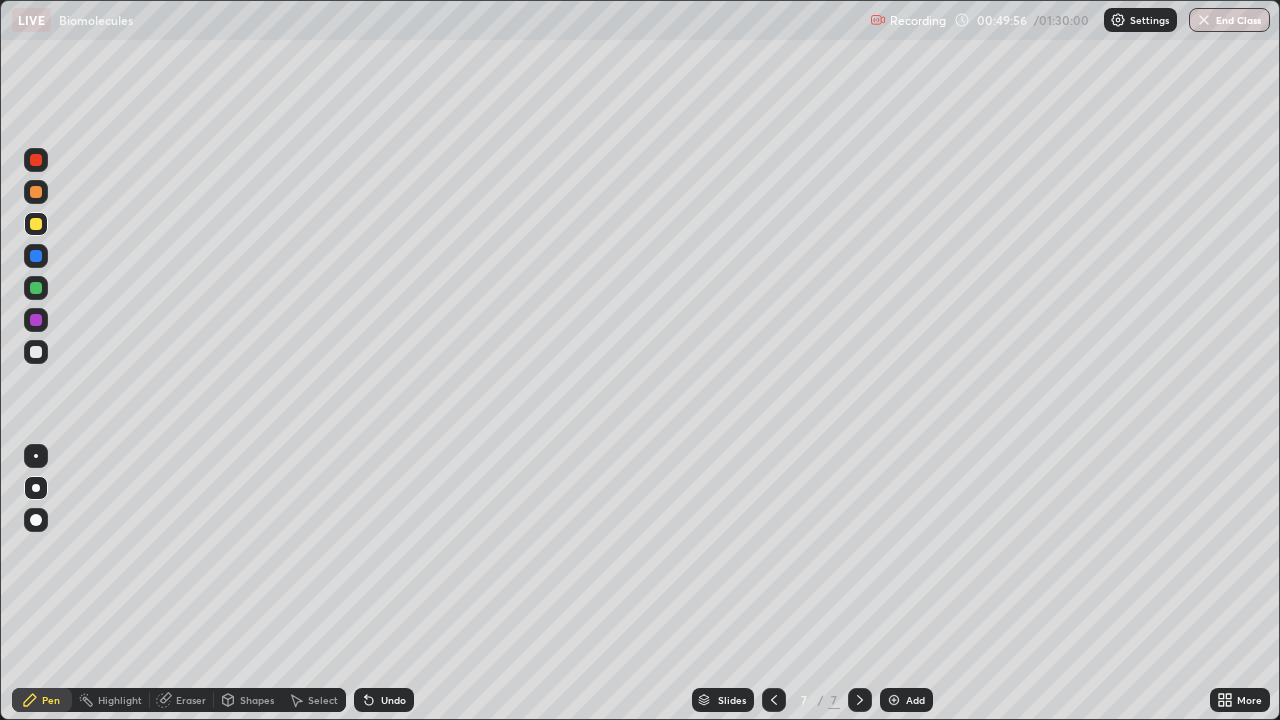 click at bounding box center [36, 160] 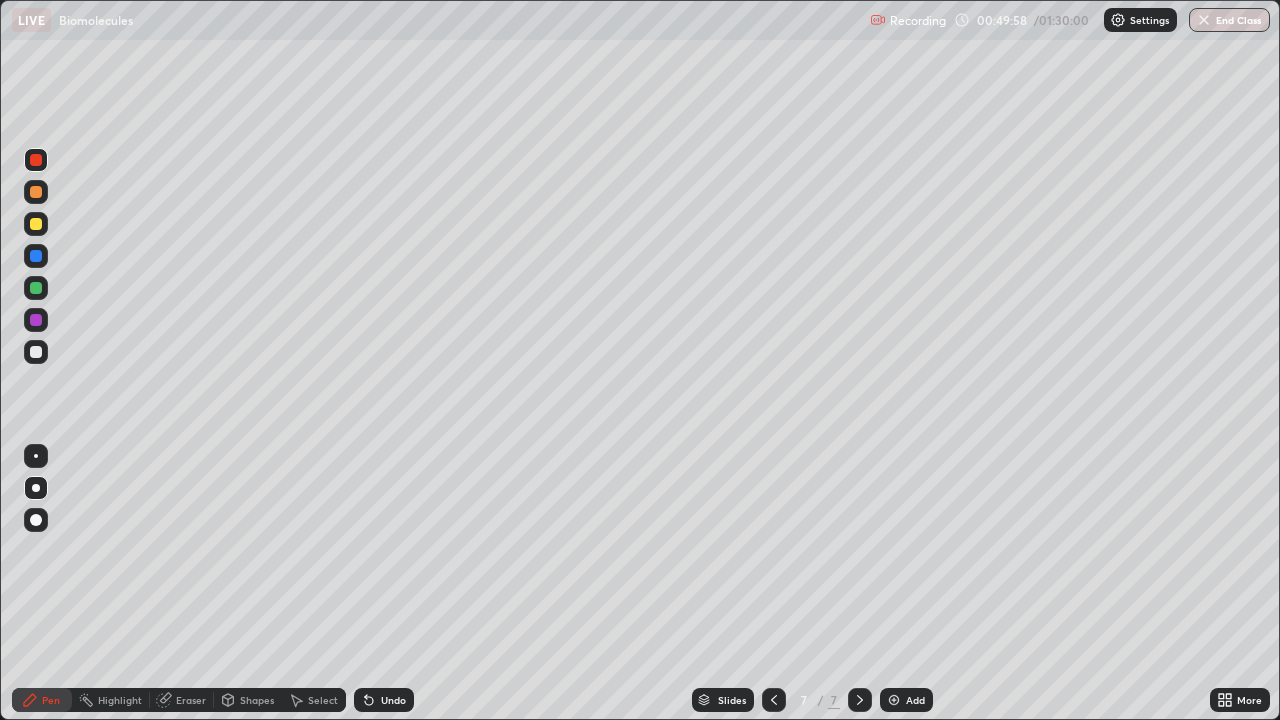 click at bounding box center (36, 456) 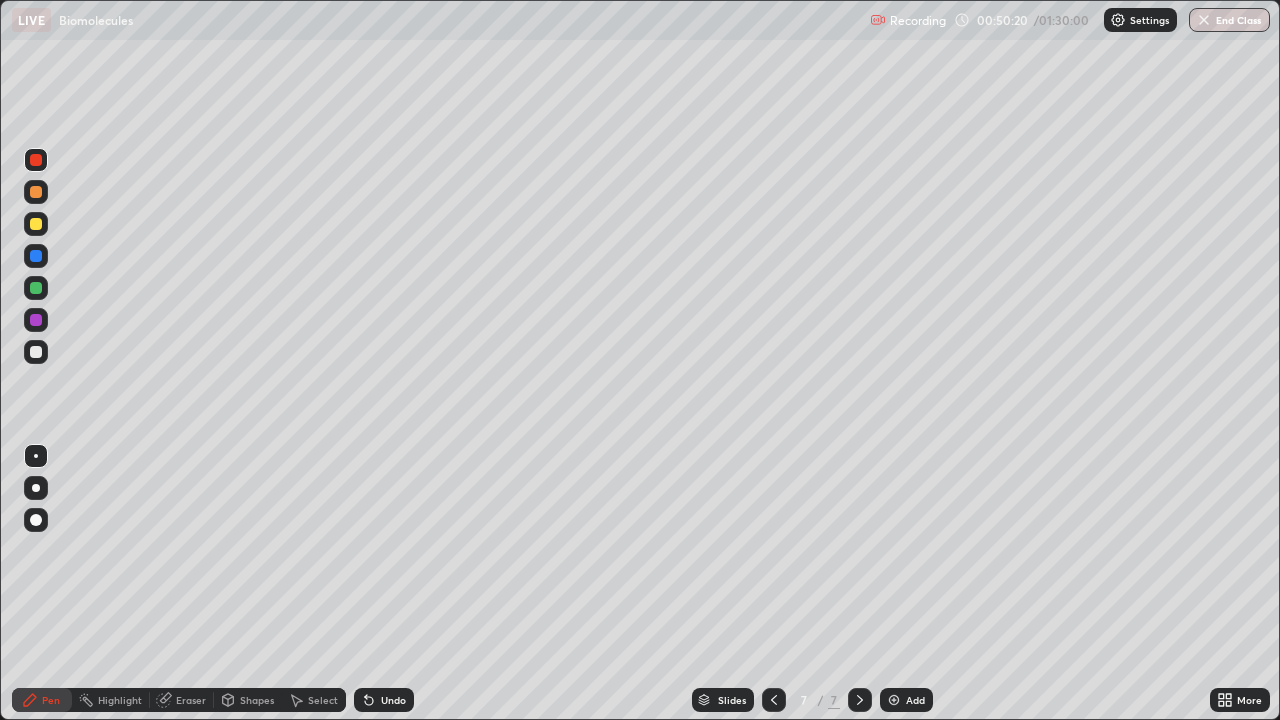 click on "Pen" at bounding box center (42, 700) 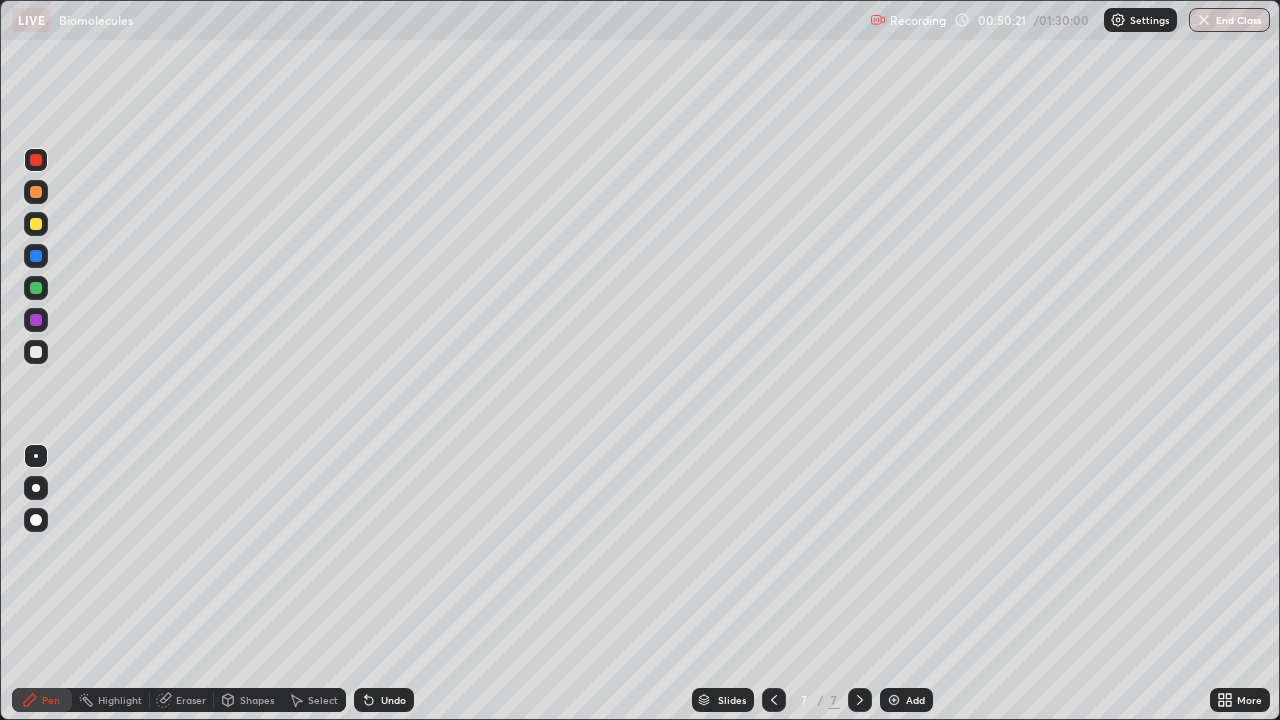 click on "Pen" at bounding box center [51, 700] 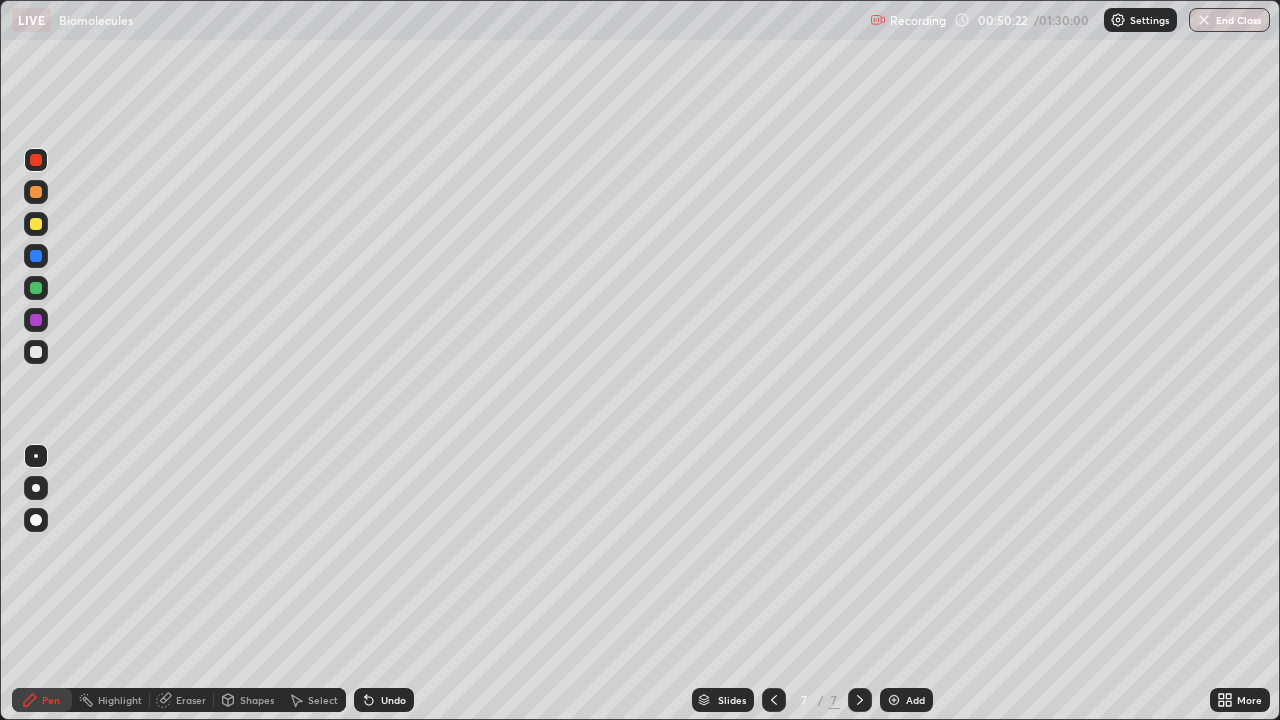 click at bounding box center [36, 352] 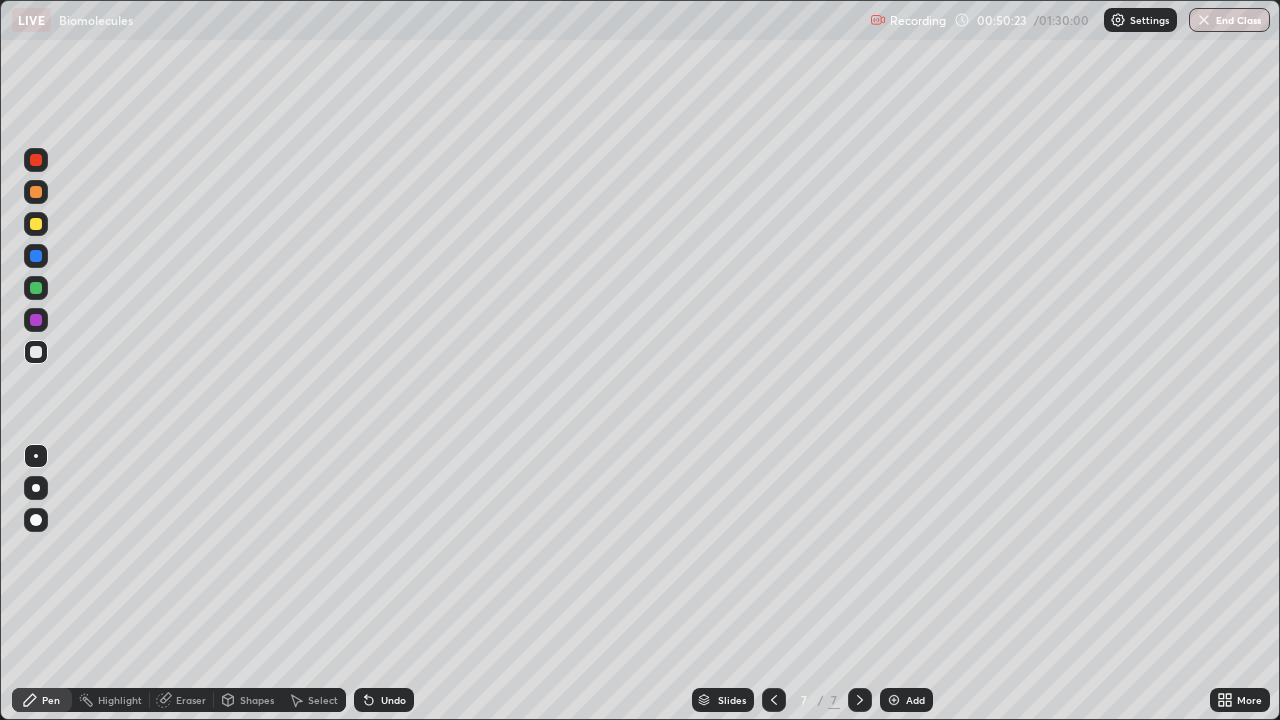 click at bounding box center [36, 488] 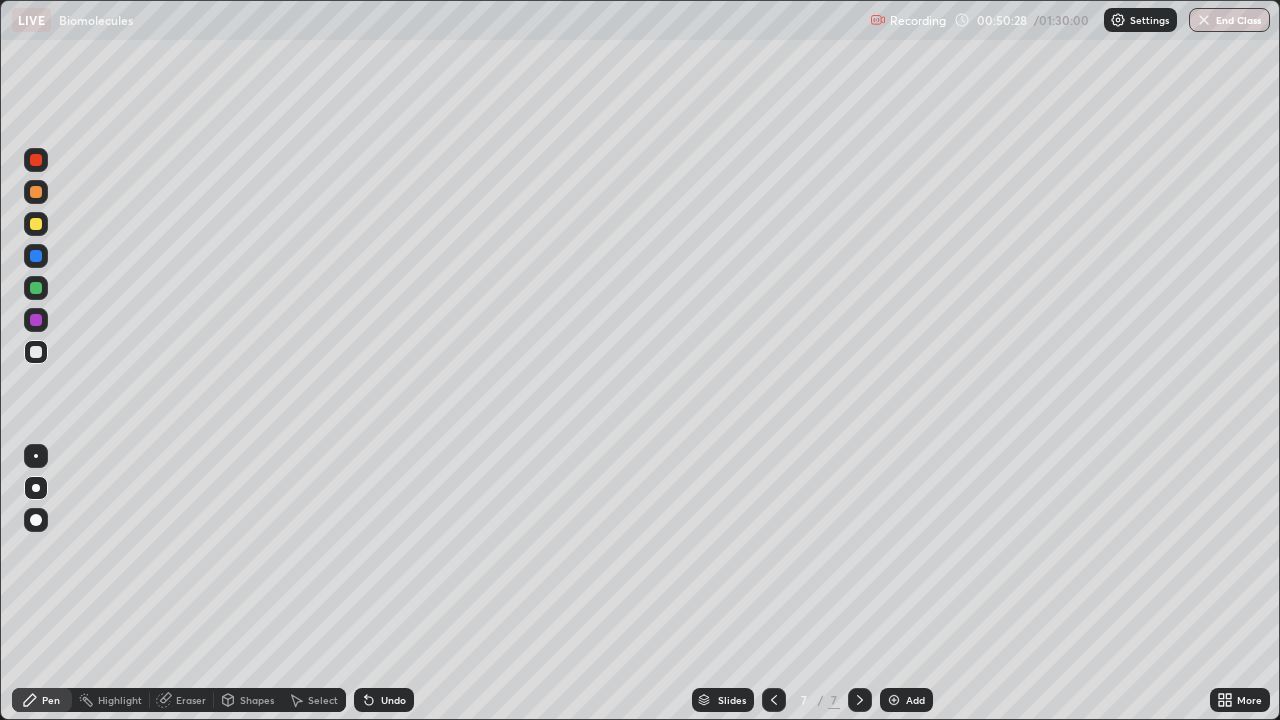 click 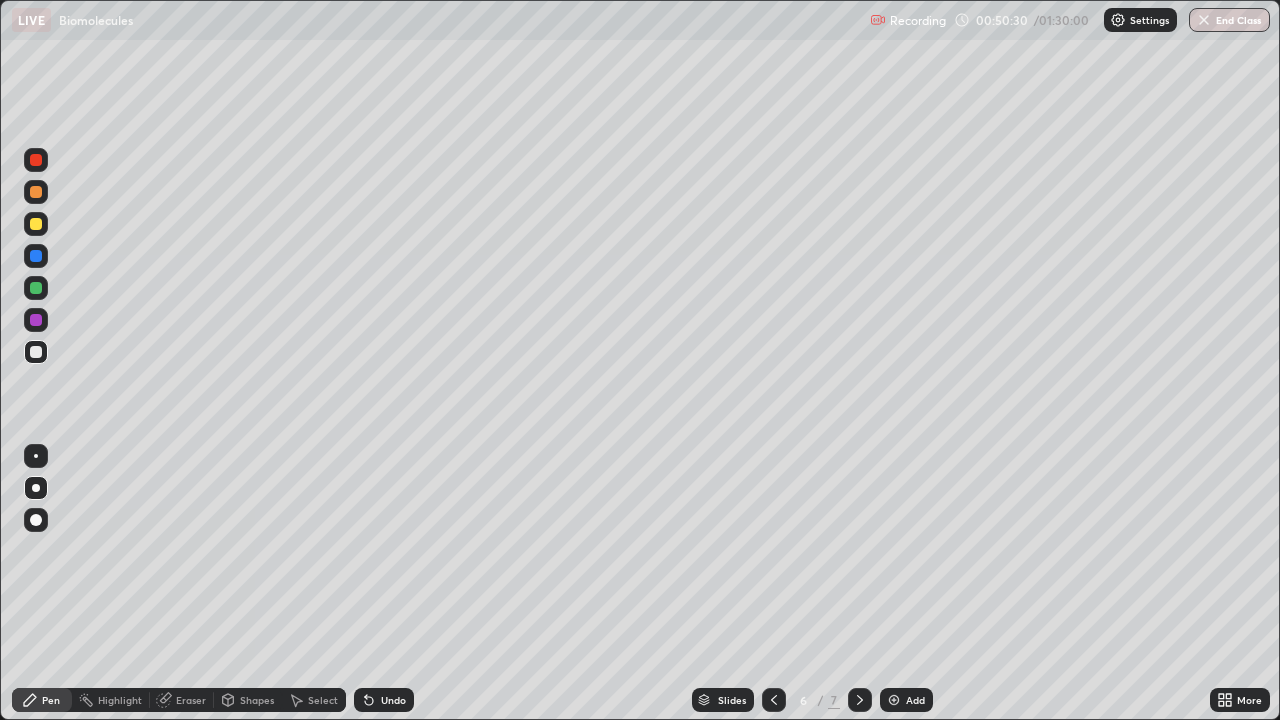 click 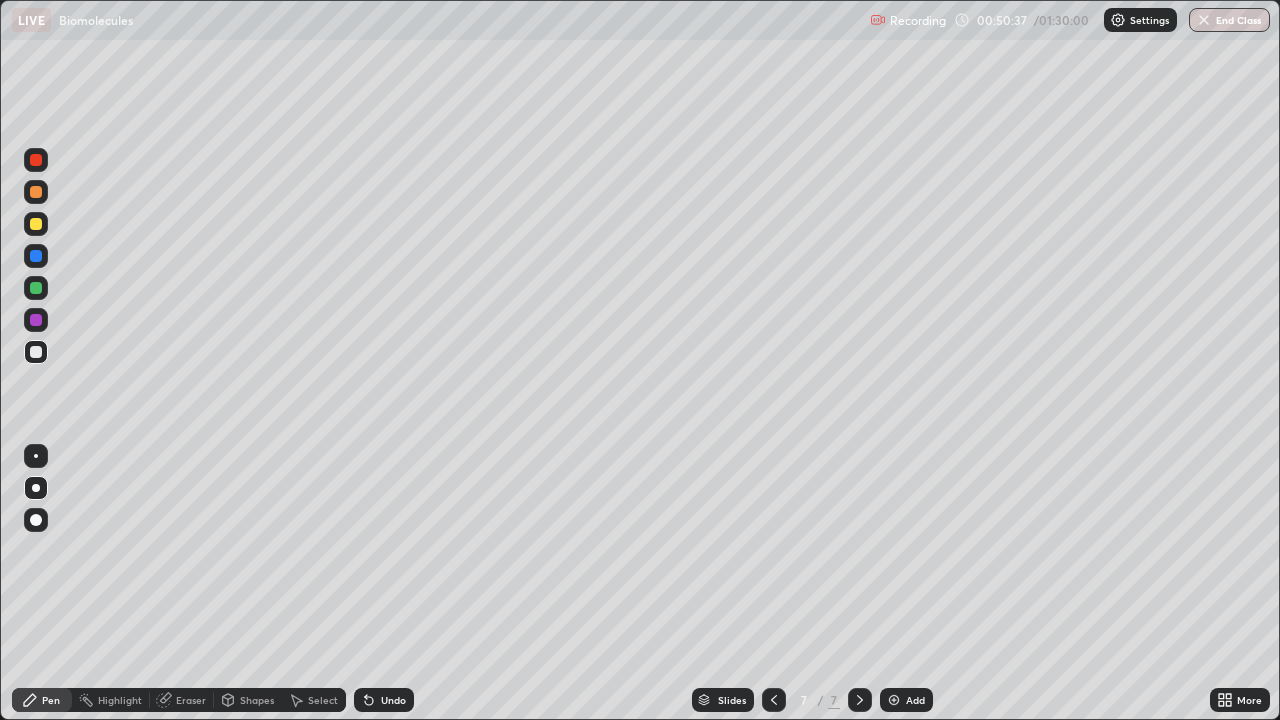 click at bounding box center (36, 320) 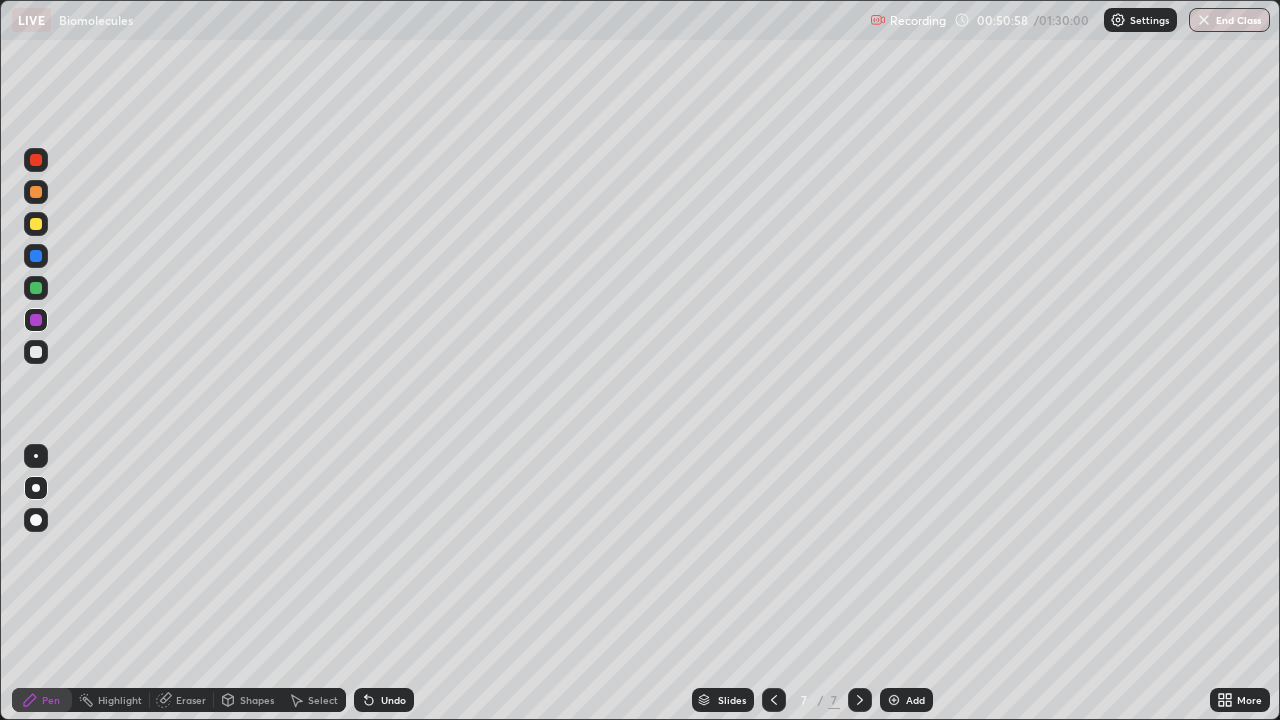 click at bounding box center [36, 352] 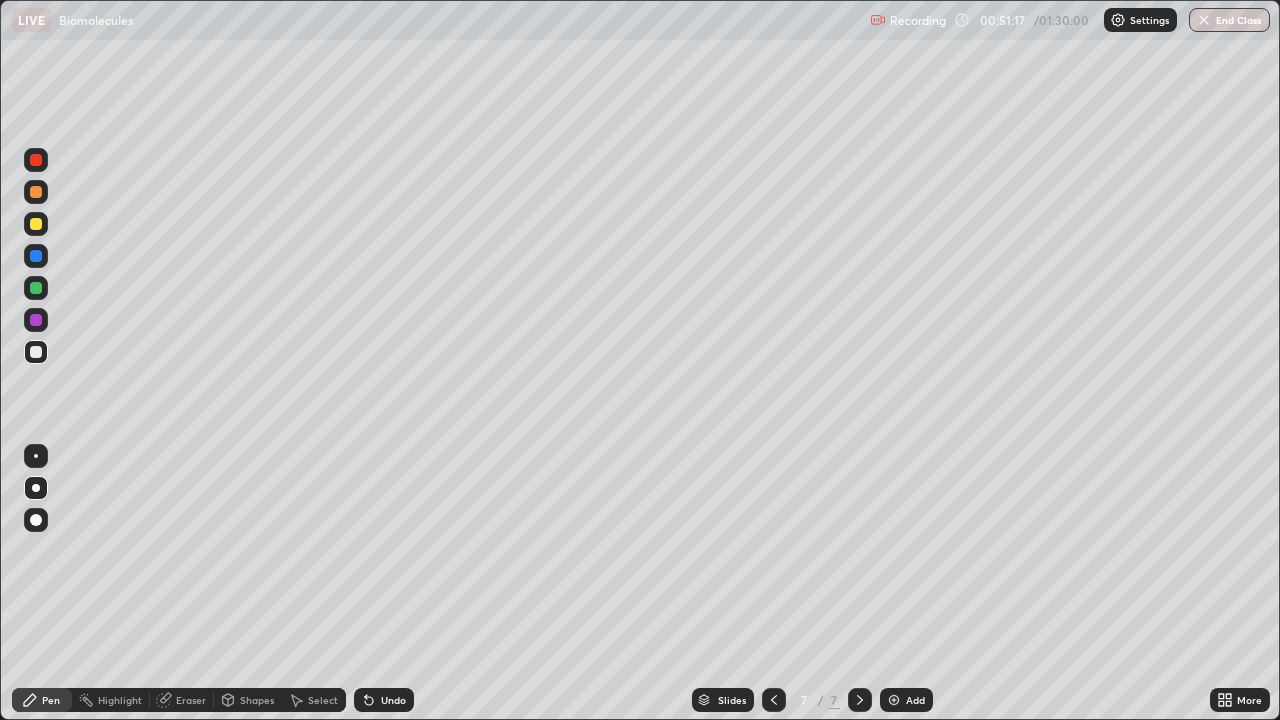 click at bounding box center [36, 224] 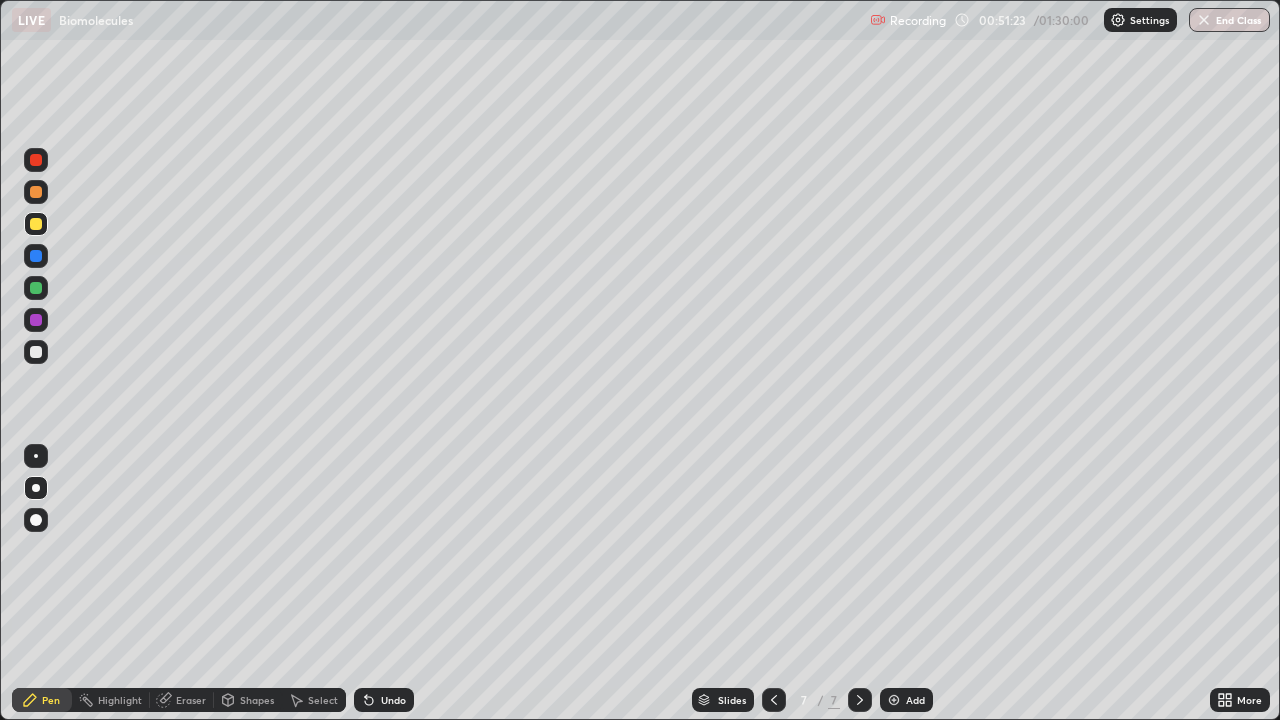 click at bounding box center (36, 352) 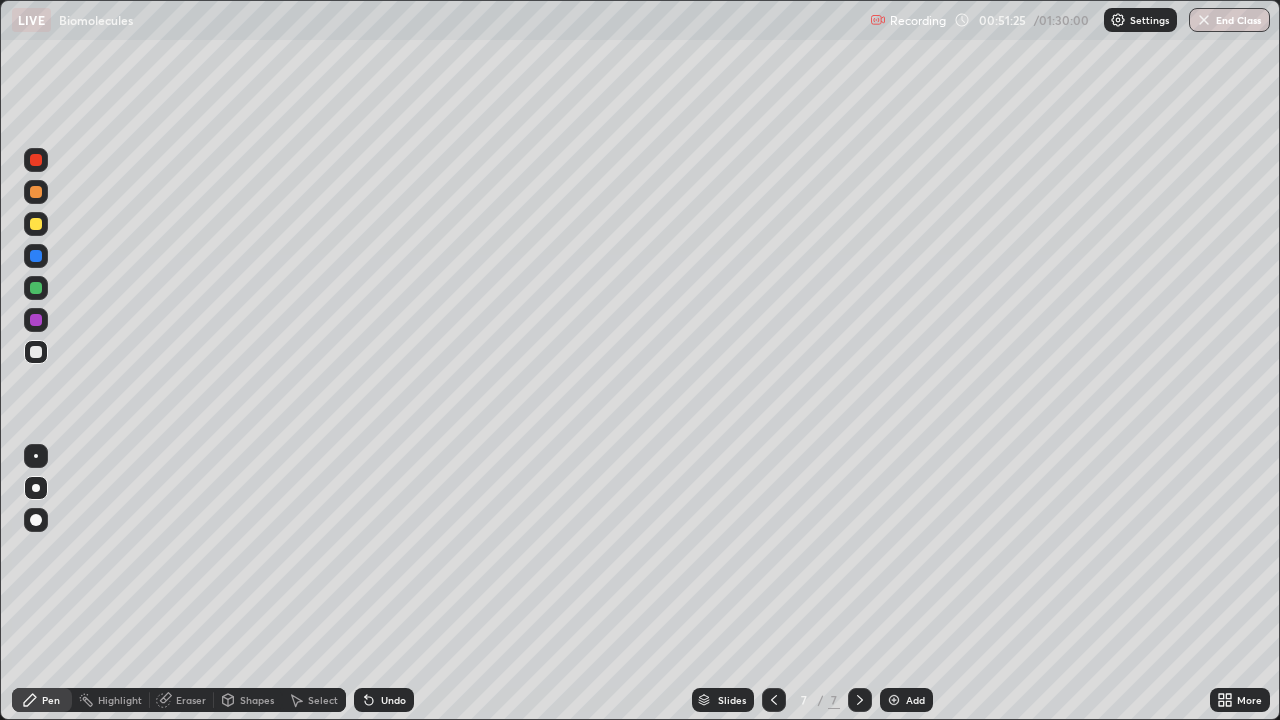 click 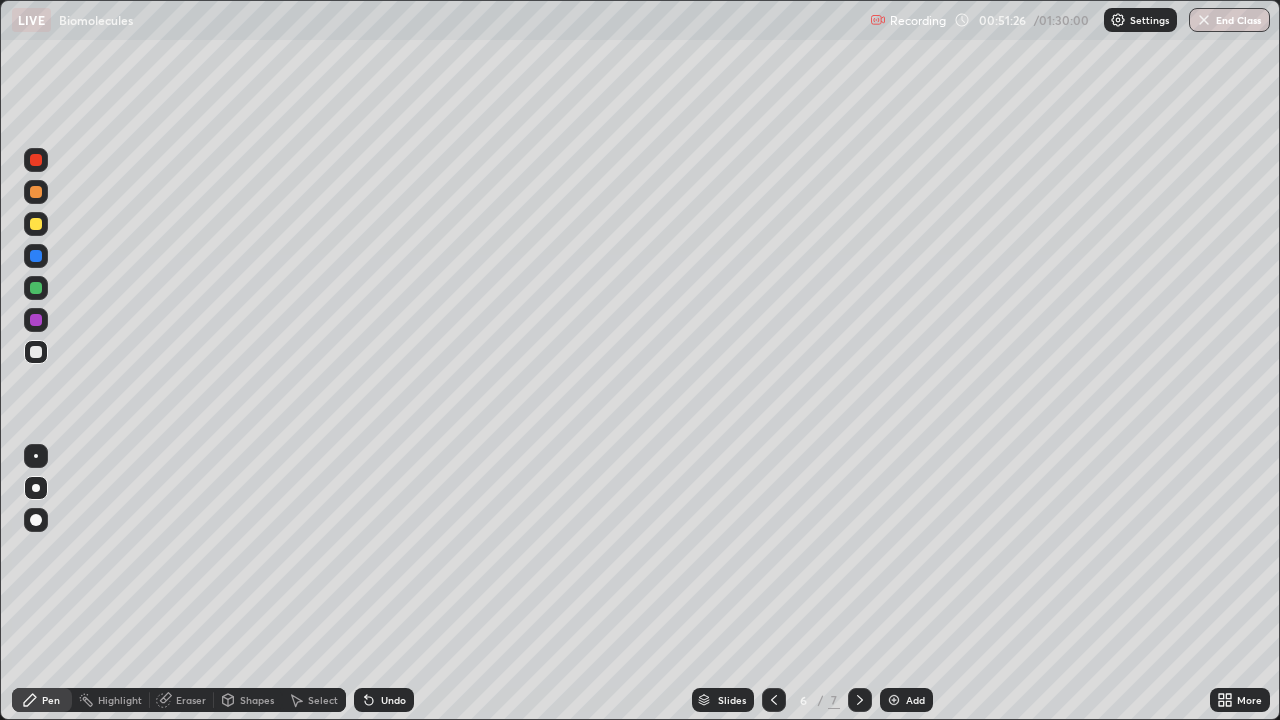 click at bounding box center (860, 700) 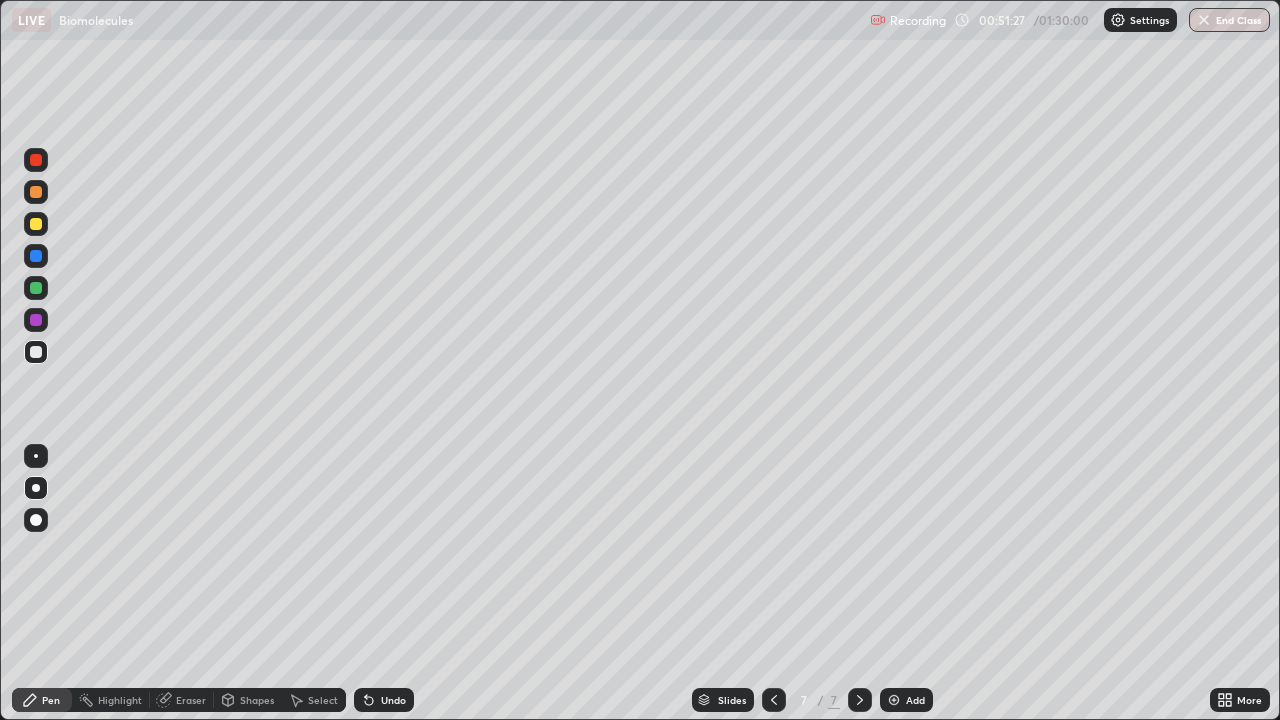 click at bounding box center [36, 320] 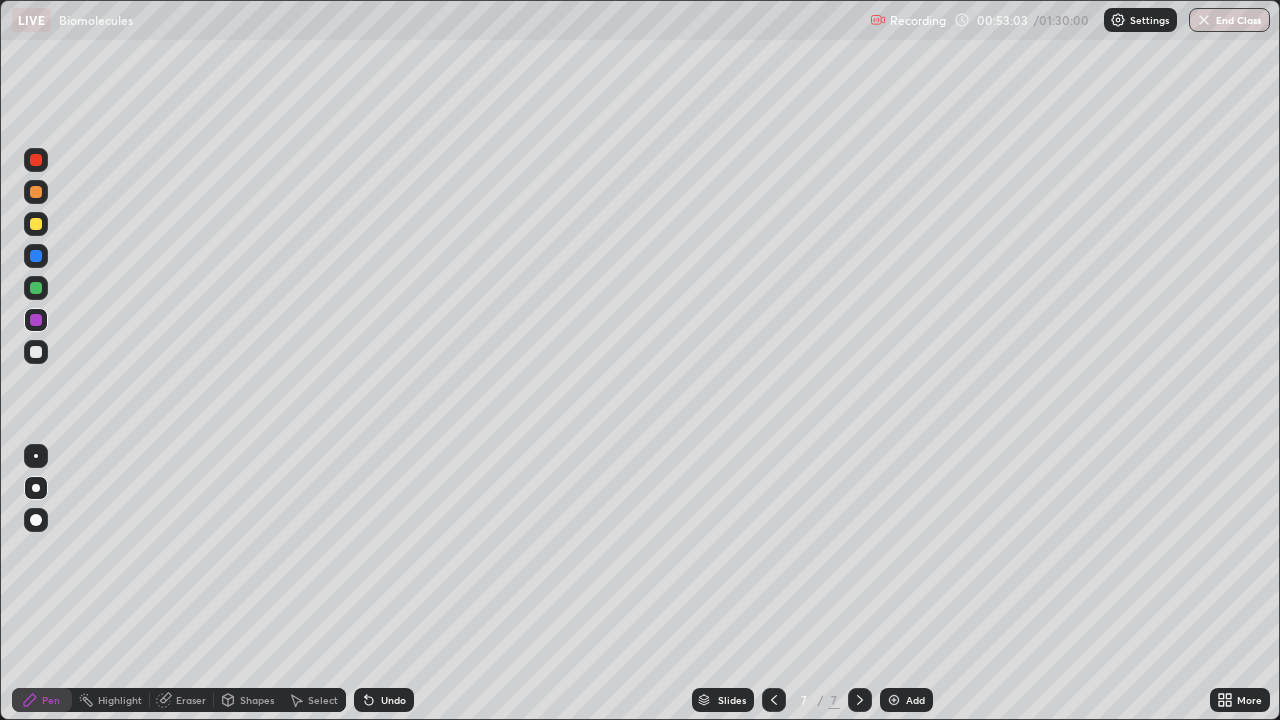 click at bounding box center (36, 352) 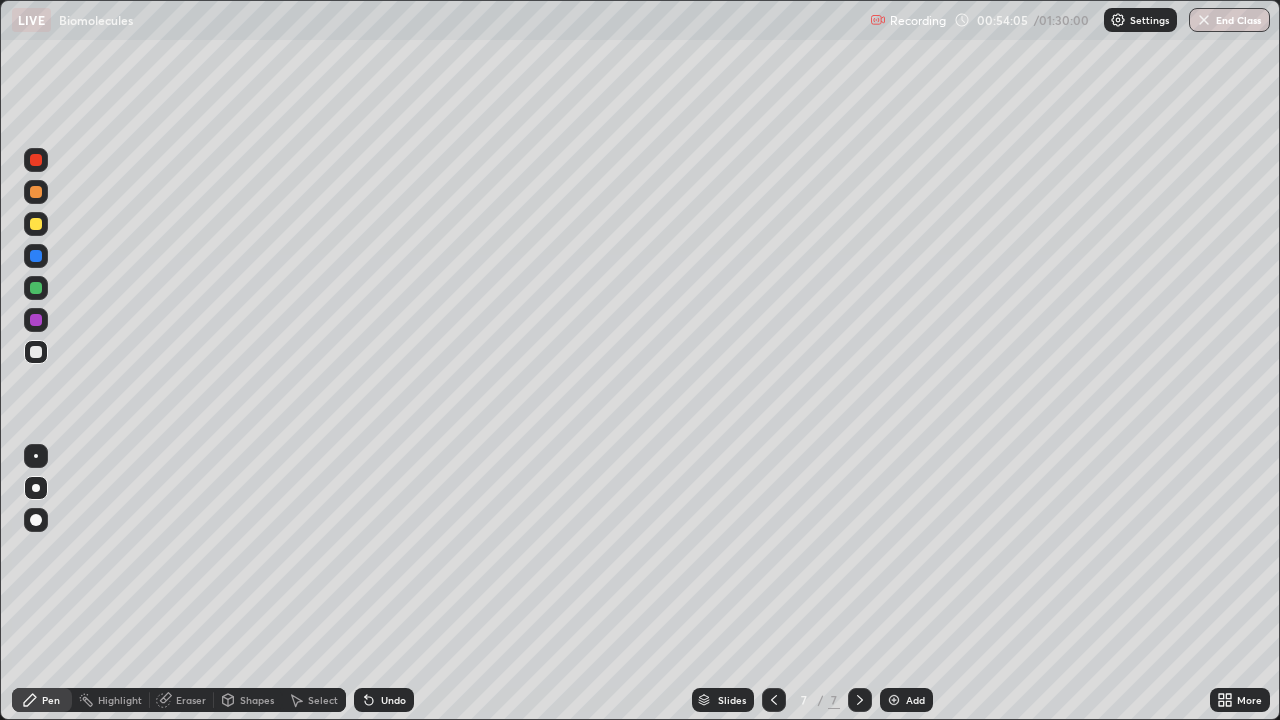 click on "Eraser" at bounding box center [191, 700] 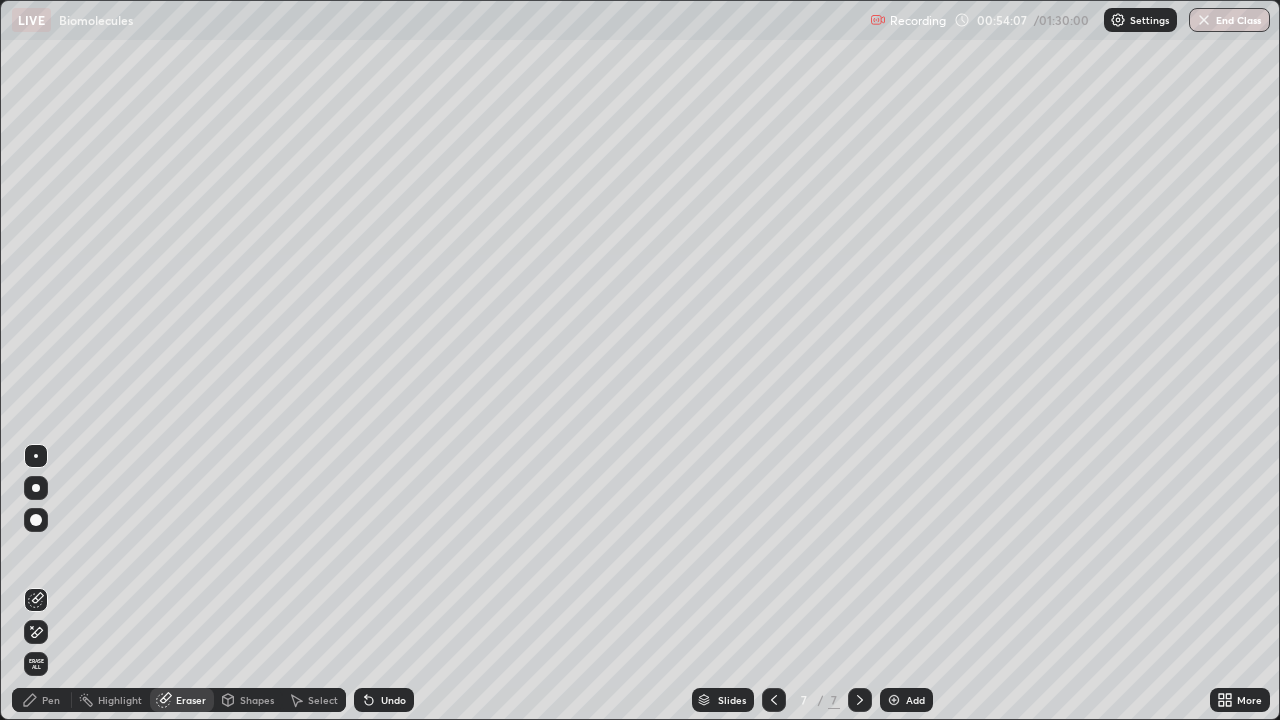 click on "Pen" at bounding box center (42, 700) 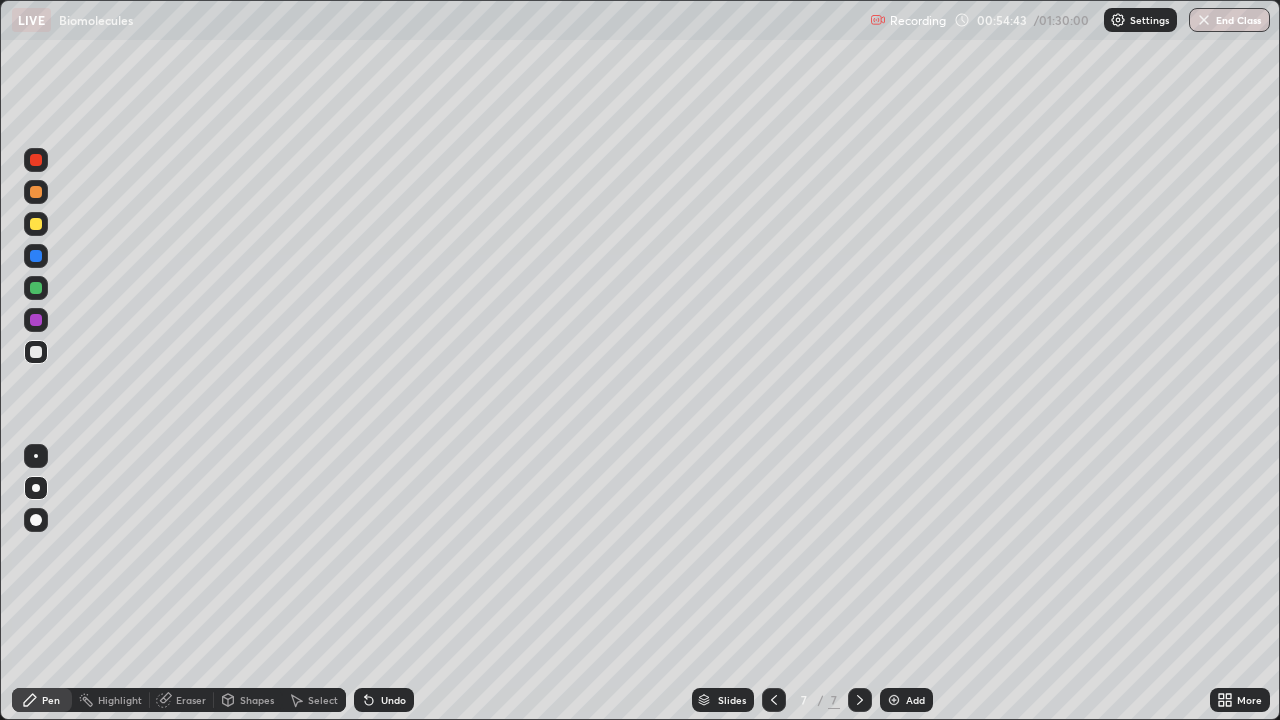 click on "Add" at bounding box center [906, 700] 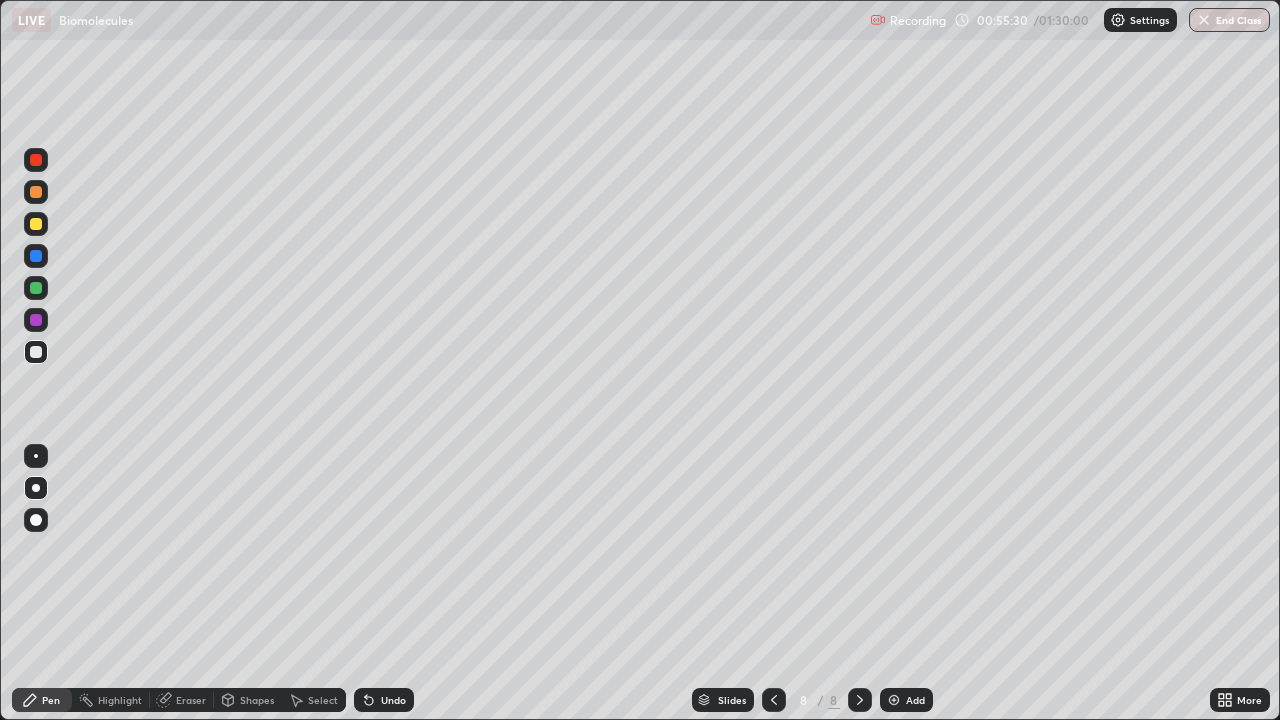 click at bounding box center (36, 320) 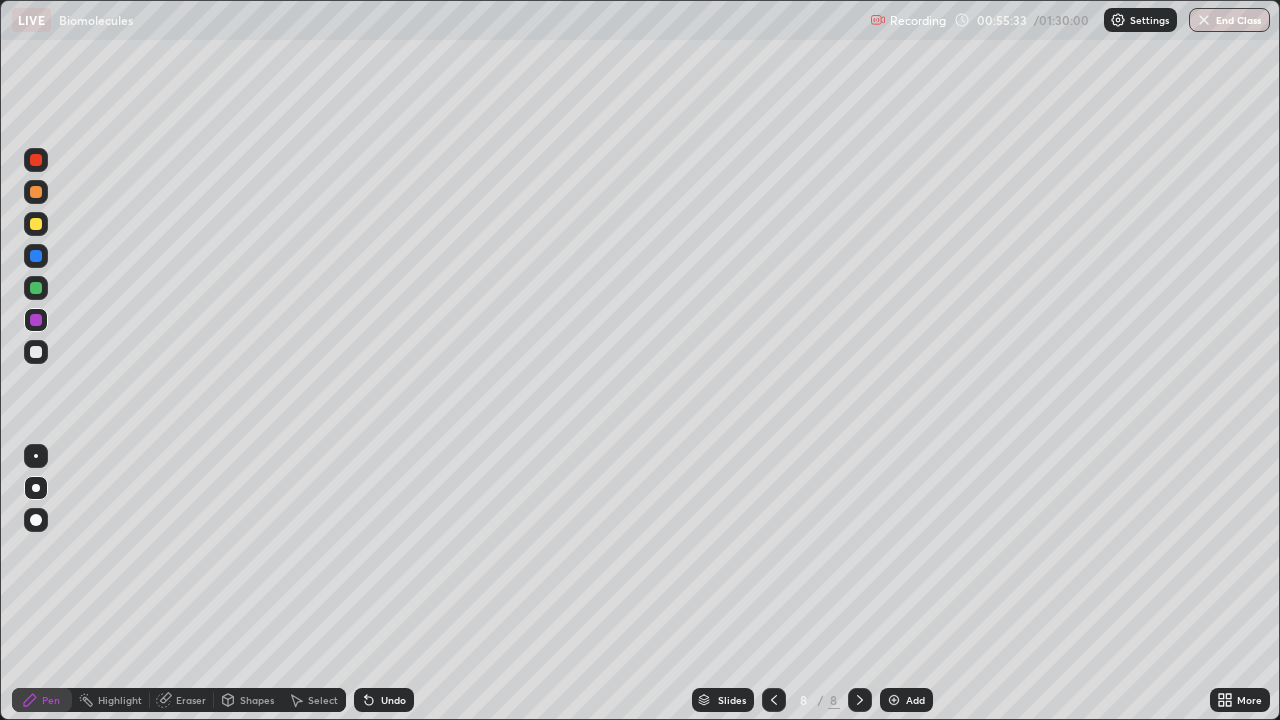 click at bounding box center [36, 352] 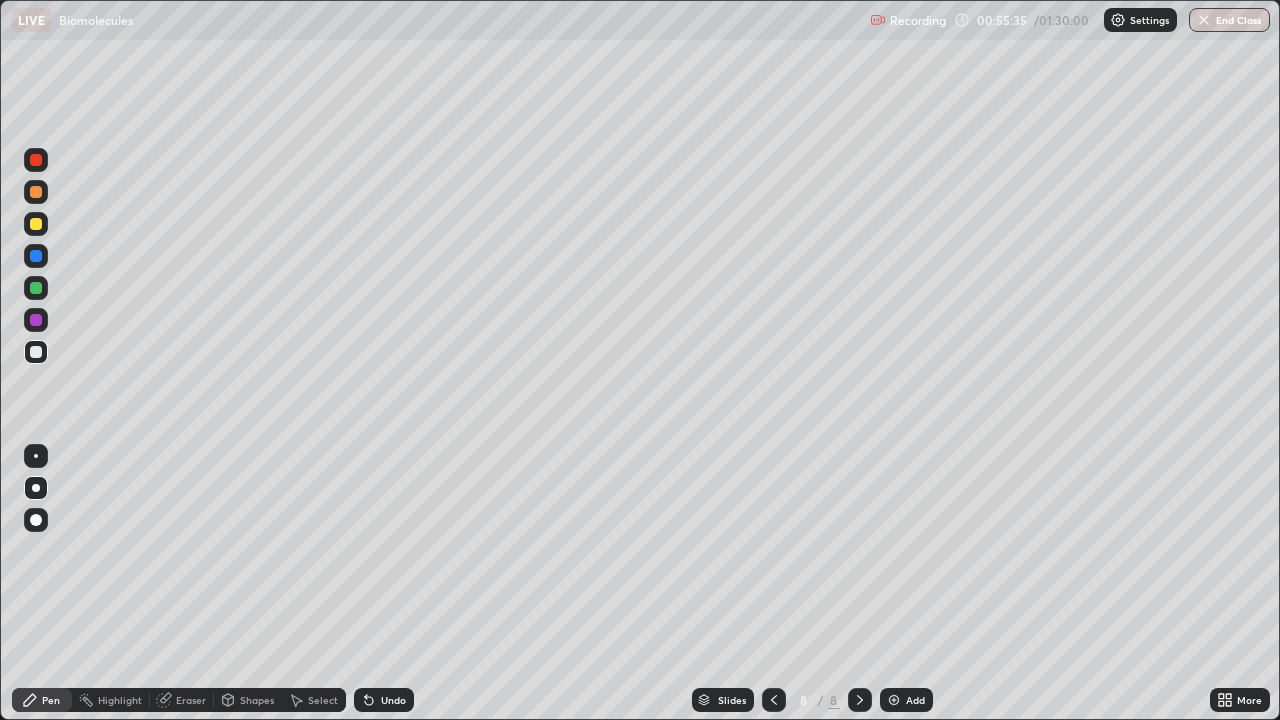 click at bounding box center (36, 320) 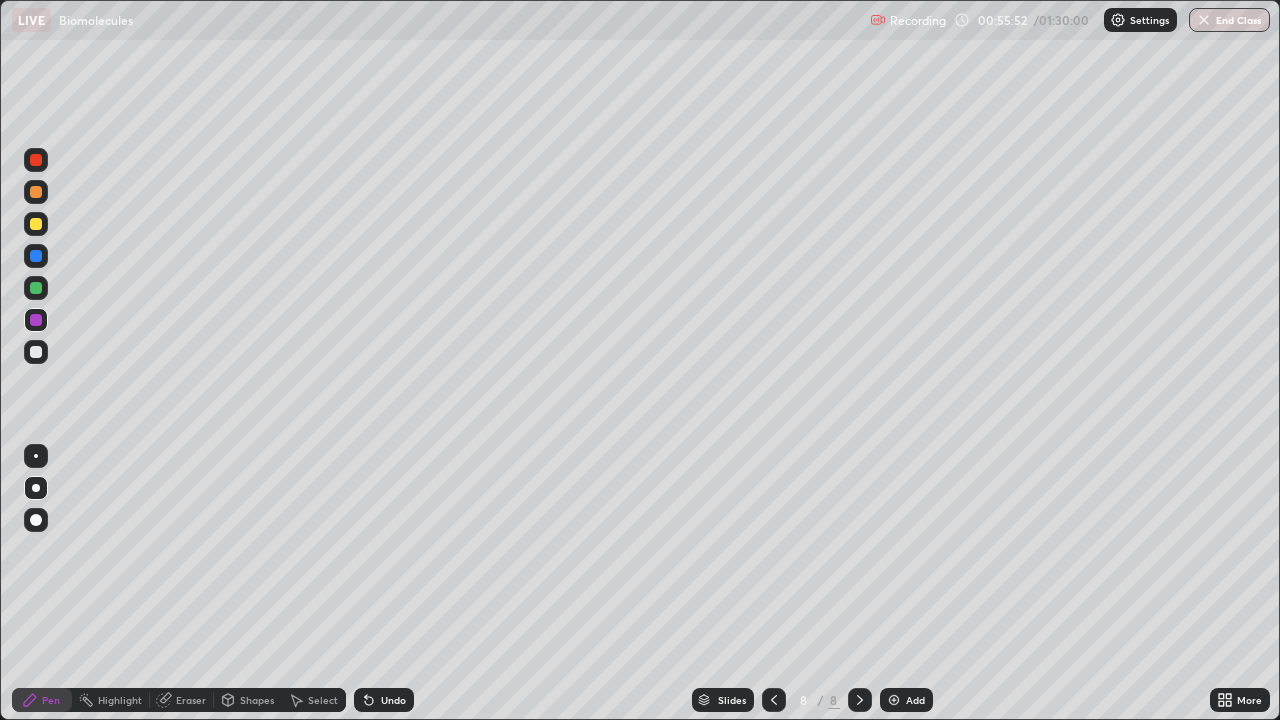 click 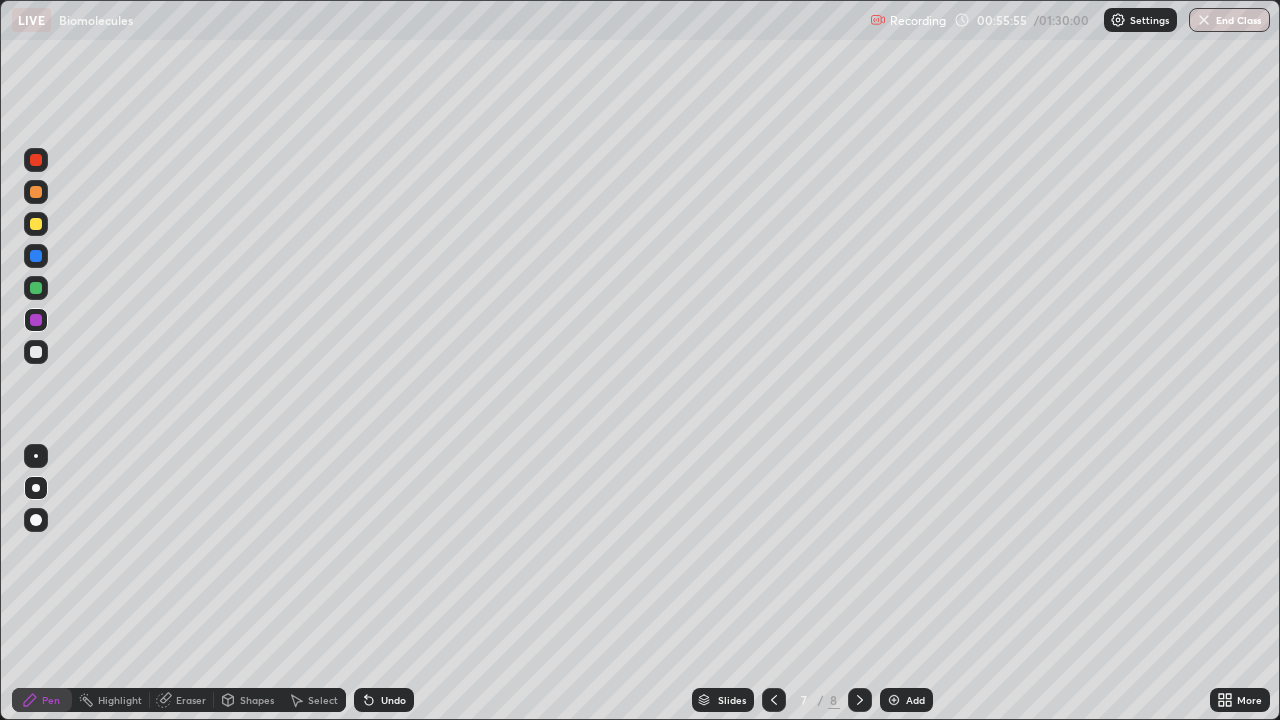 click 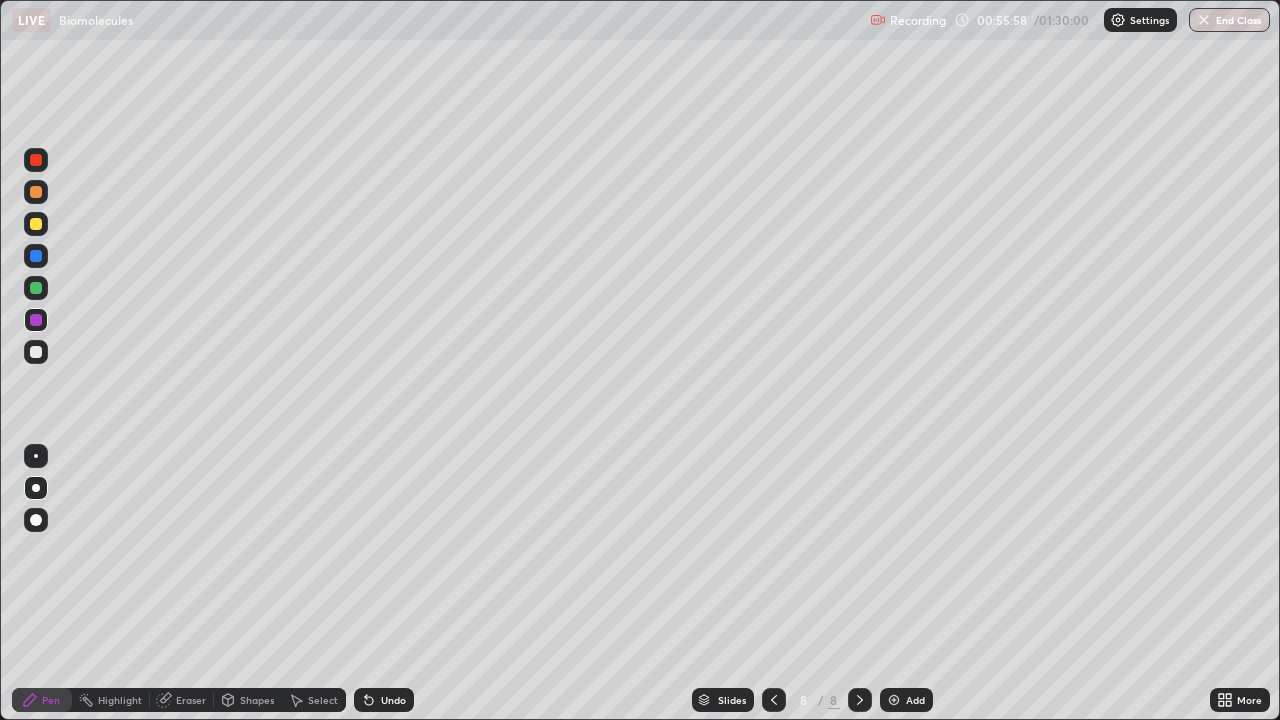 click at bounding box center [36, 352] 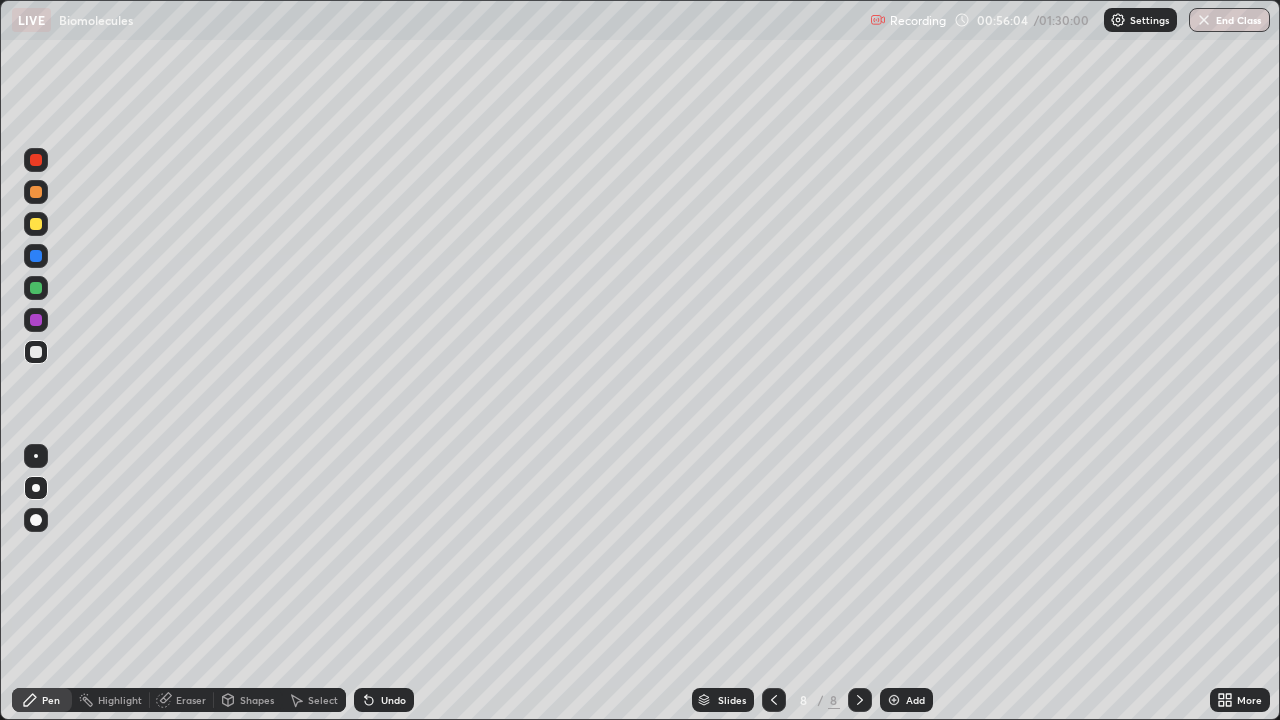 click on "Undo" at bounding box center (384, 700) 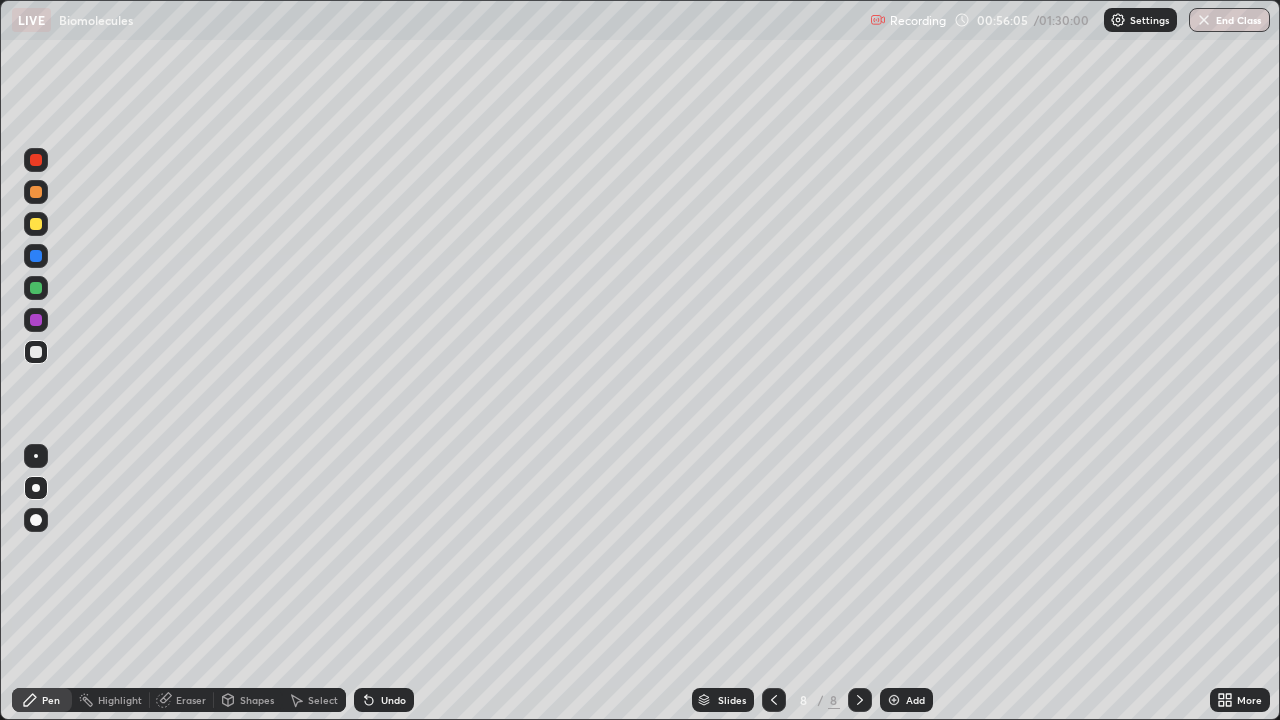 click at bounding box center [36, 320] 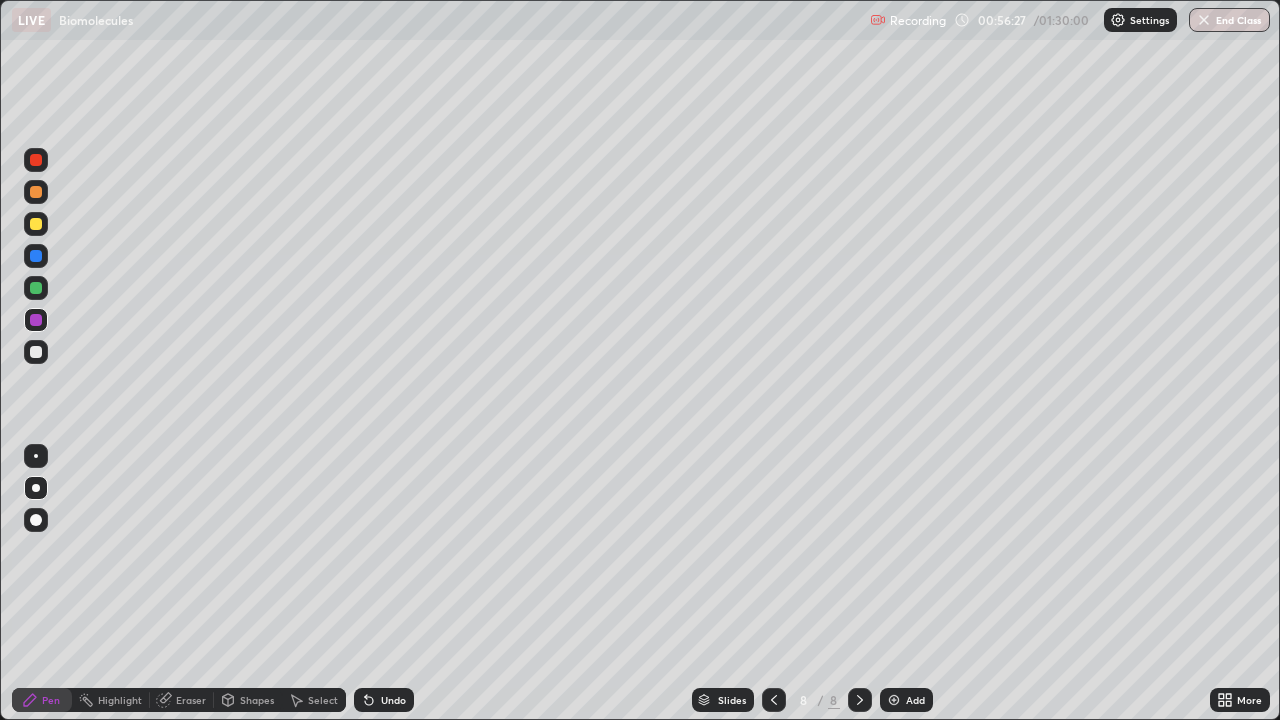 click at bounding box center (36, 160) 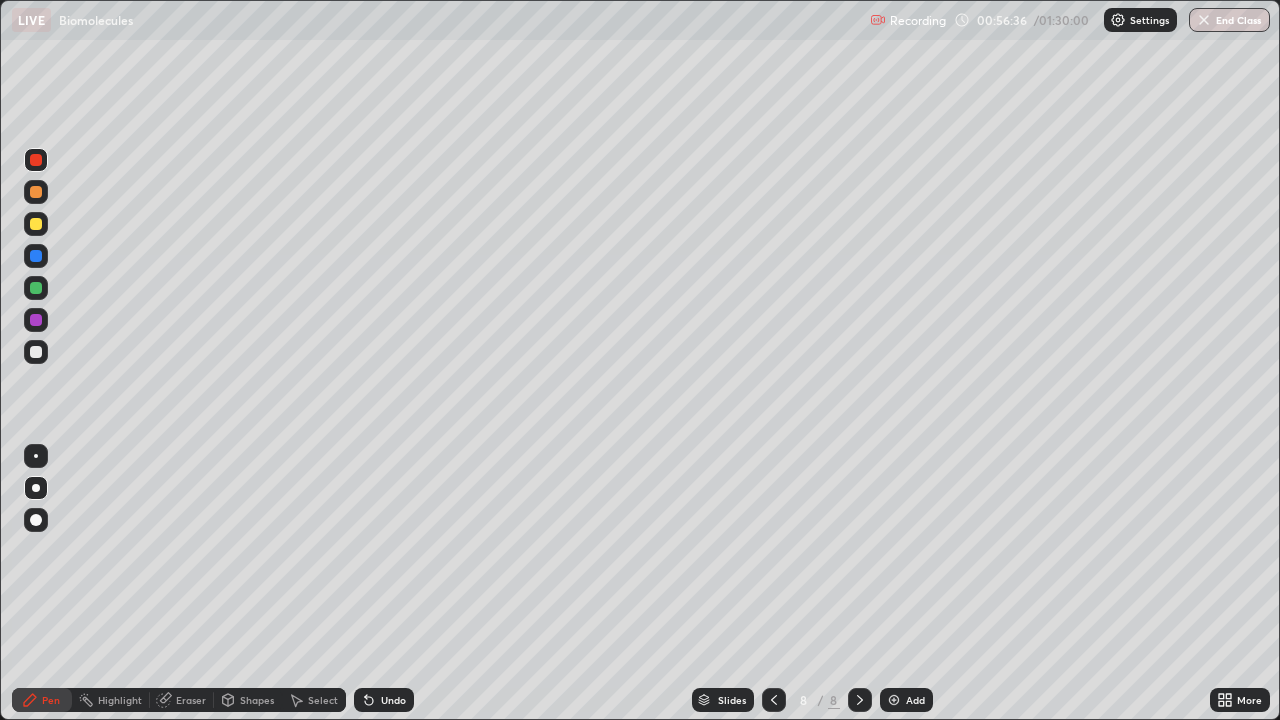 click on "Undo" at bounding box center [393, 700] 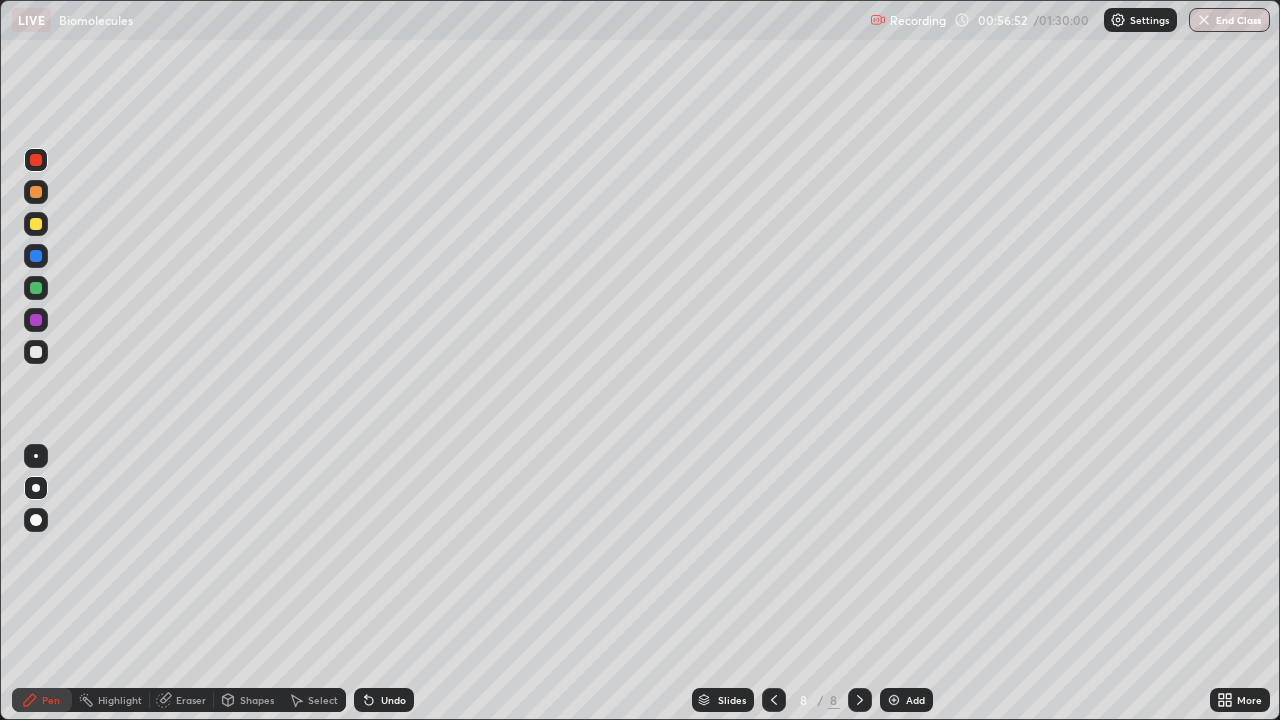 click 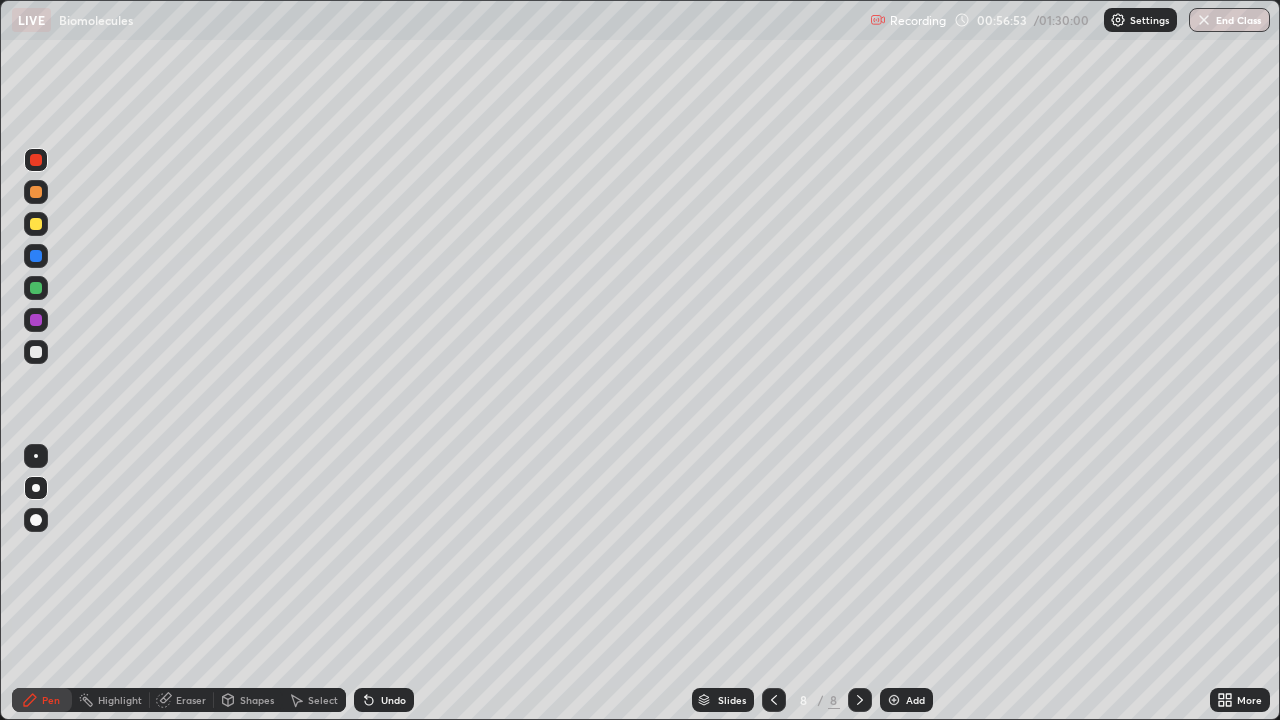 click 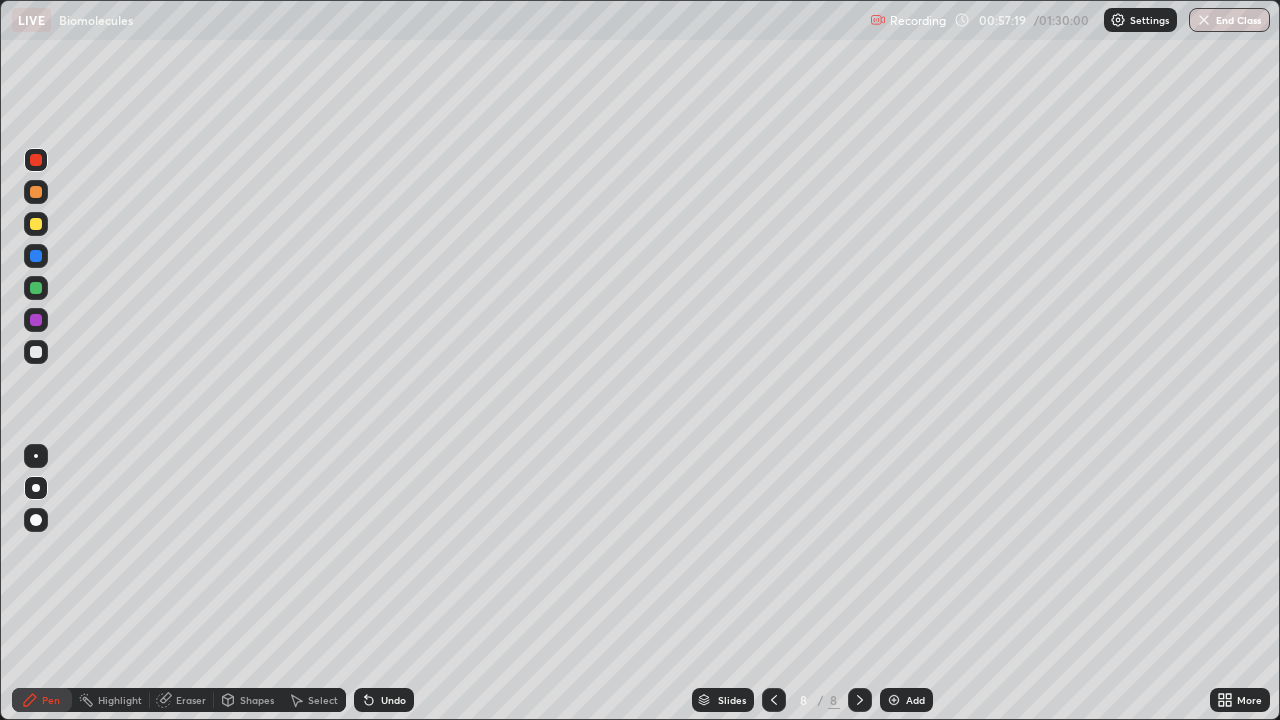click on "Undo" at bounding box center (393, 700) 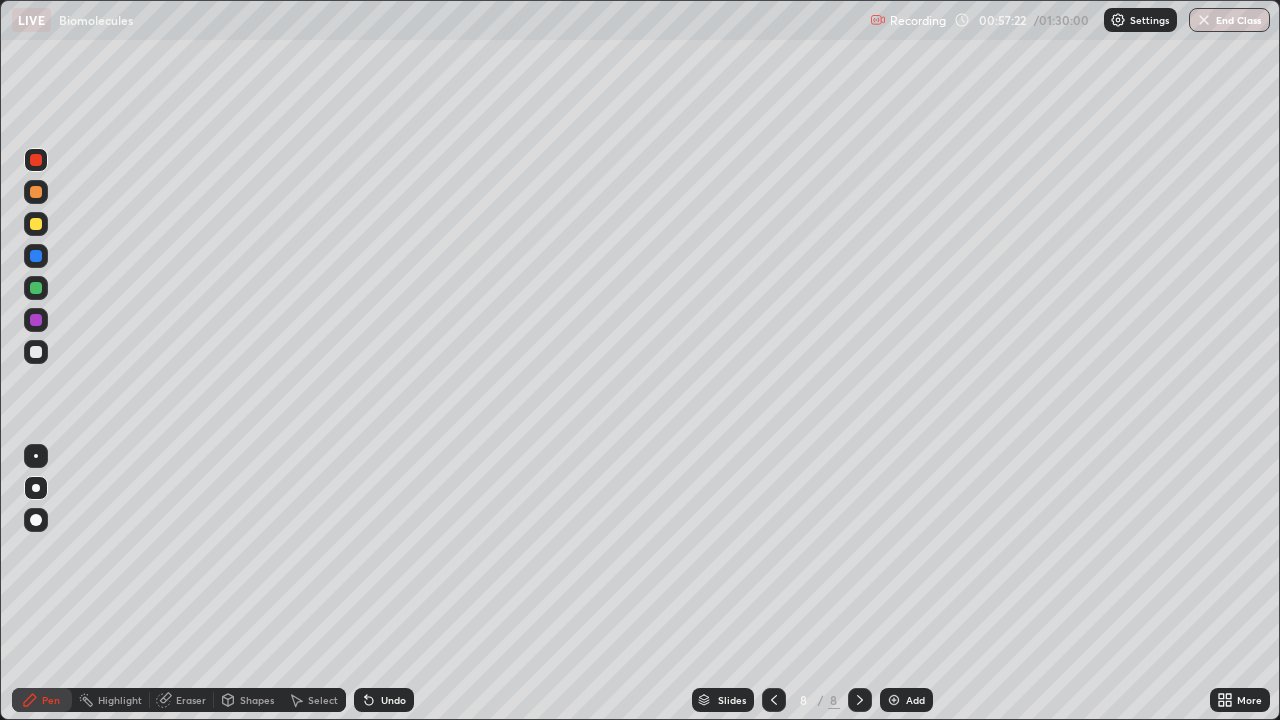 click on "Eraser" at bounding box center [191, 700] 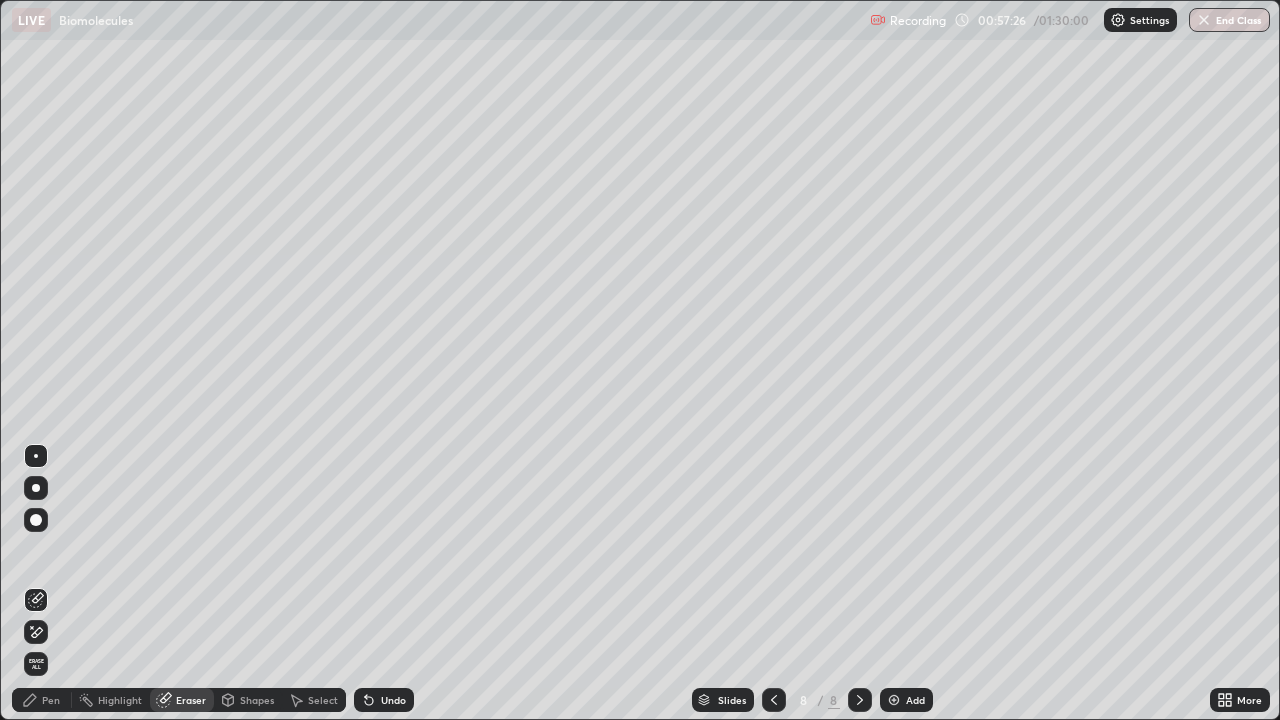 click at bounding box center (36, 488) 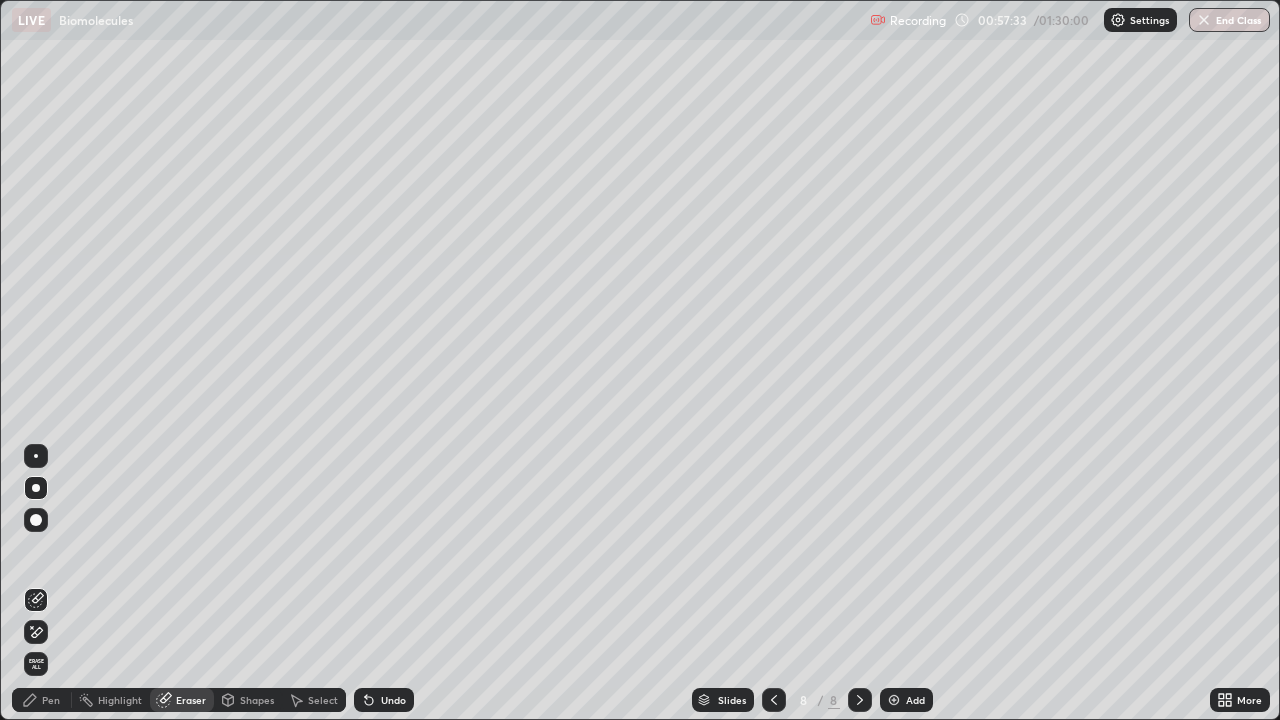click on "Pen" at bounding box center (51, 700) 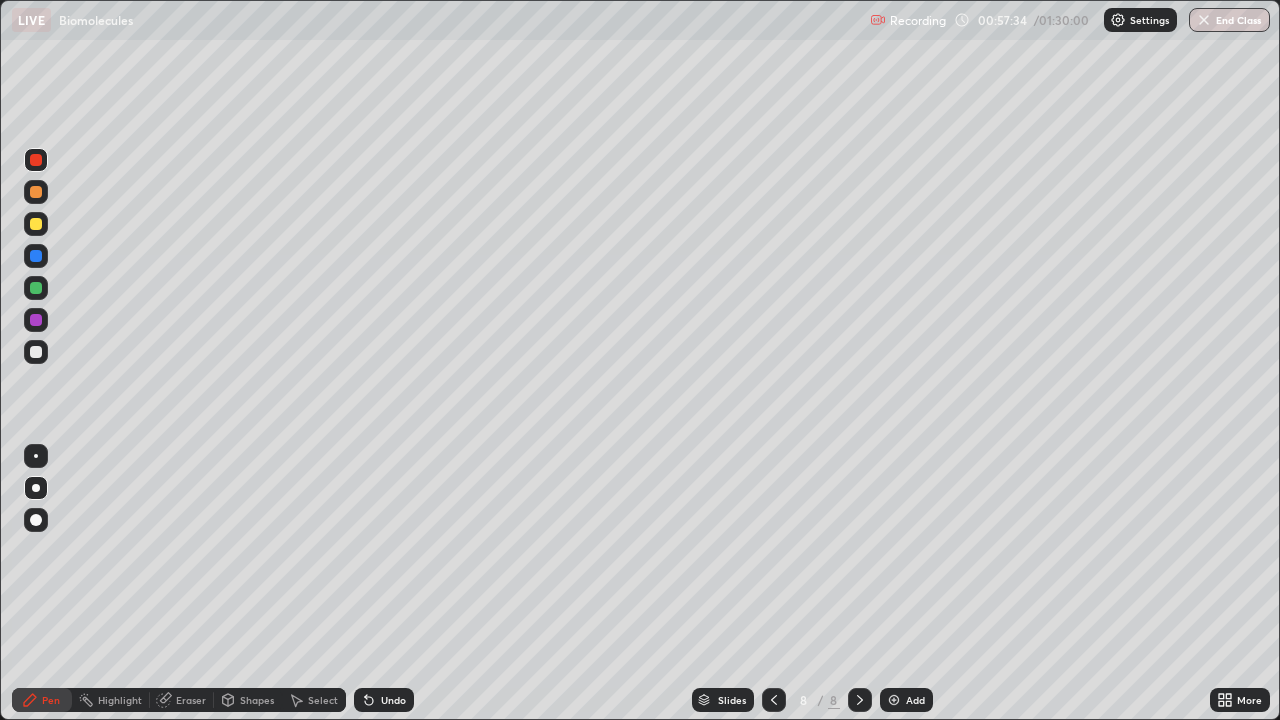 click at bounding box center (36, 192) 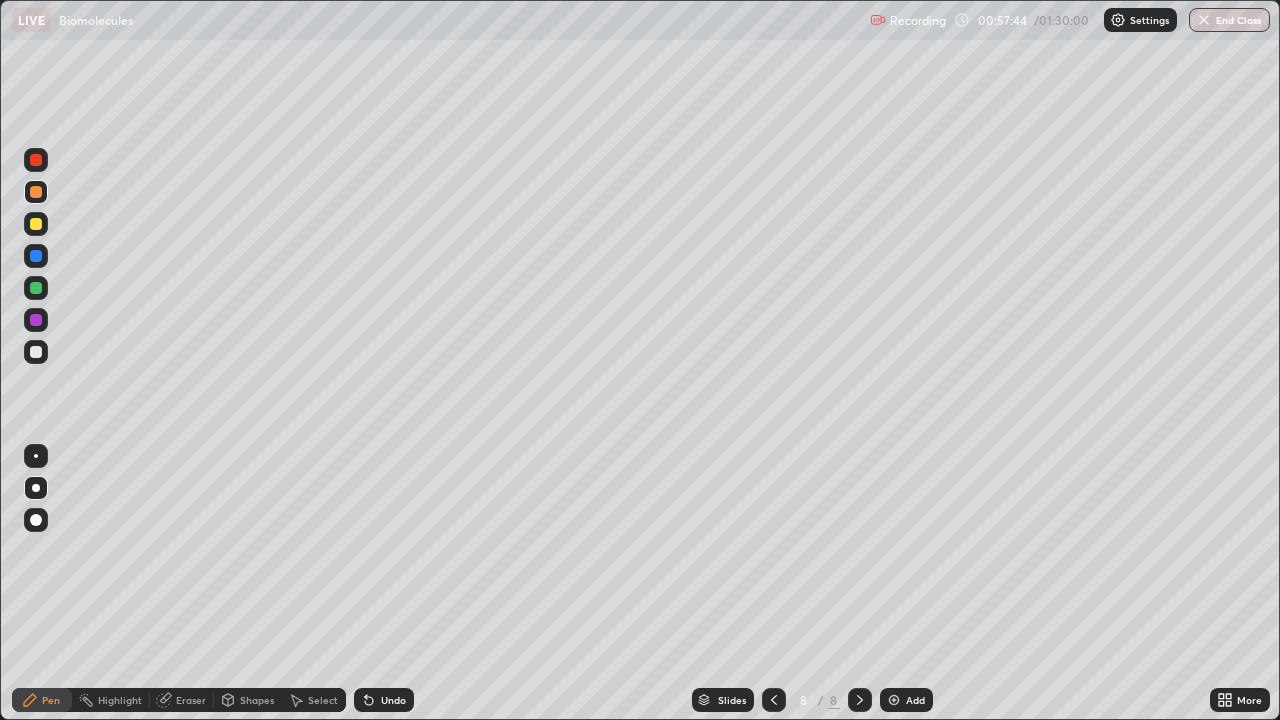 click at bounding box center (36, 288) 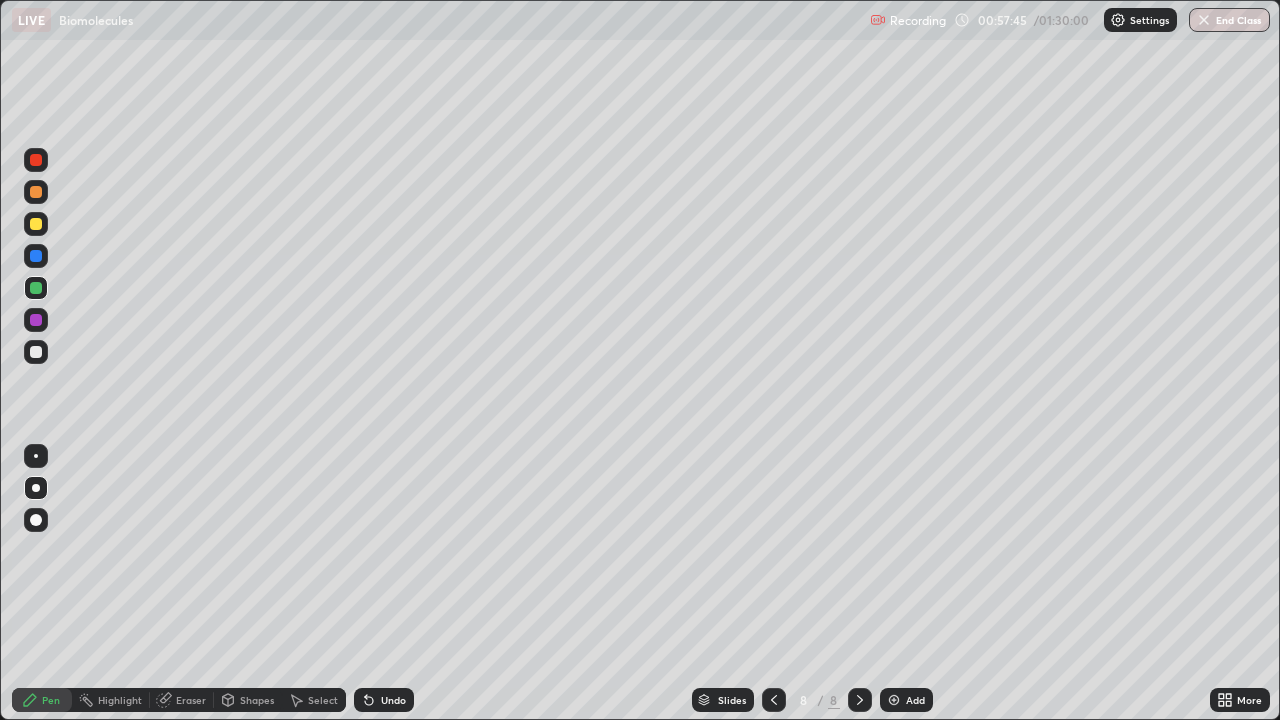 click at bounding box center (36, 256) 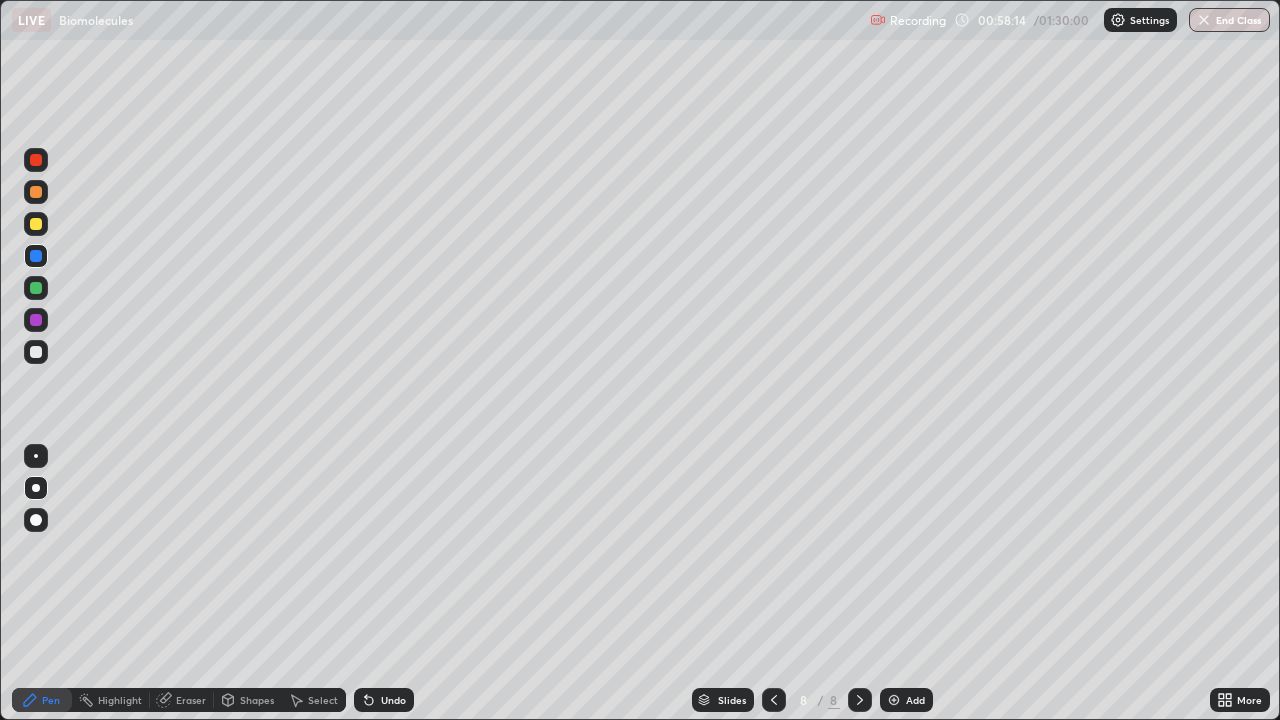 click 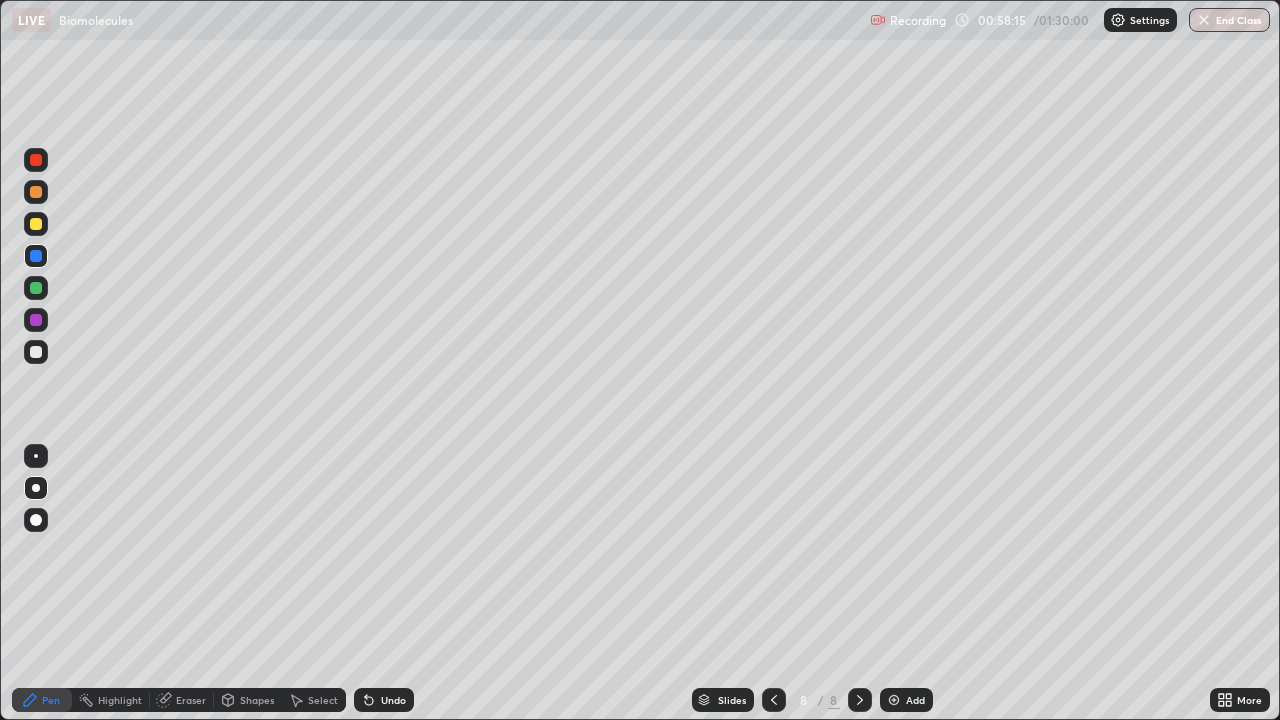 click 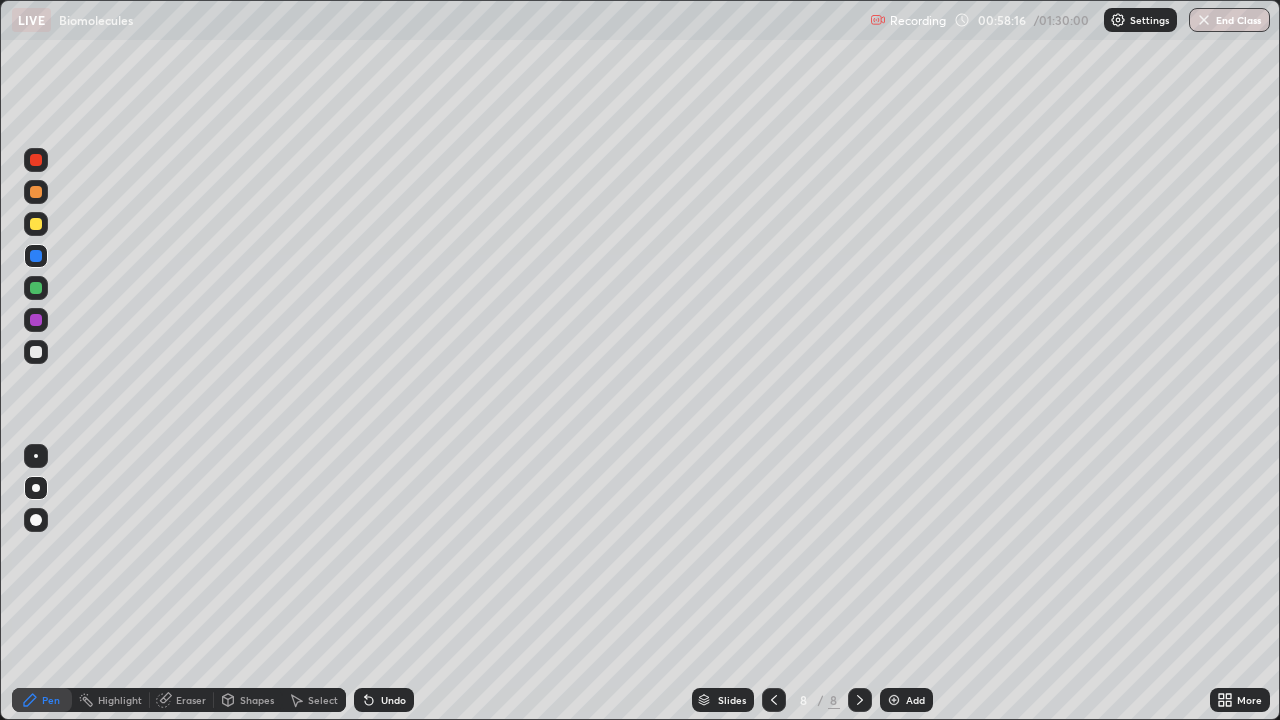 click on "Undo" at bounding box center (393, 700) 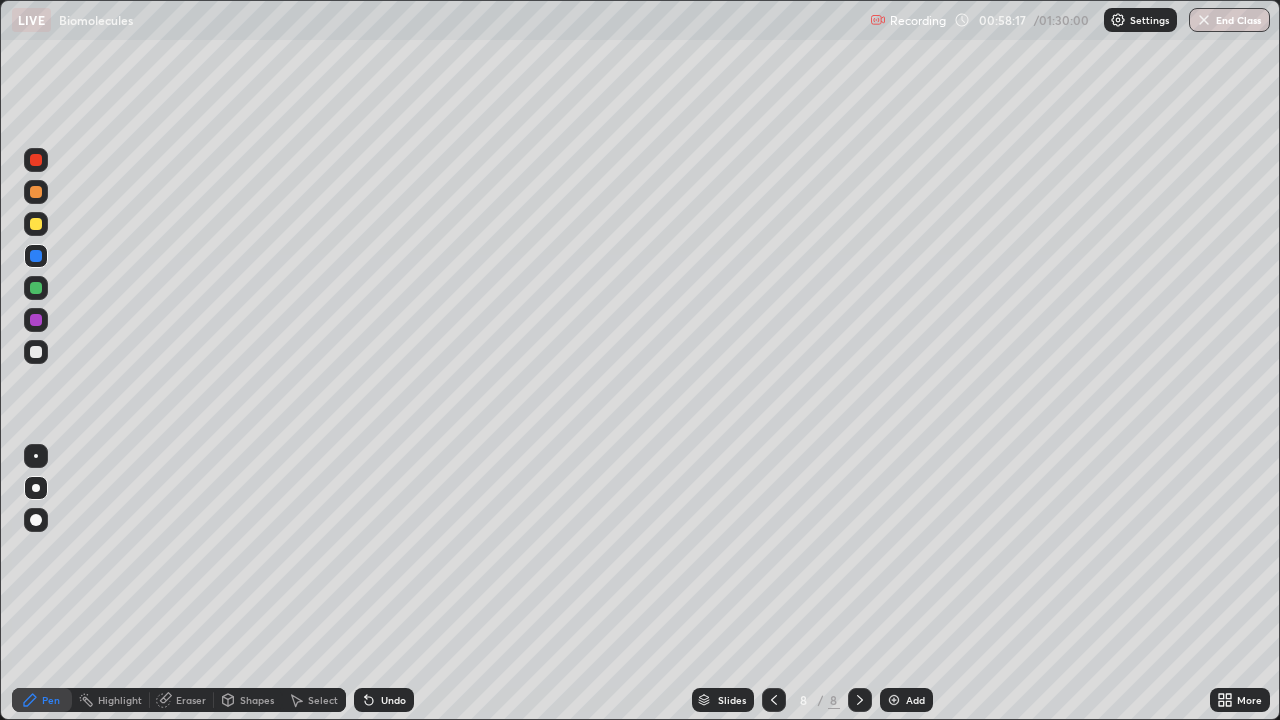 click on "Undo" at bounding box center [384, 700] 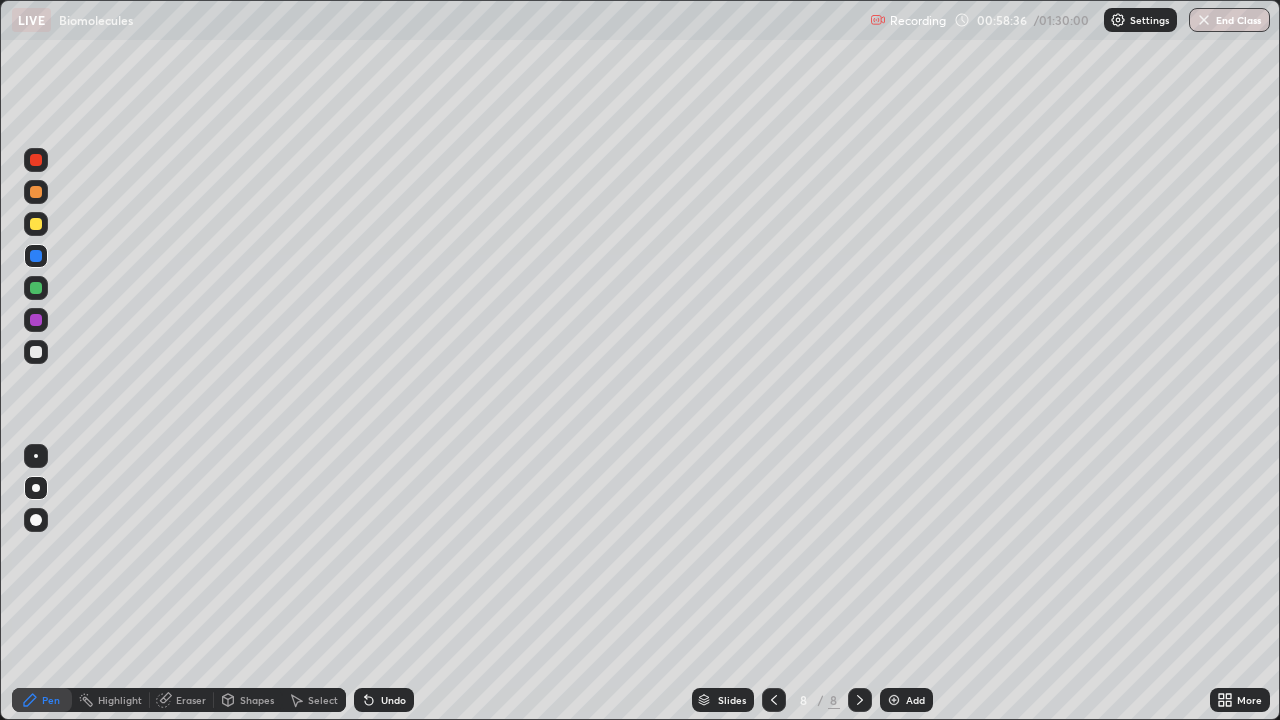 click on "Undo" at bounding box center [384, 700] 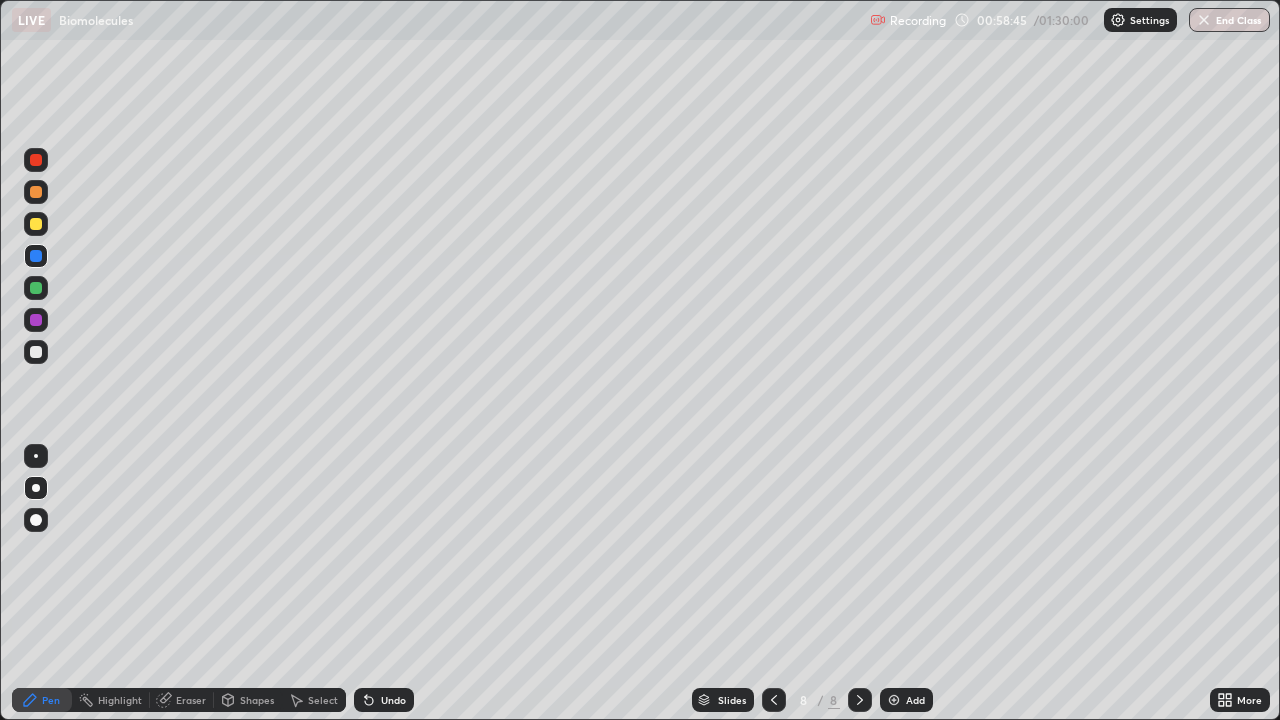 click 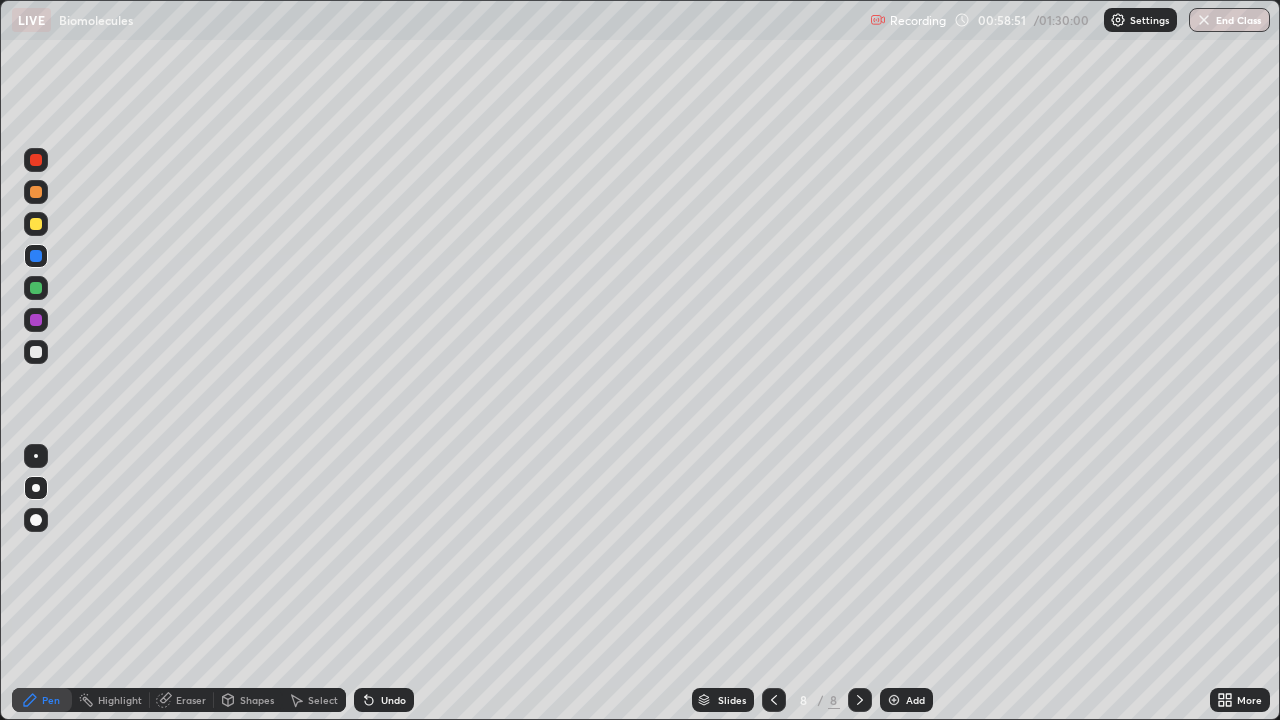 click on "Undo" at bounding box center [384, 700] 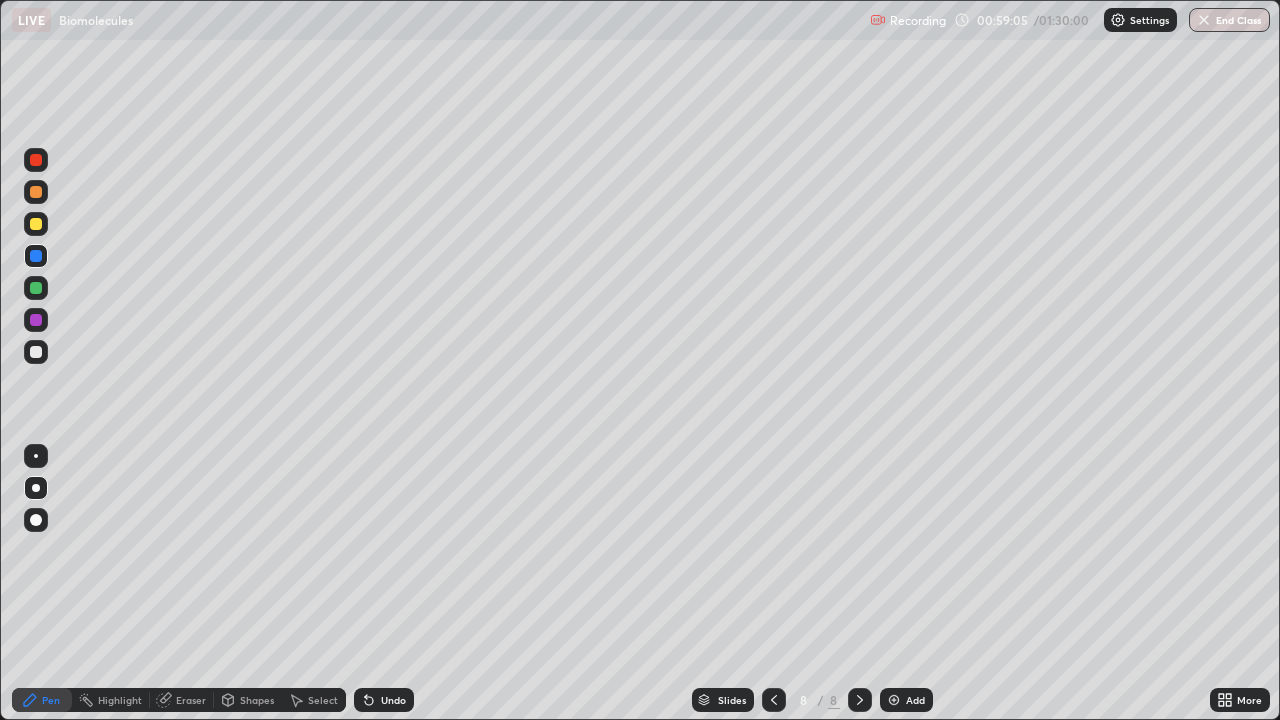 click at bounding box center [36, 224] 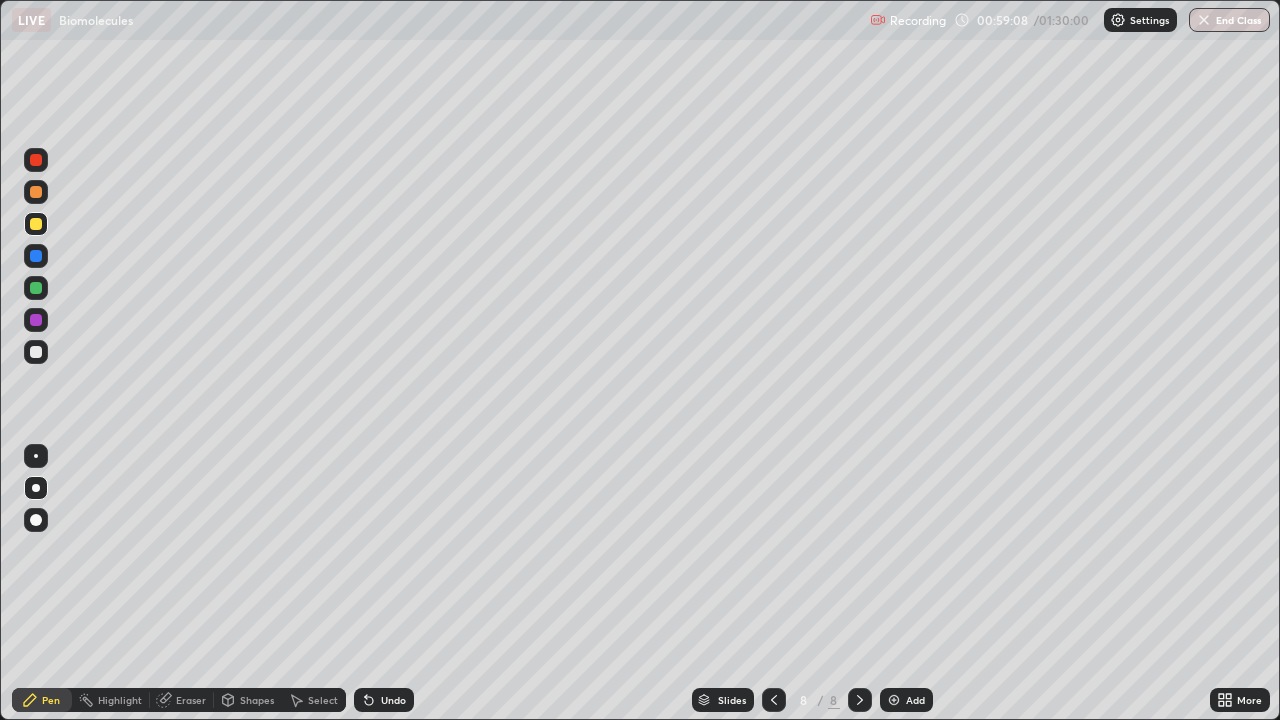 click on "Undo" at bounding box center [393, 700] 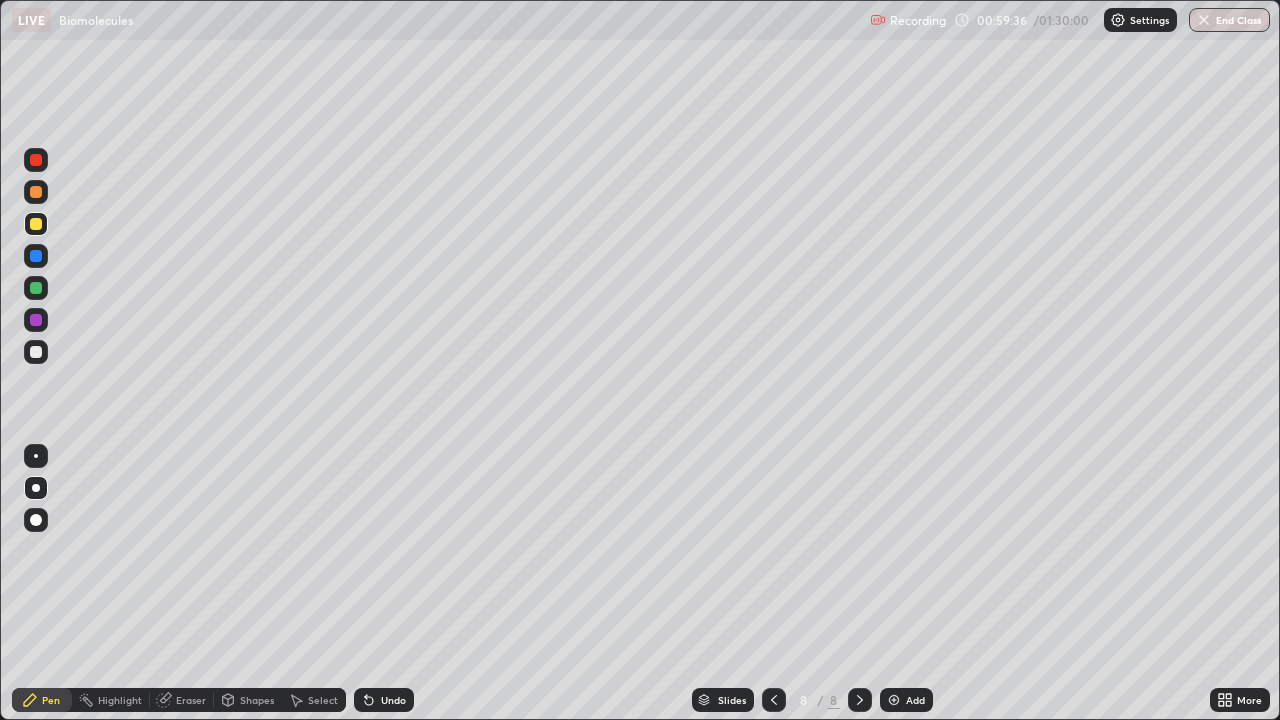 click 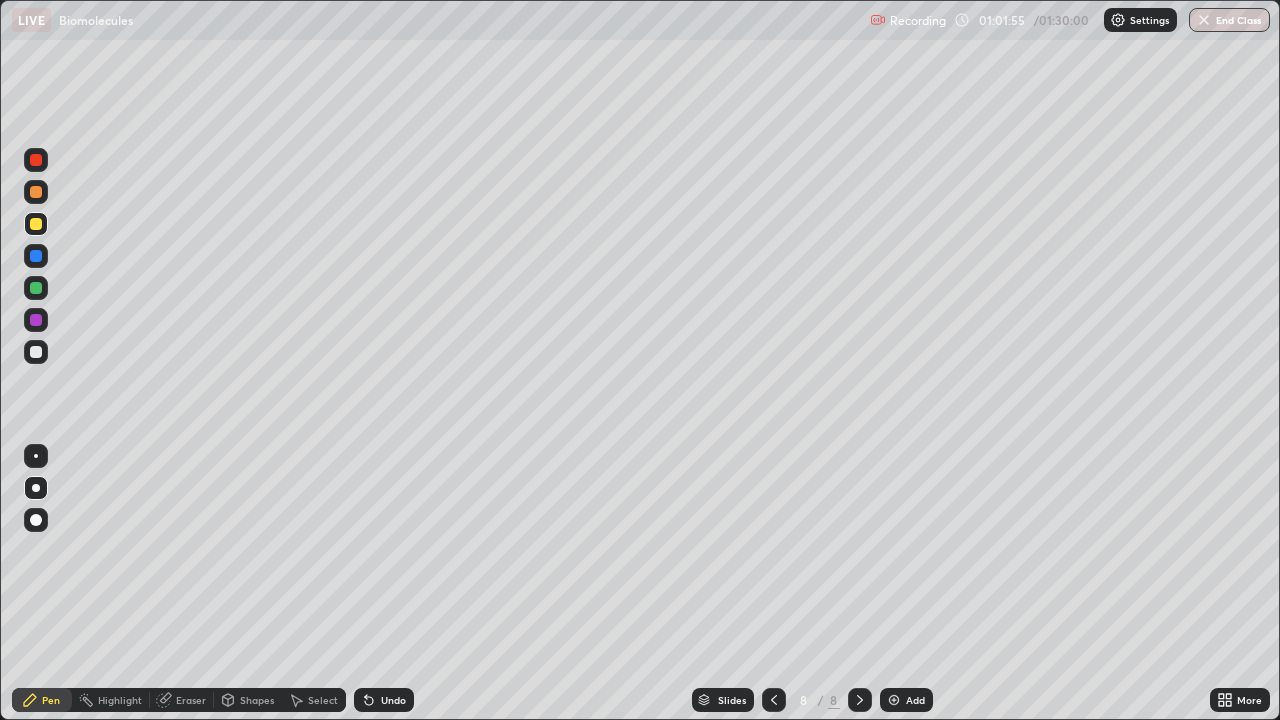 click on "Add" at bounding box center [915, 700] 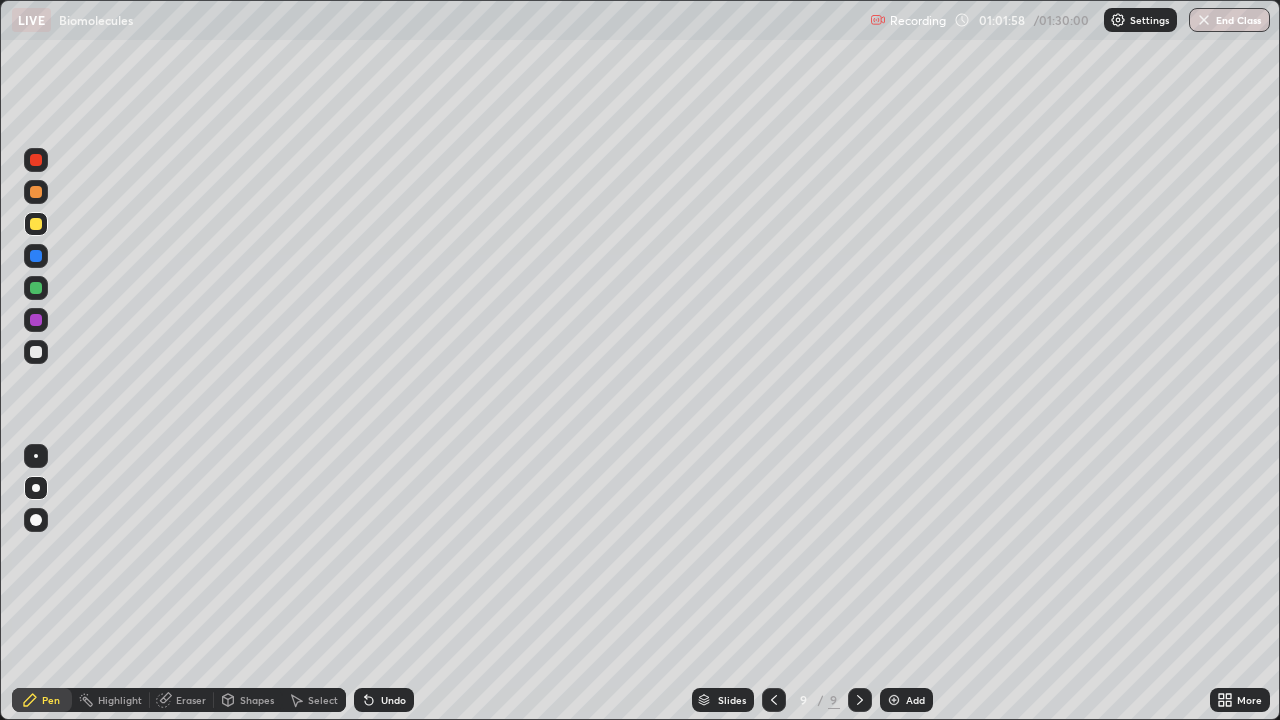 click at bounding box center (774, 700) 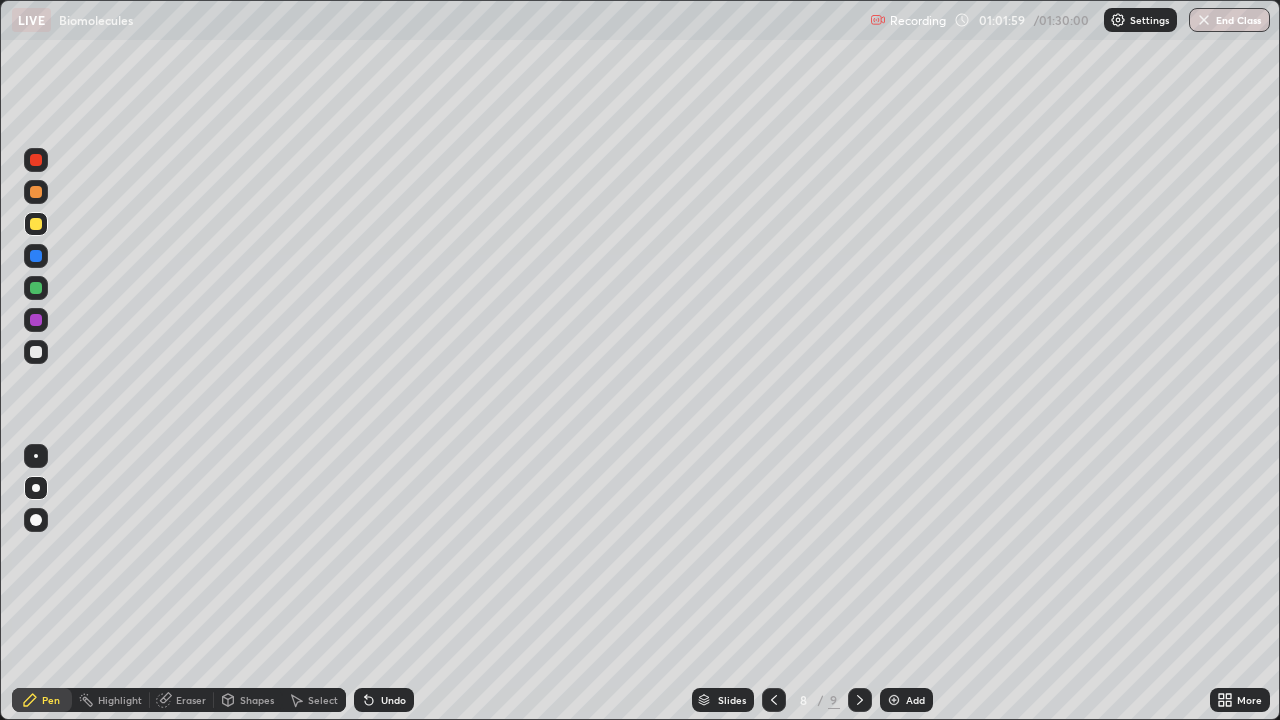 click on "8" at bounding box center (804, 700) 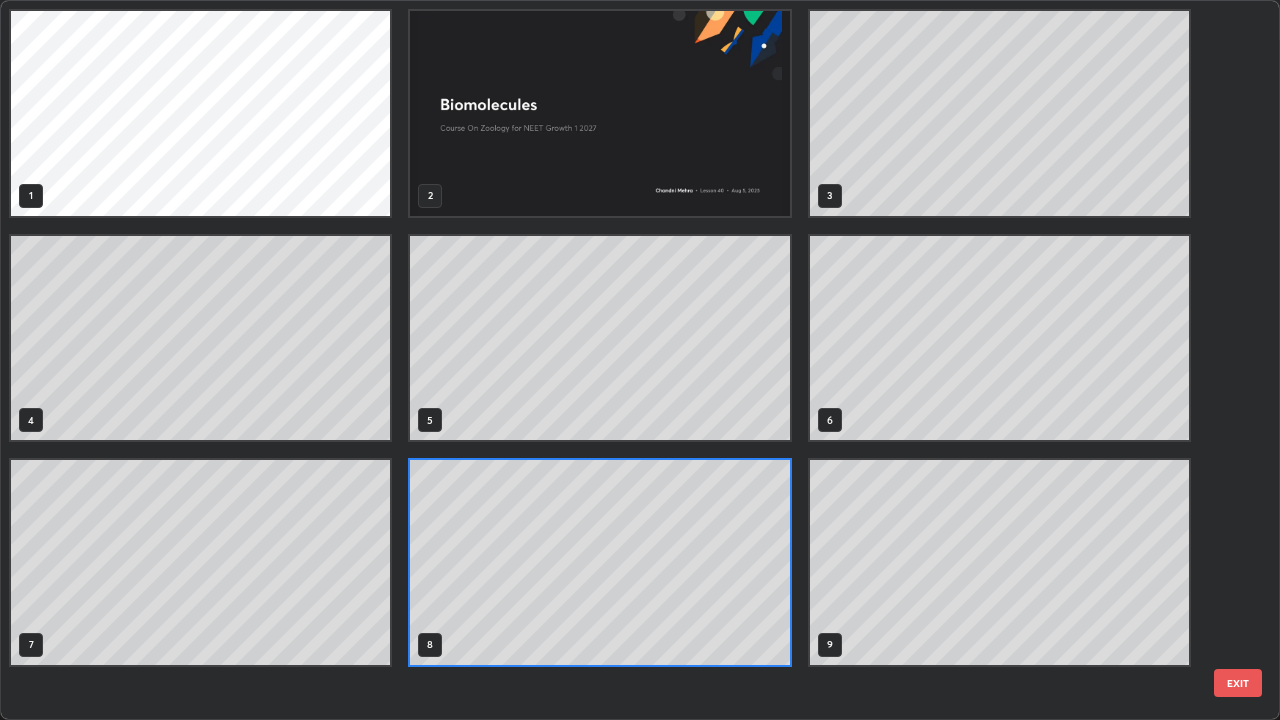 click on "1 2 3 4 5 6 7 8 9" at bounding box center (622, 360) 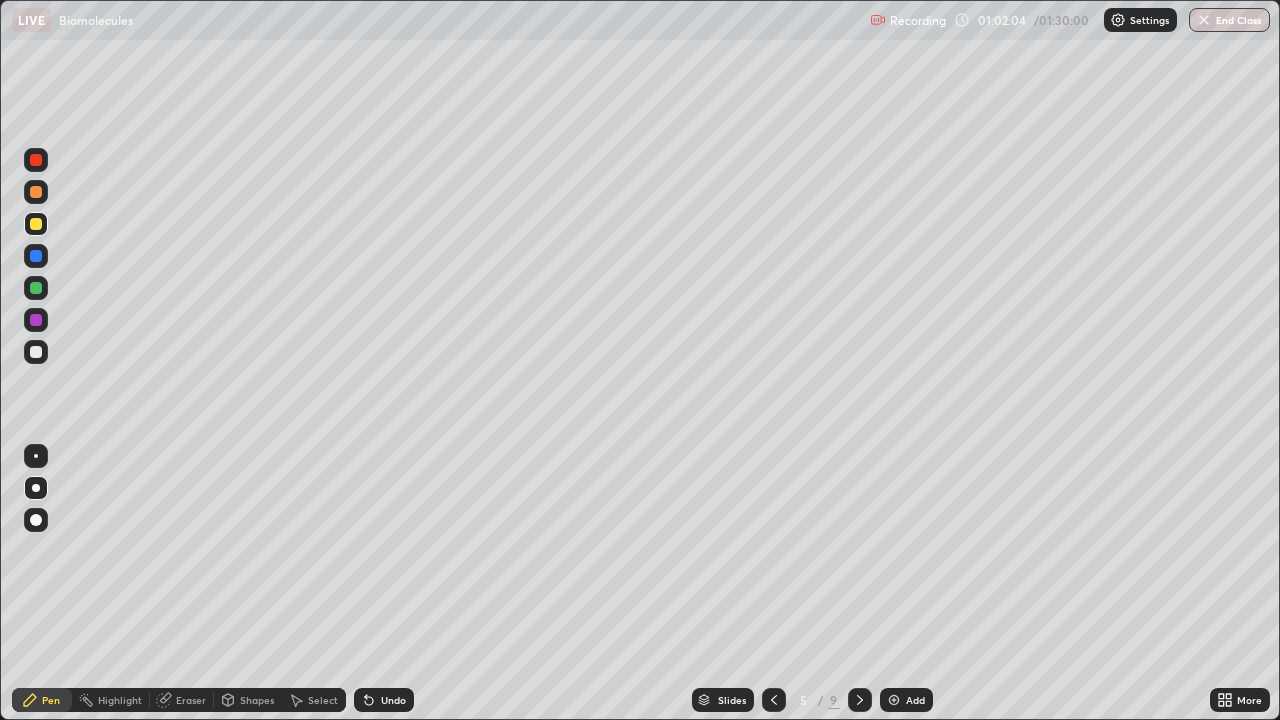 click 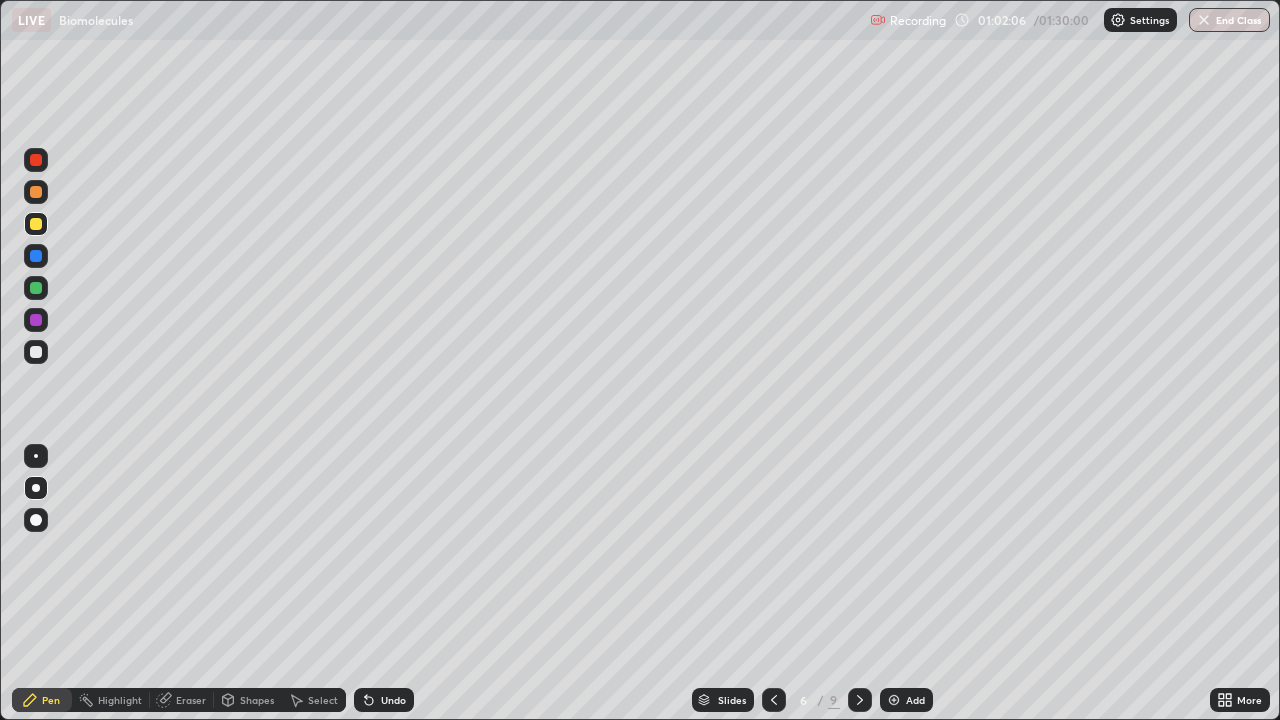 click 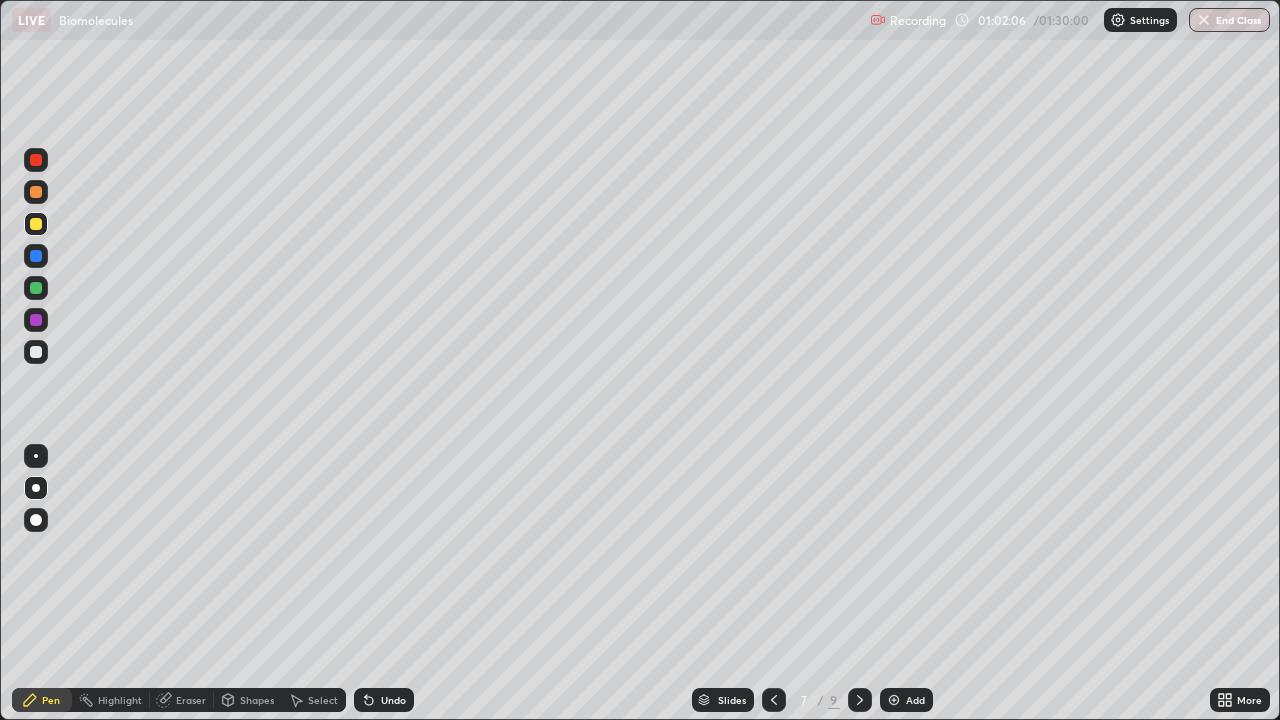 click 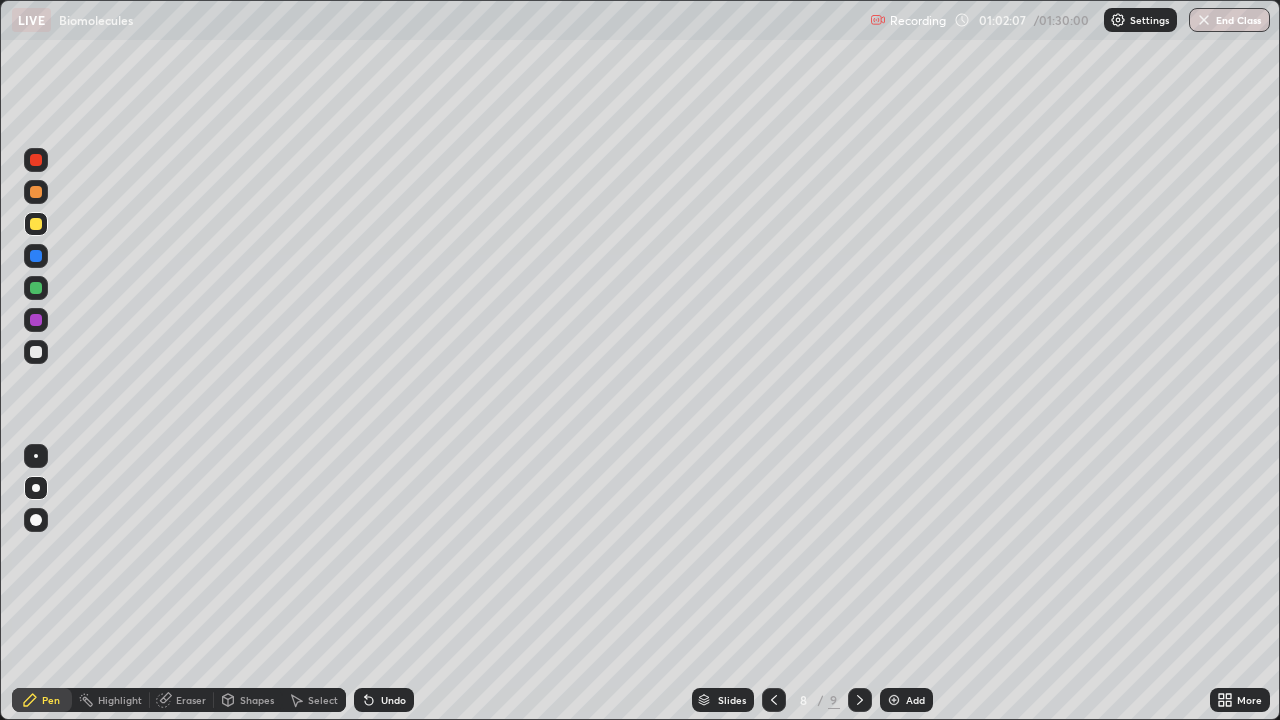 click 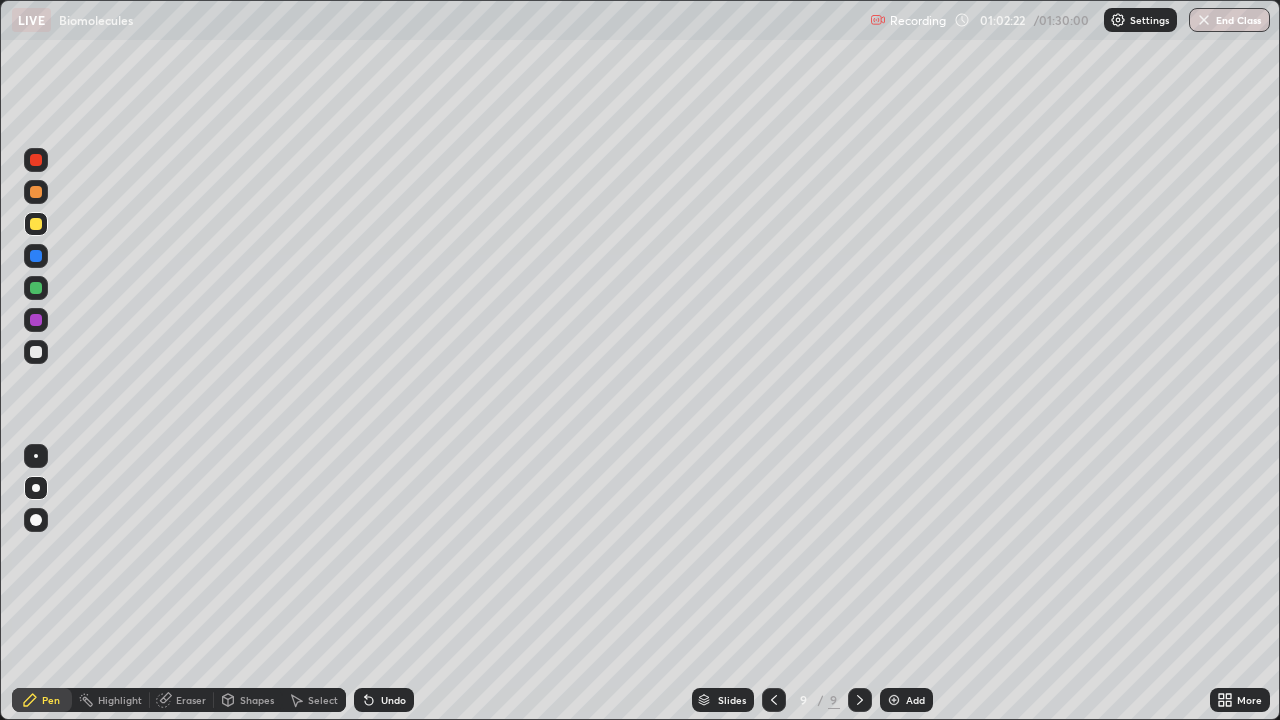 click at bounding box center (36, 352) 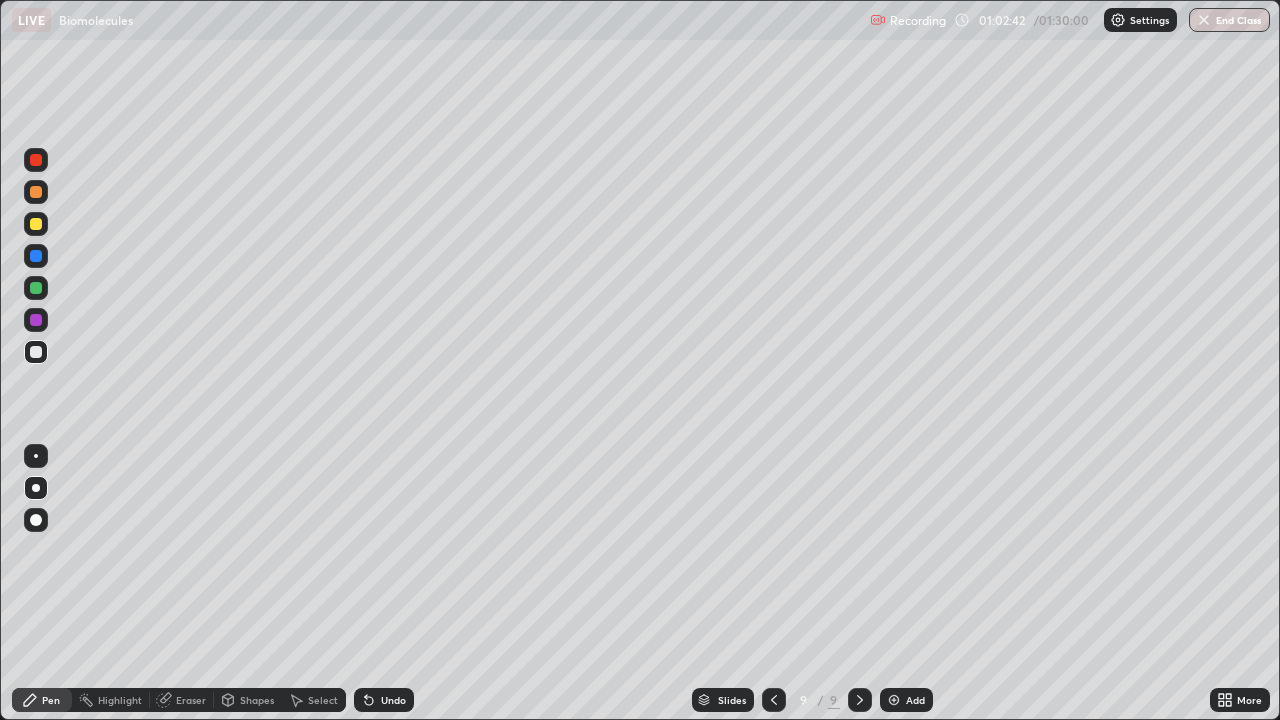 click 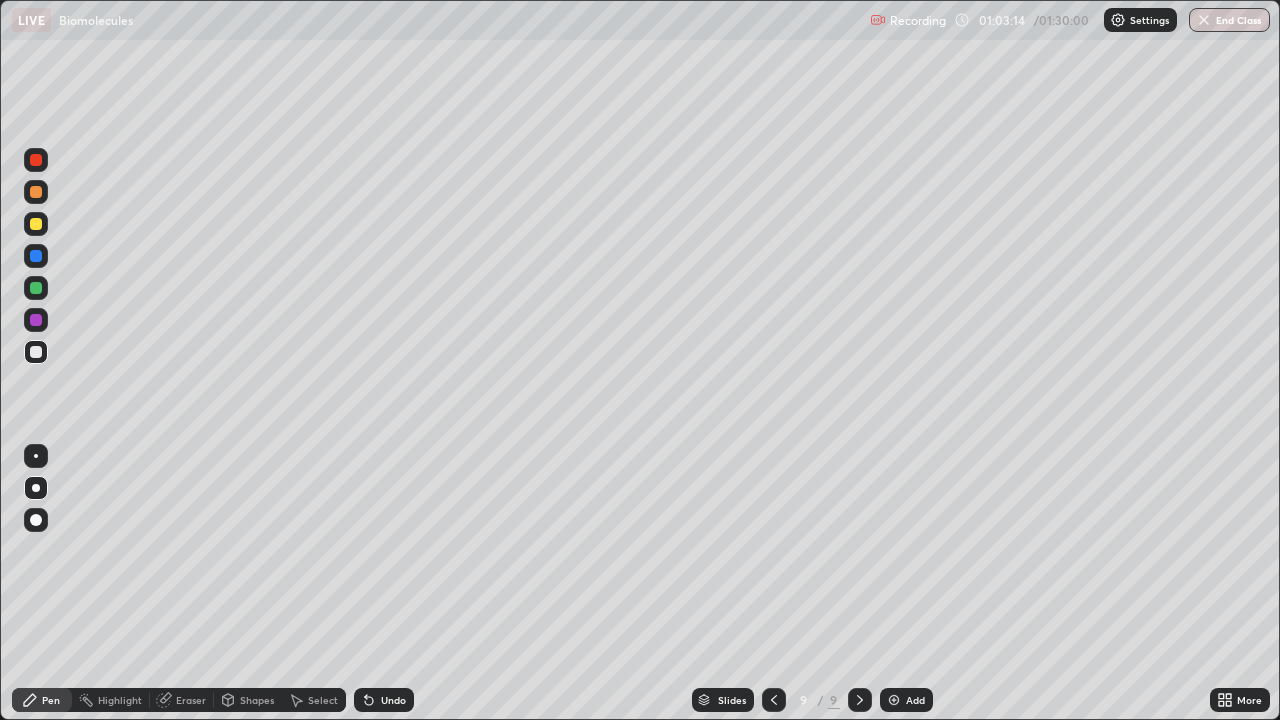 click at bounding box center (36, 288) 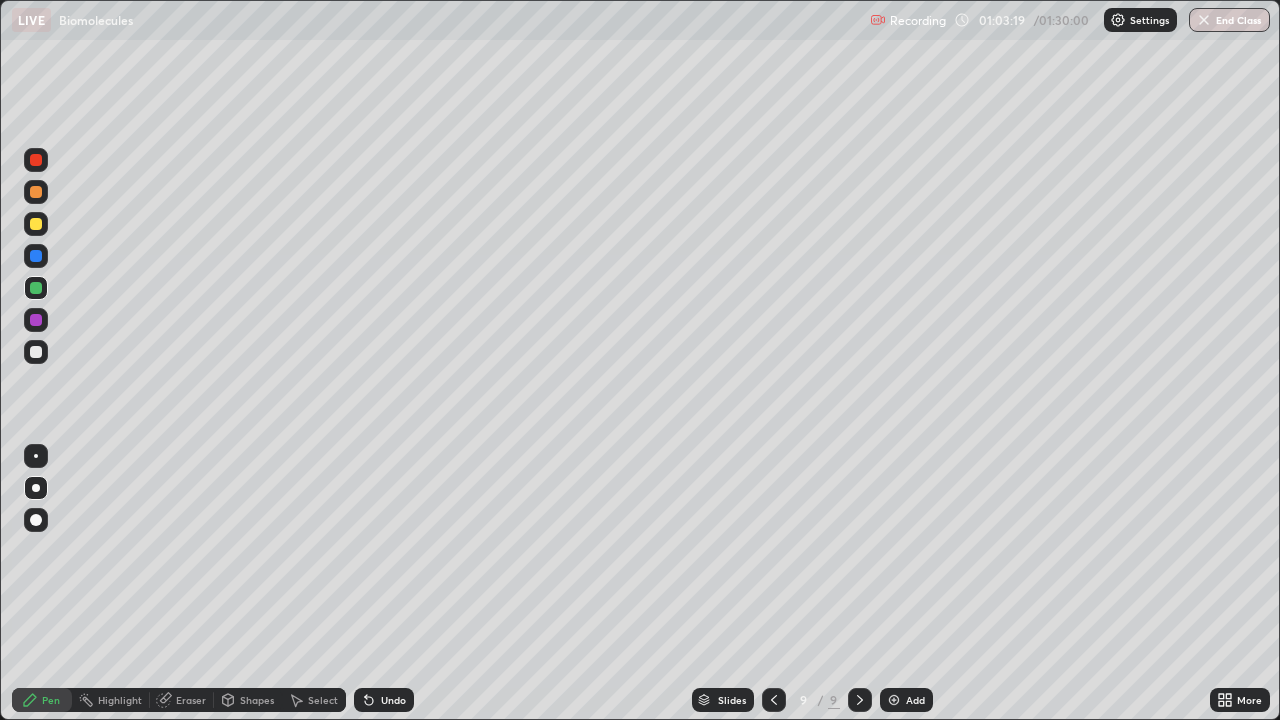 click at bounding box center (36, 352) 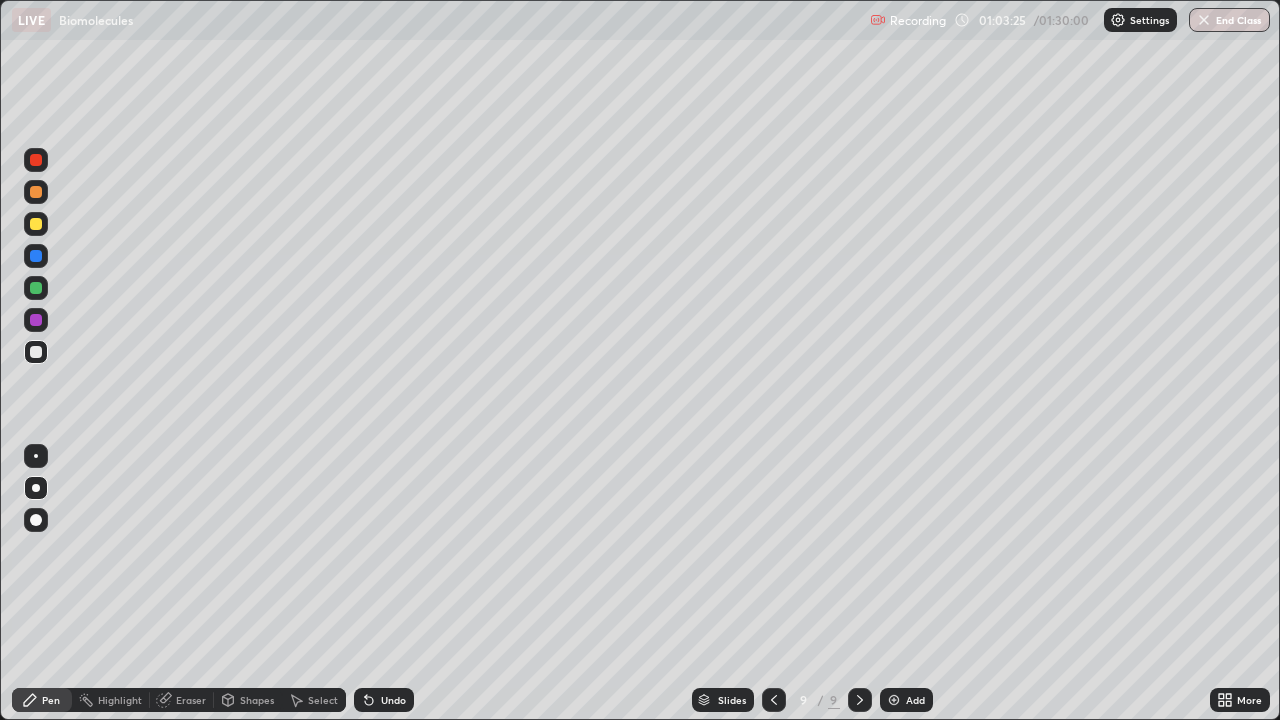 click on "Undo" at bounding box center [393, 700] 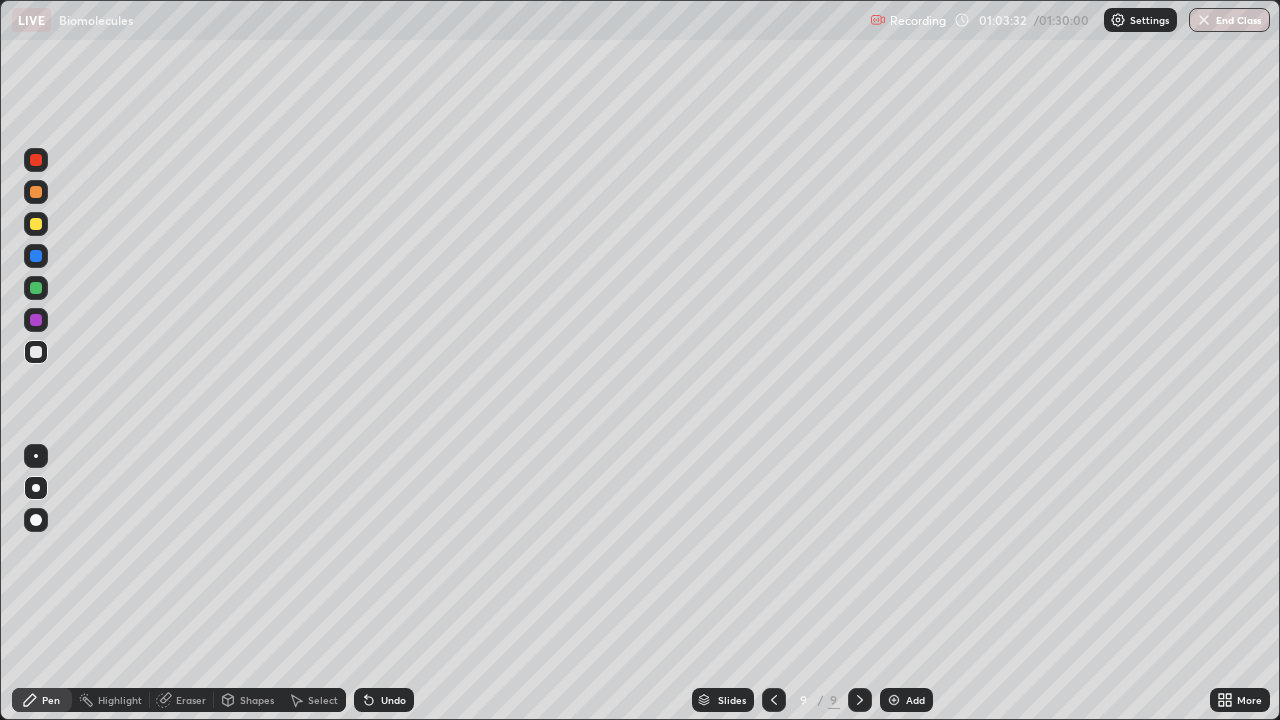 click at bounding box center [36, 320] 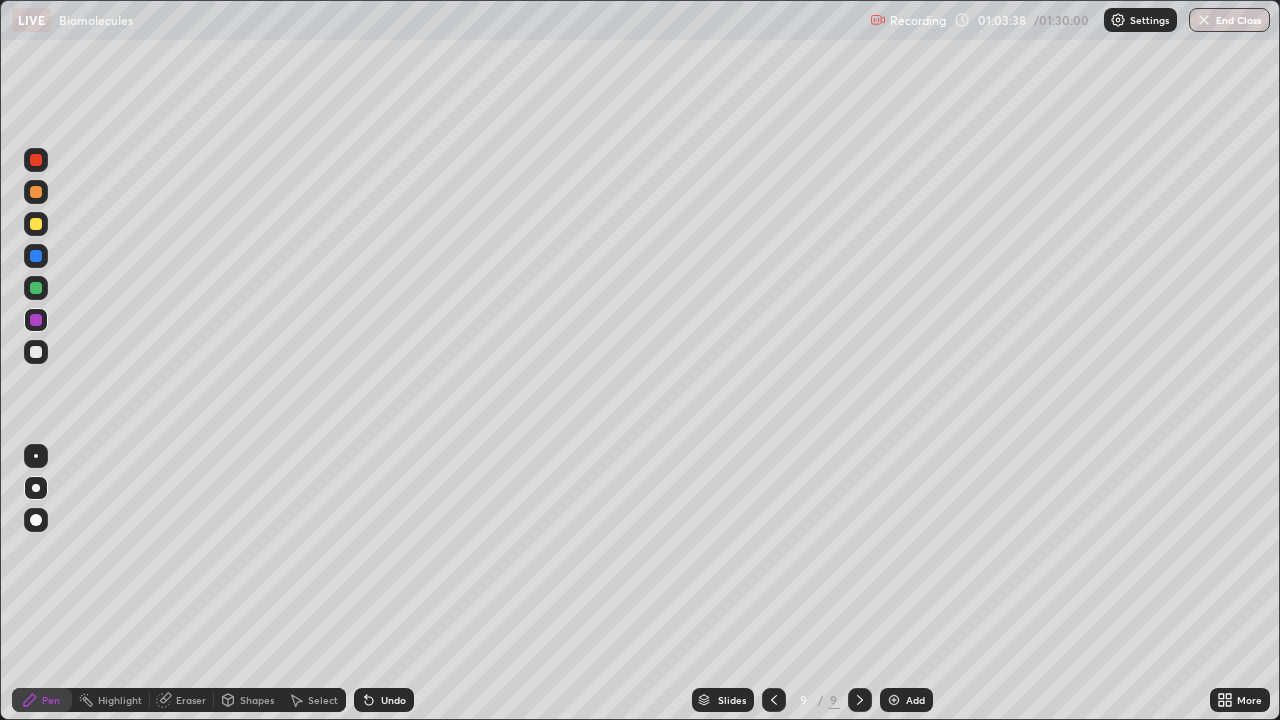 click on "Undo" at bounding box center [393, 700] 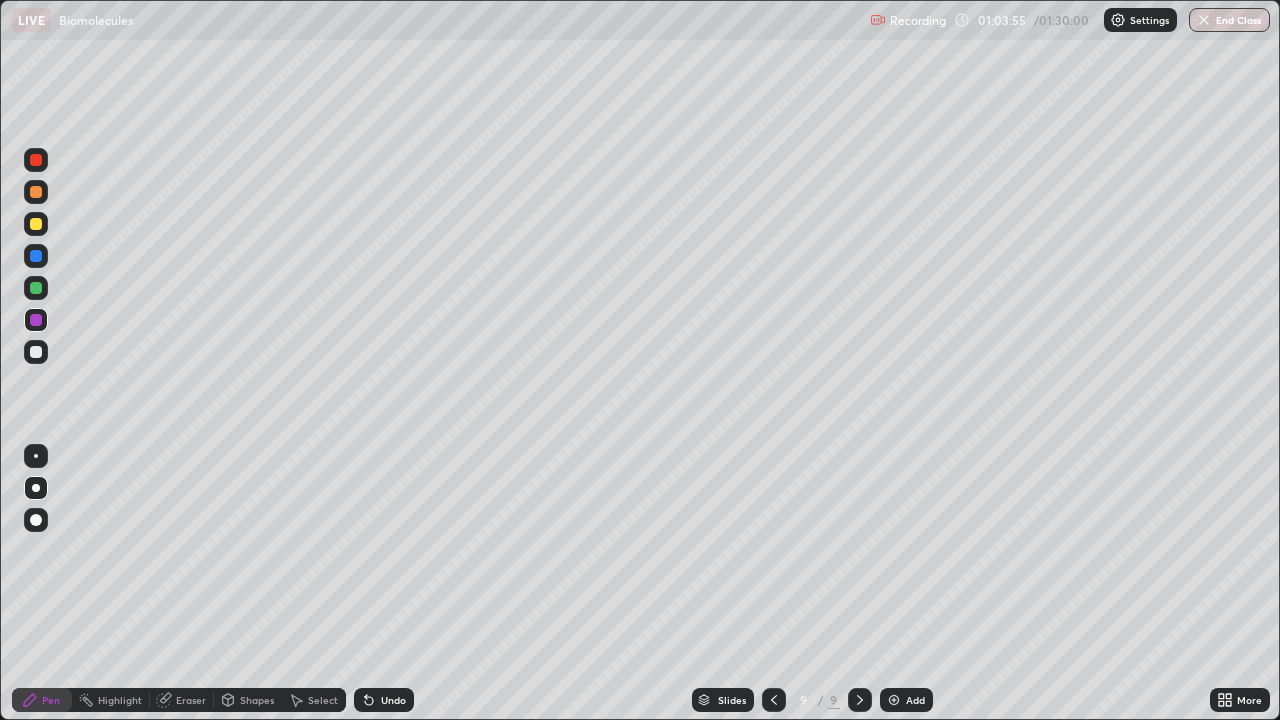 click on "Undo" at bounding box center (393, 700) 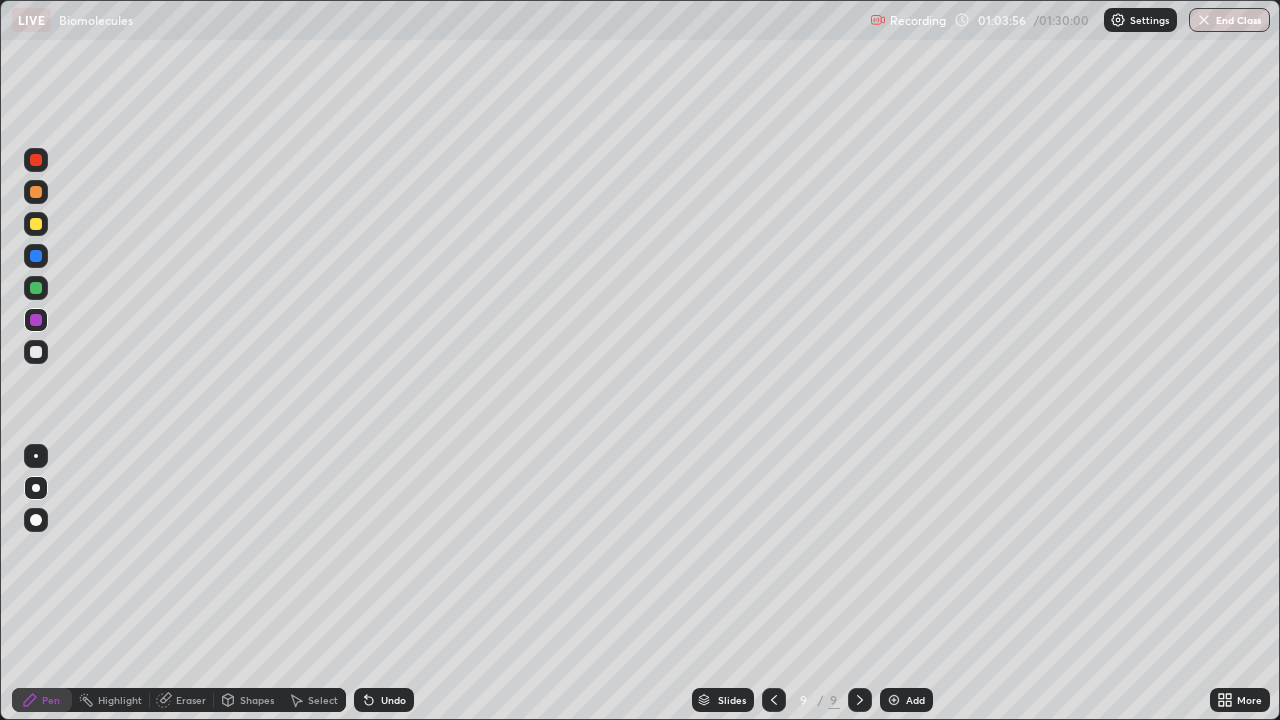 click on "Undo" at bounding box center (384, 700) 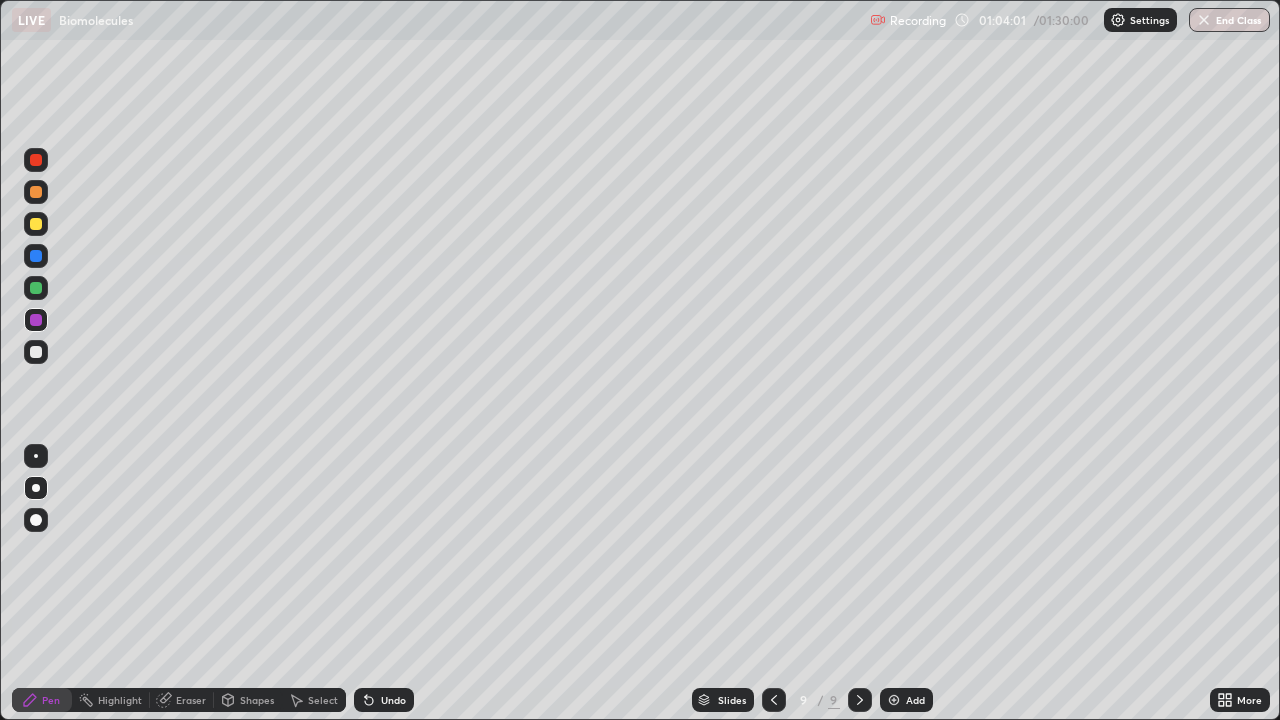 click on "Undo" at bounding box center [393, 700] 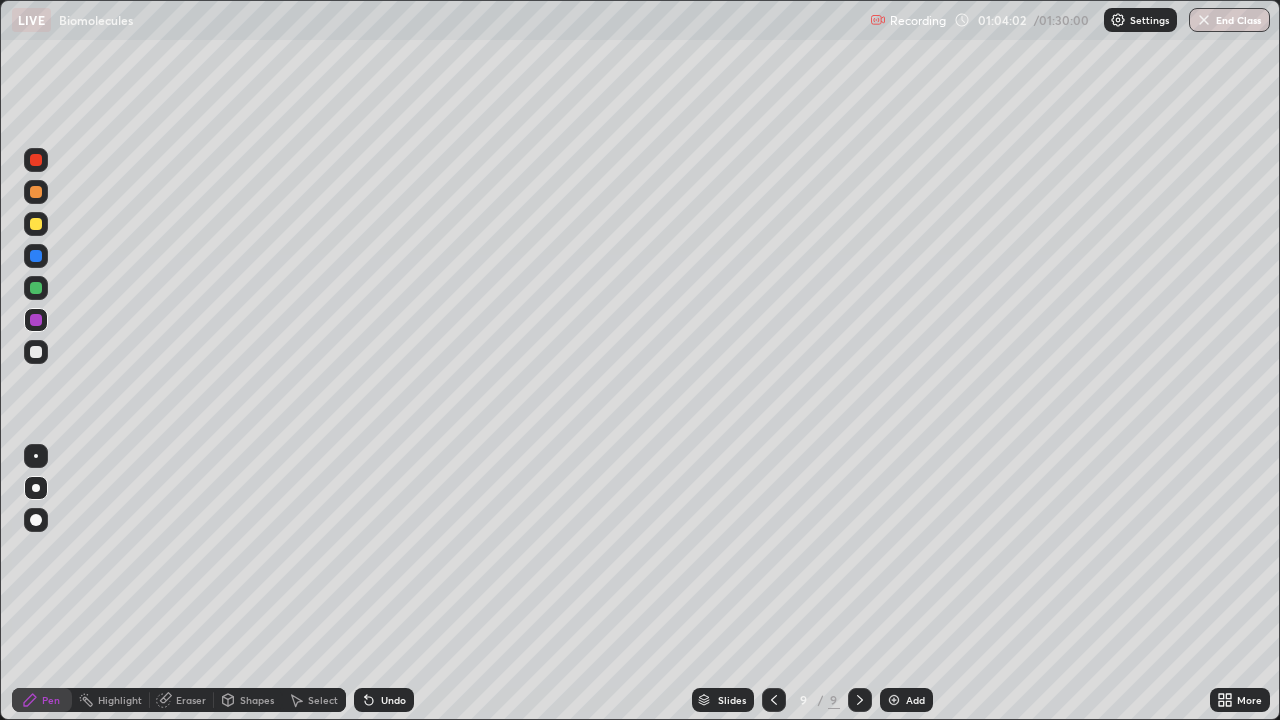 click on "Undo" at bounding box center (384, 700) 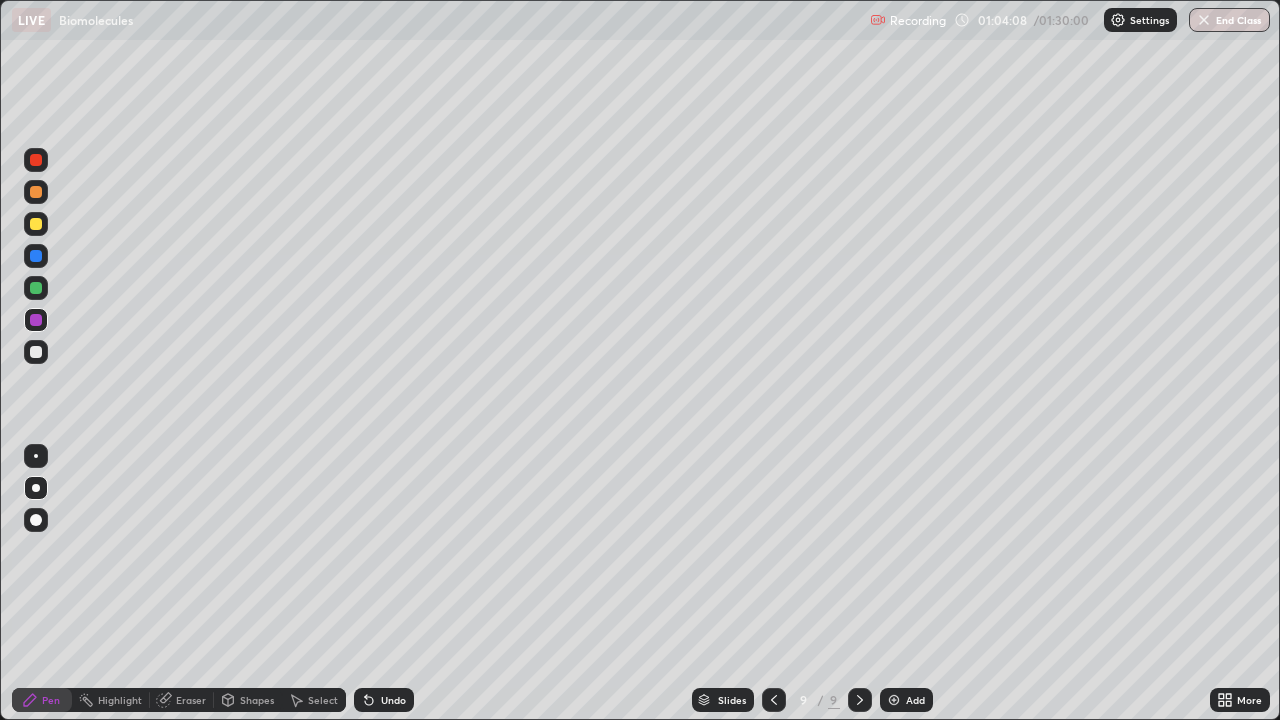 click on "Undo" at bounding box center [393, 700] 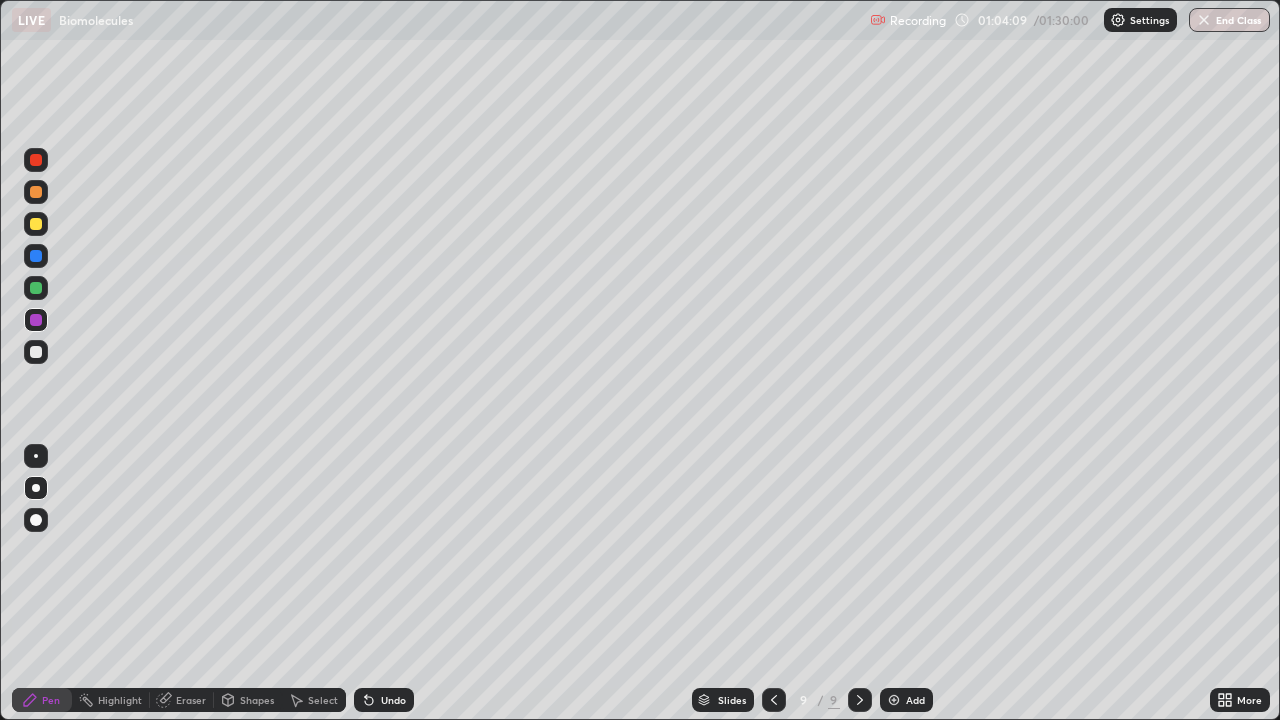 click on "Undo" at bounding box center [393, 700] 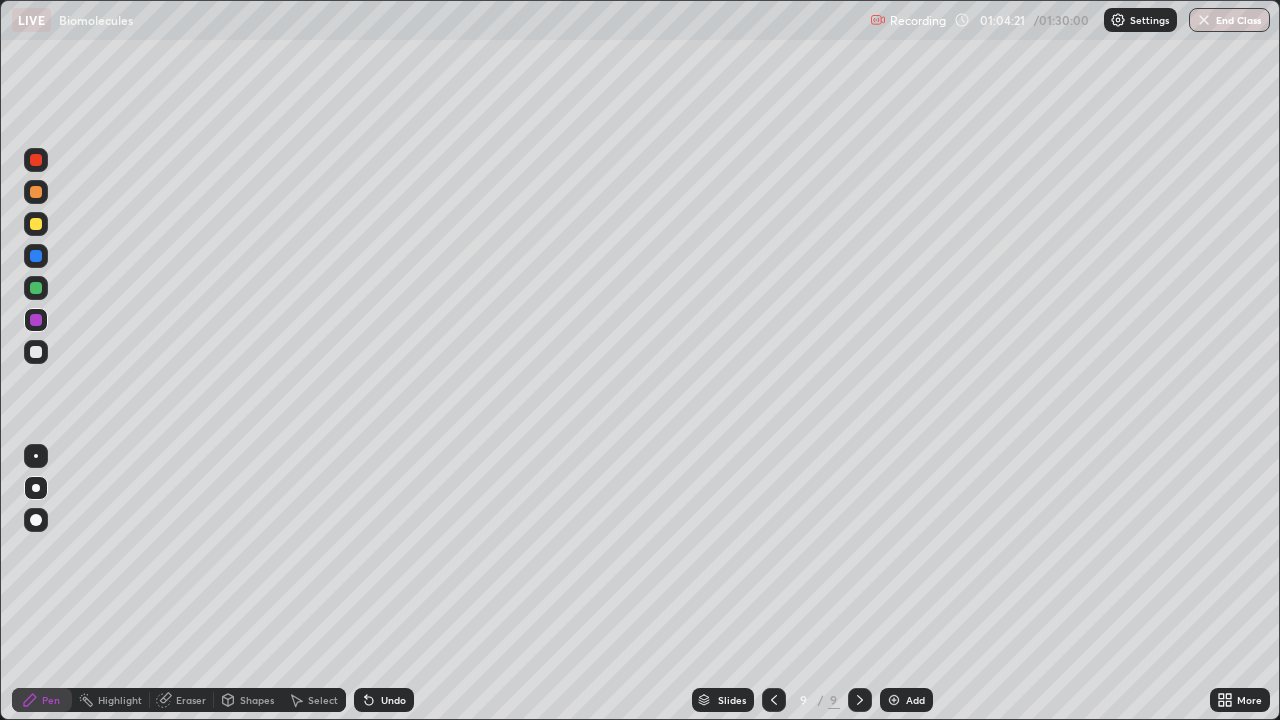 click at bounding box center (36, 352) 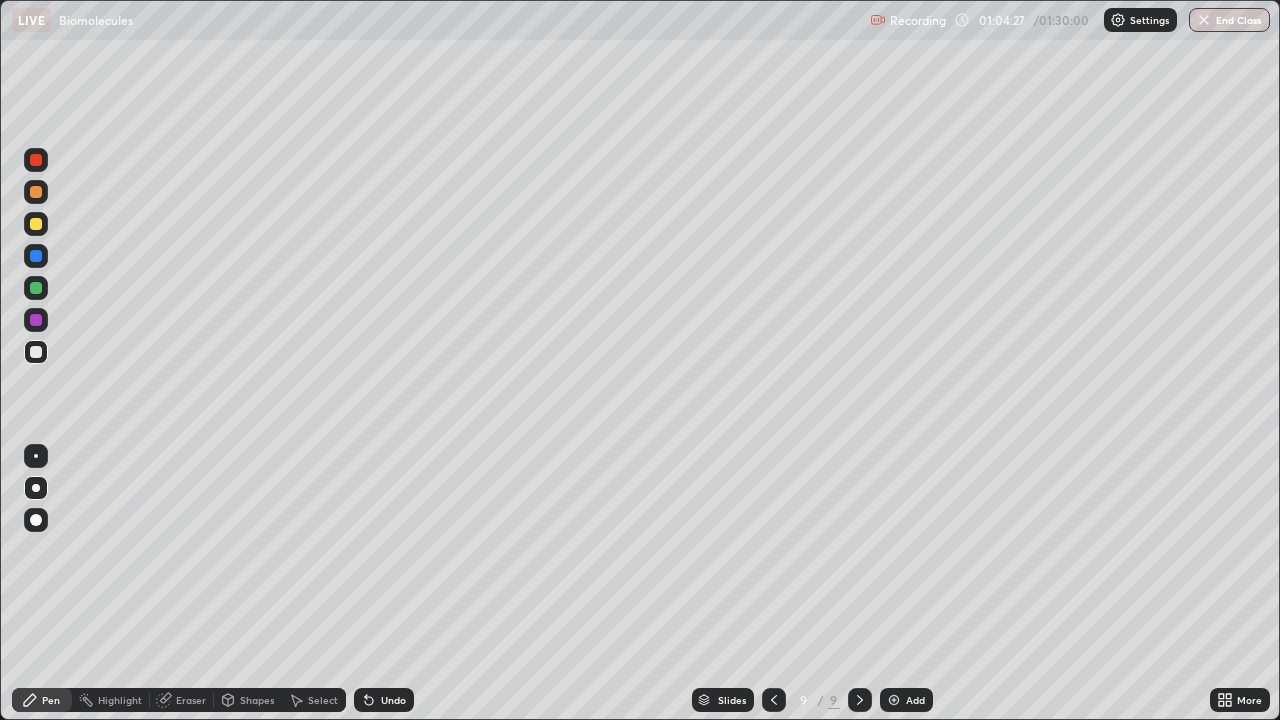 click at bounding box center (36, 288) 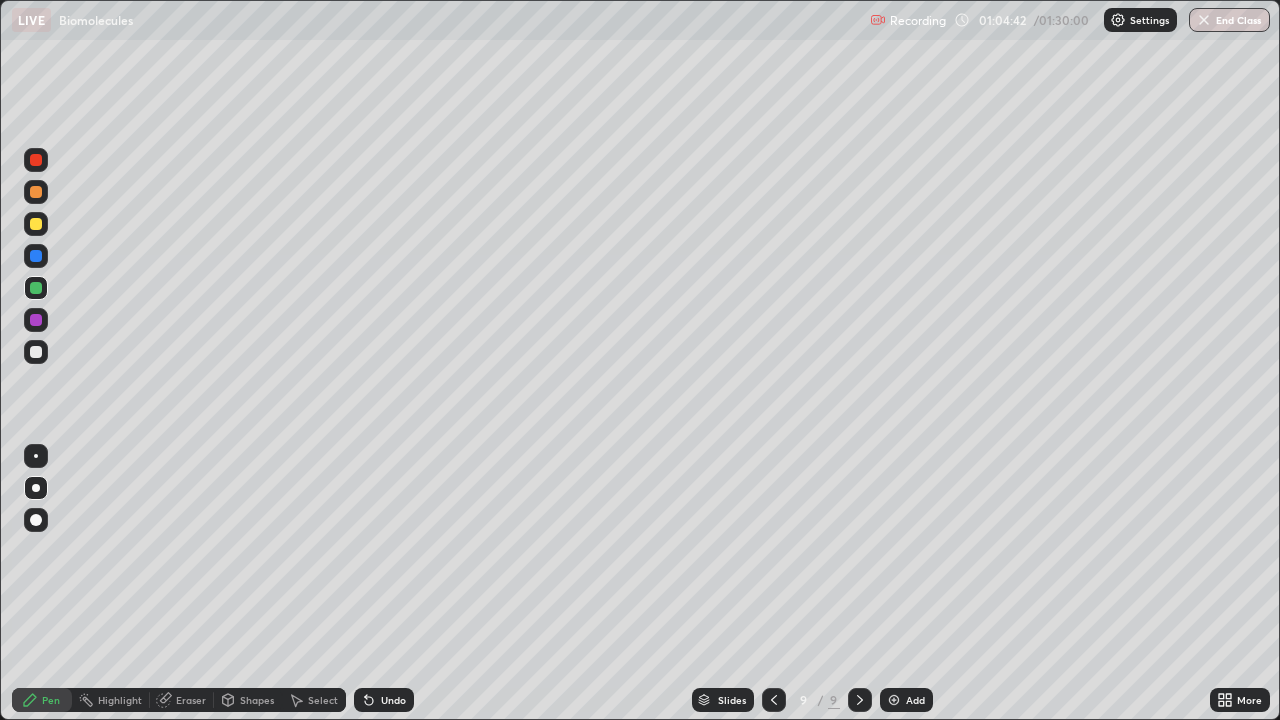 click on "Undo" at bounding box center (393, 700) 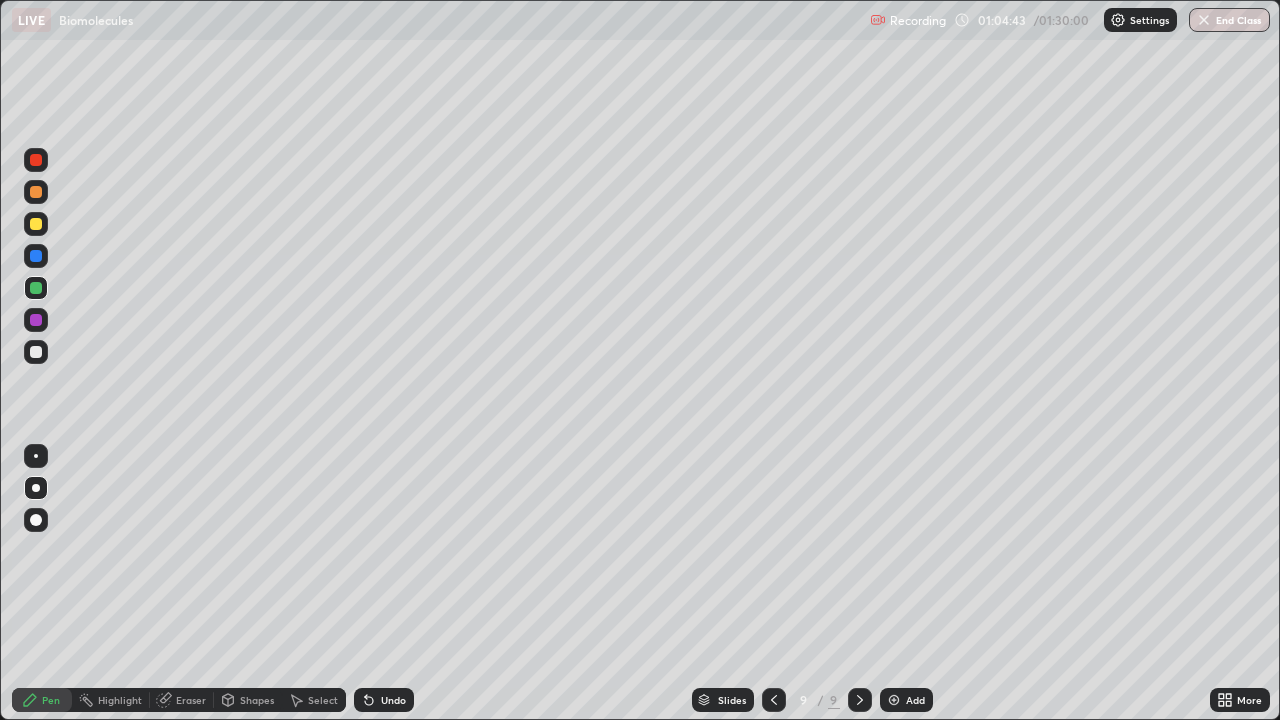 click on "Undo" at bounding box center [384, 700] 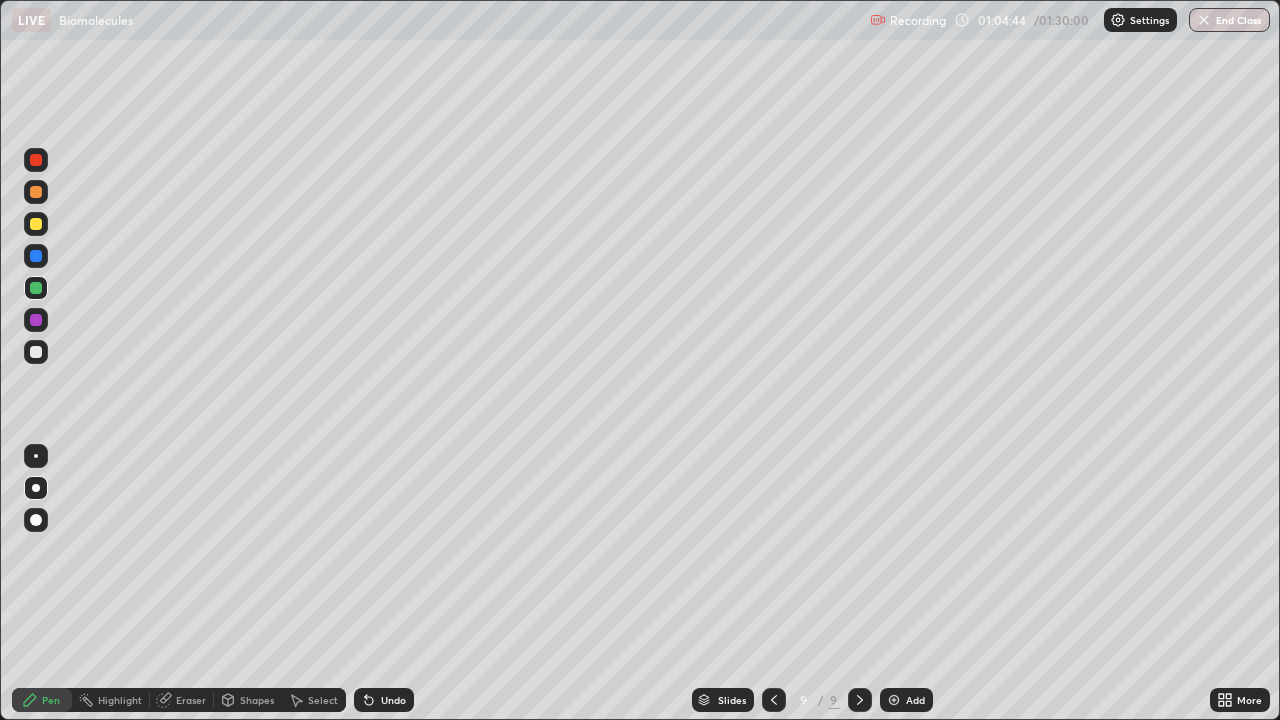 click 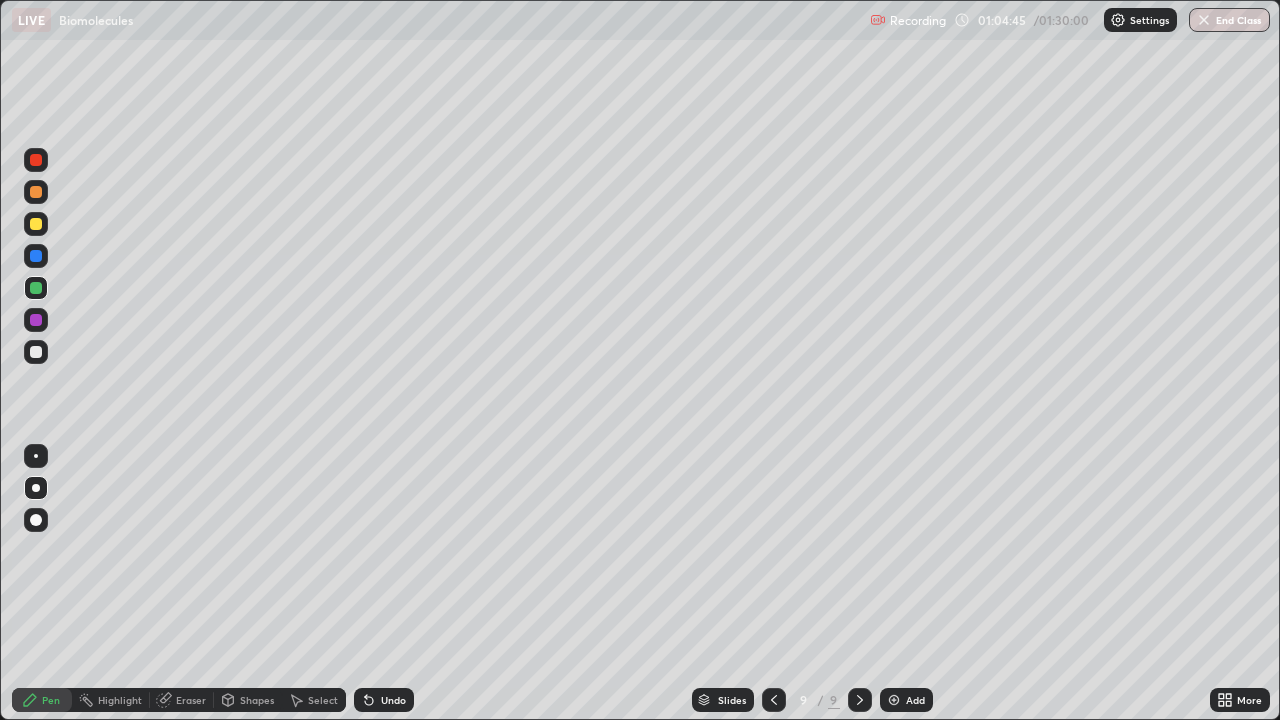 click on "Undo" at bounding box center [384, 700] 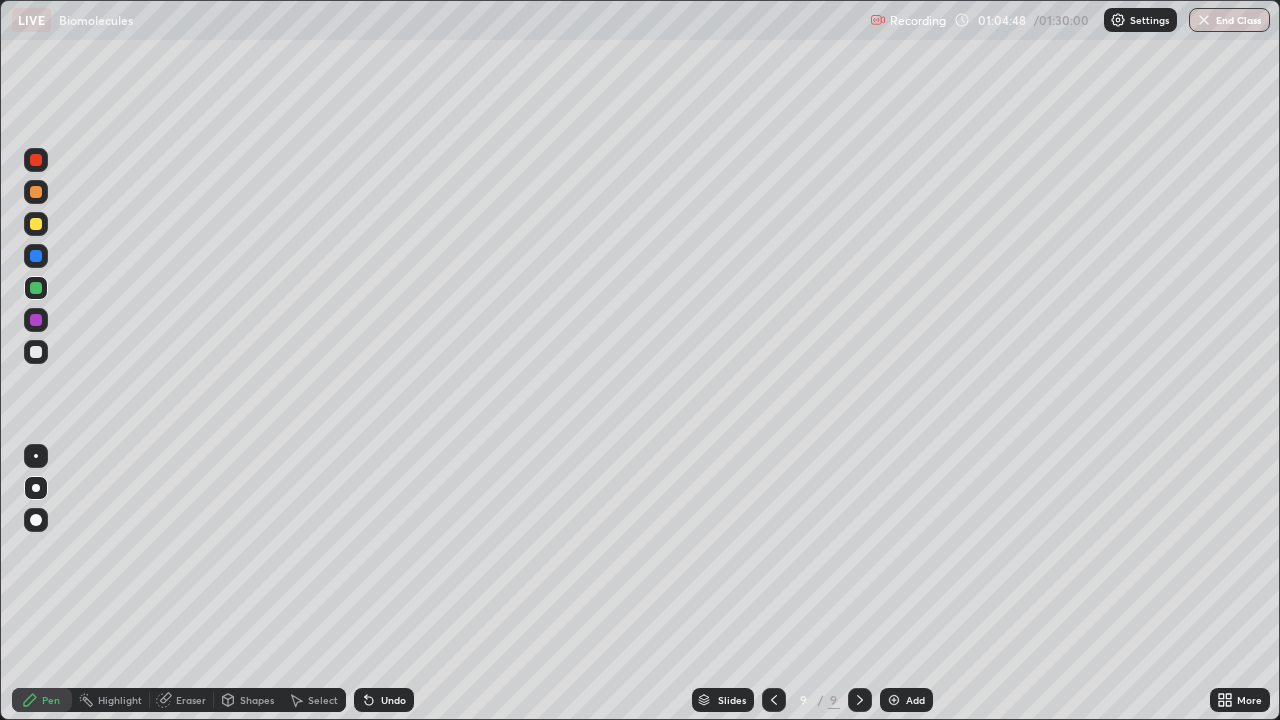 click on "Undo" at bounding box center (393, 700) 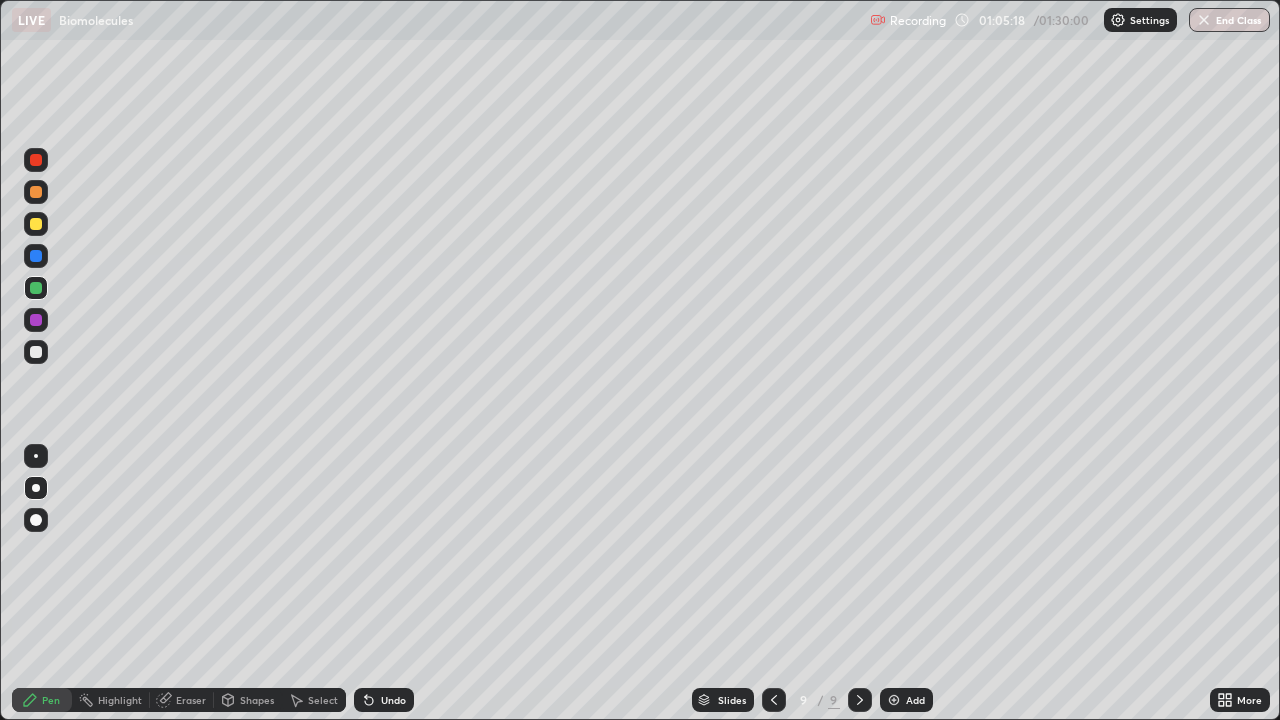click on "Undo" at bounding box center [384, 700] 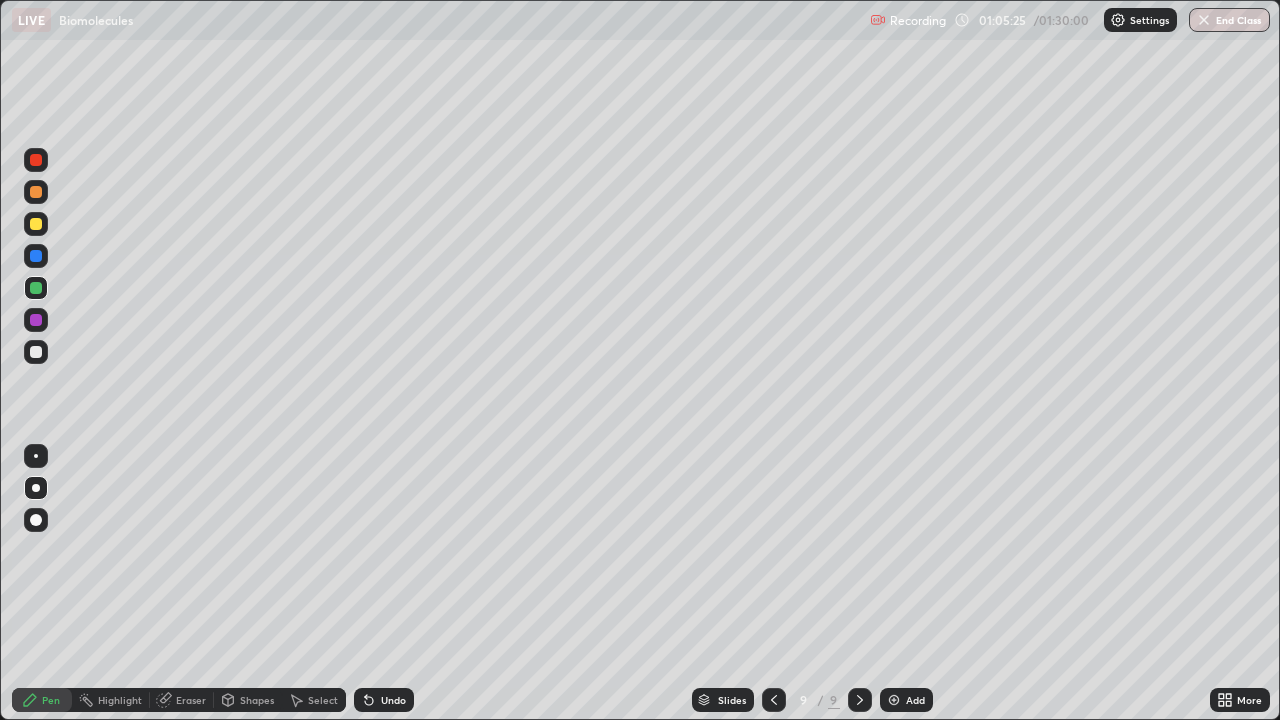 click at bounding box center [36, 320] 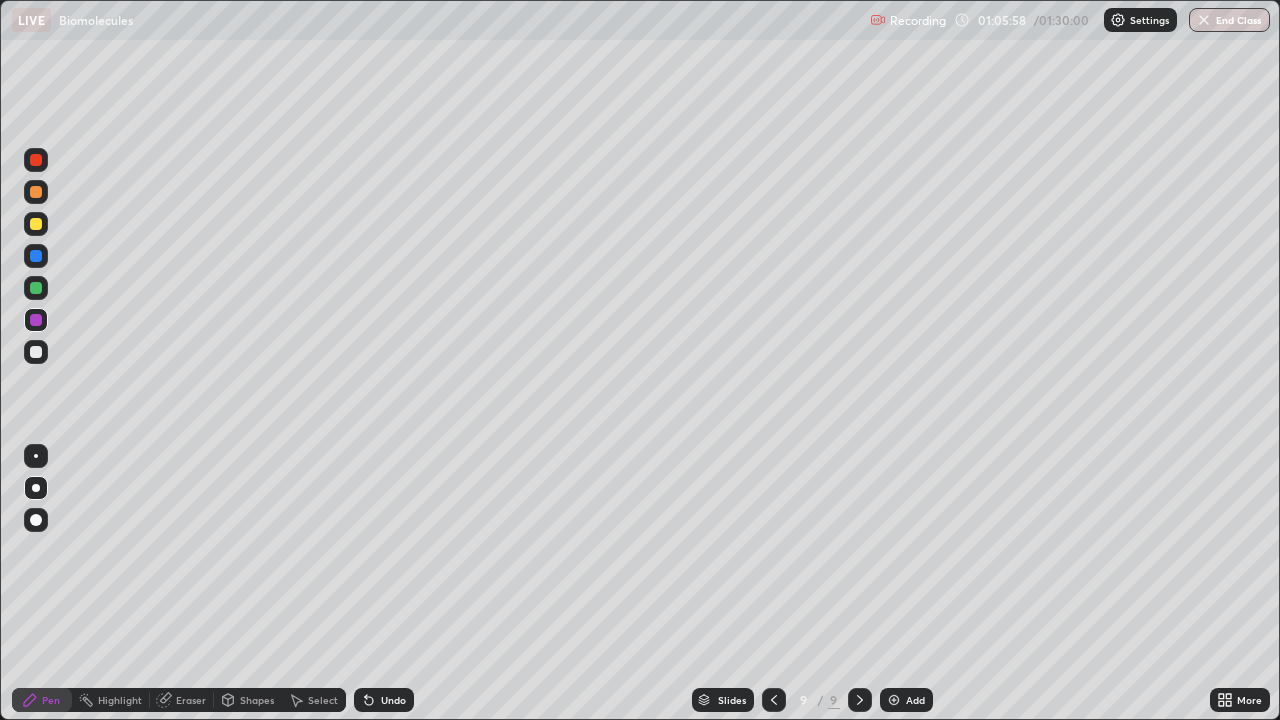 click at bounding box center [36, 352] 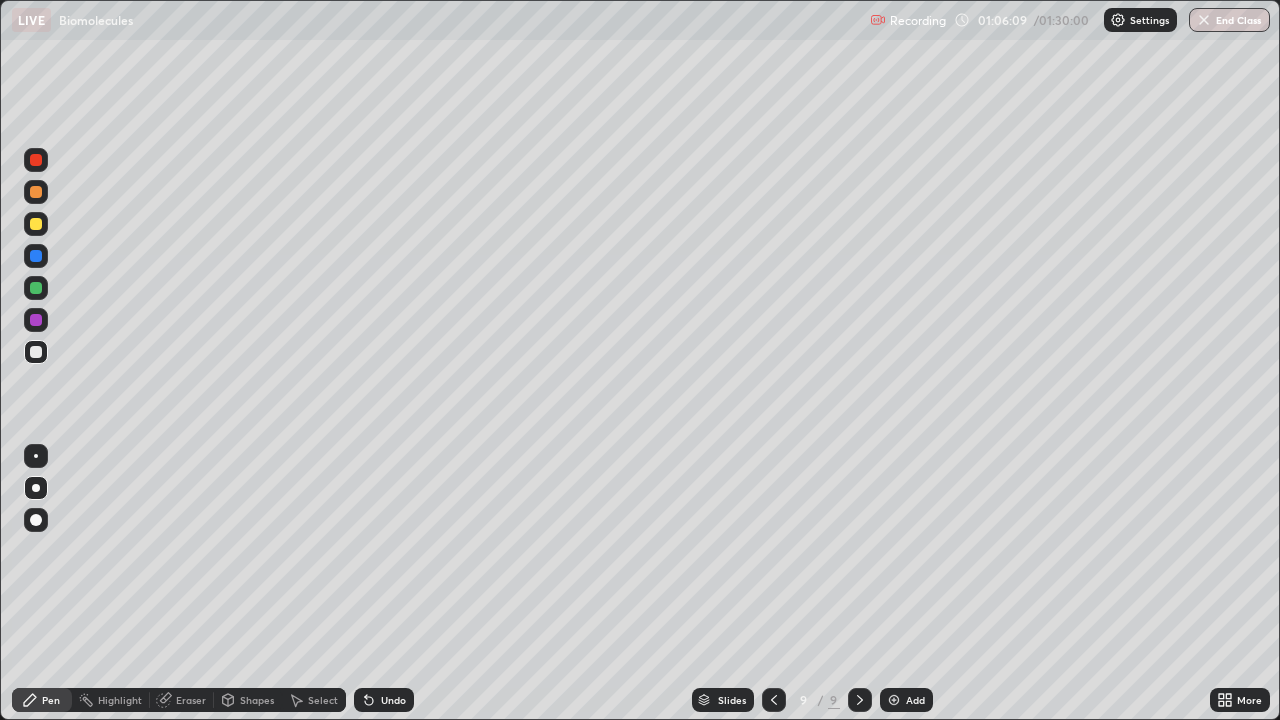 click at bounding box center [36, 160] 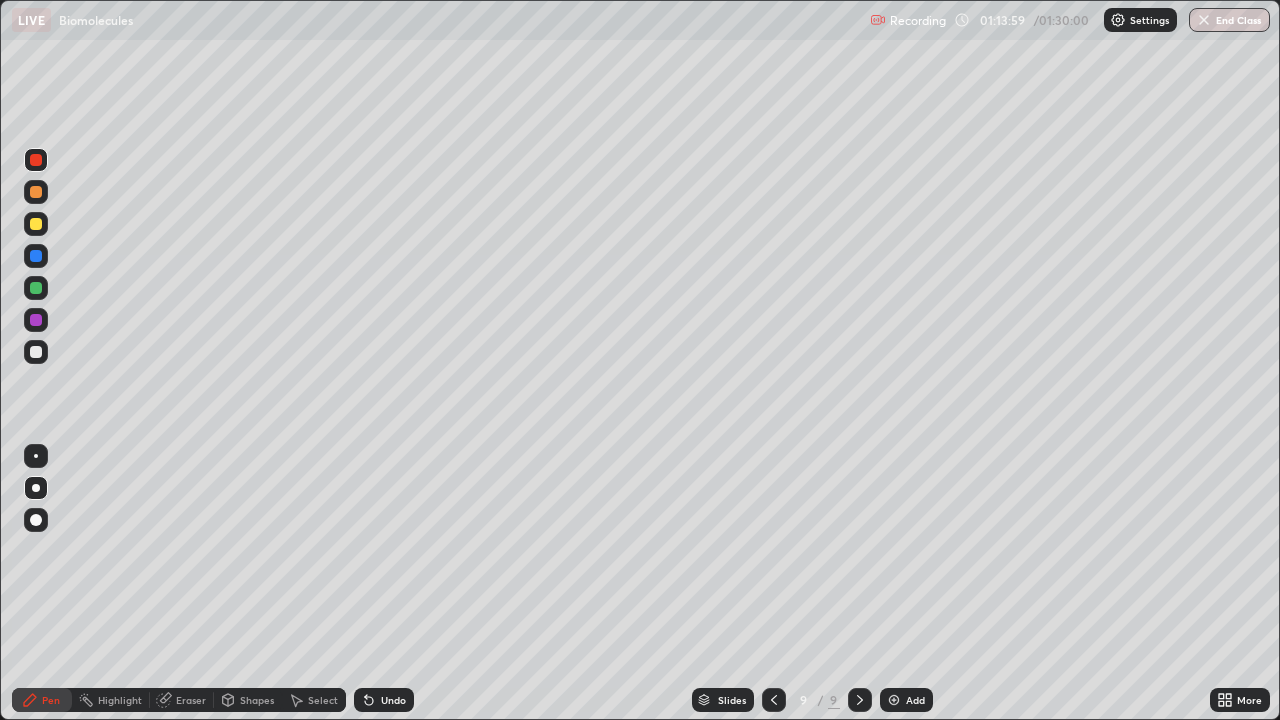 click on "Add" at bounding box center (906, 700) 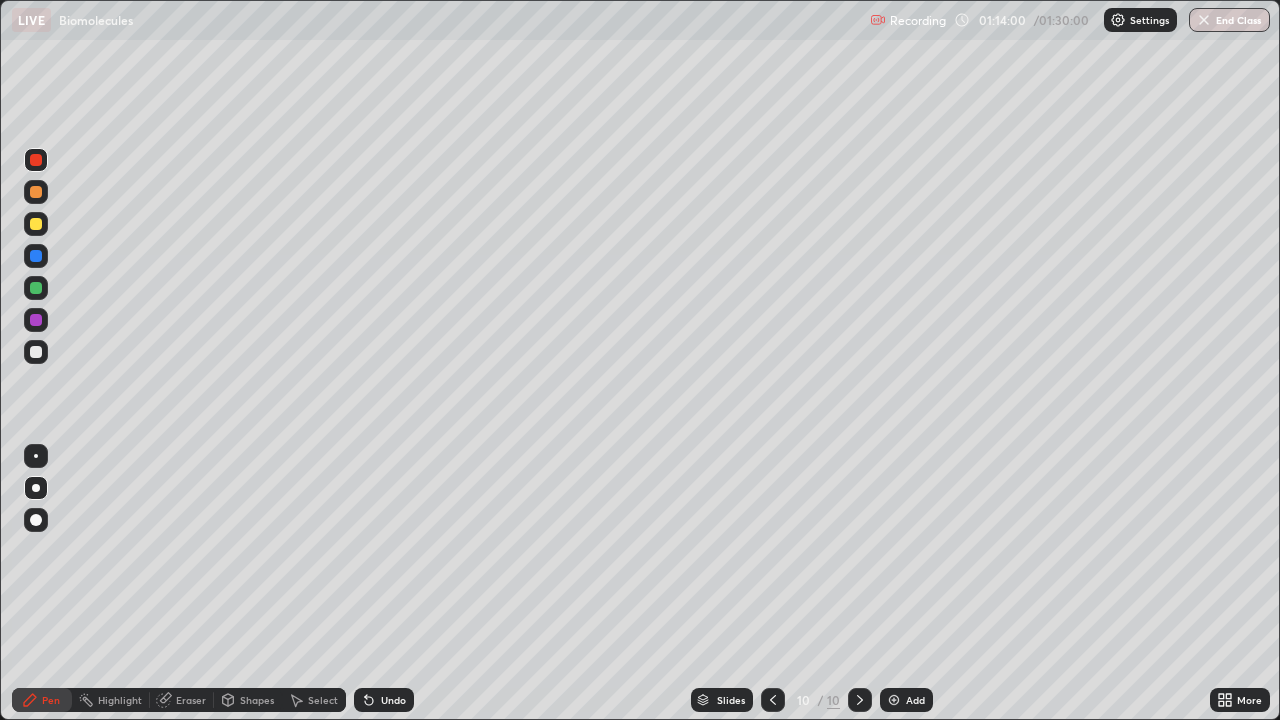 click at bounding box center (36, 224) 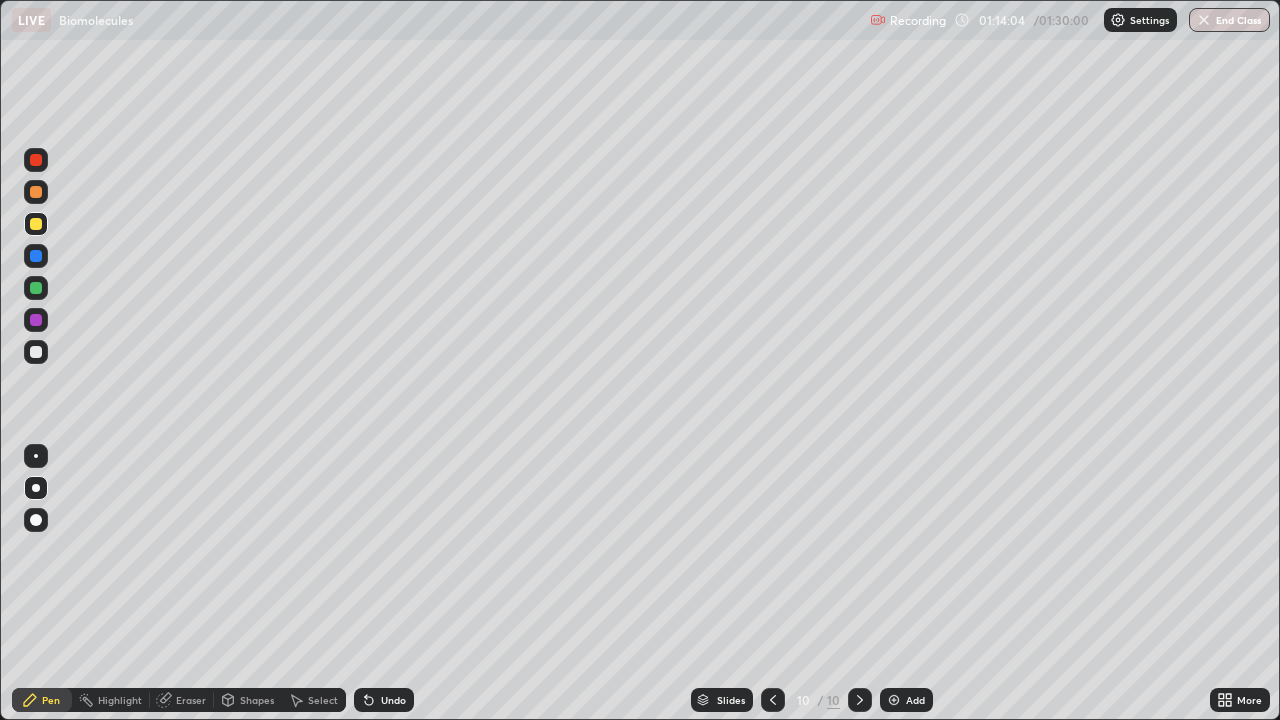 click on "Undo" at bounding box center (384, 700) 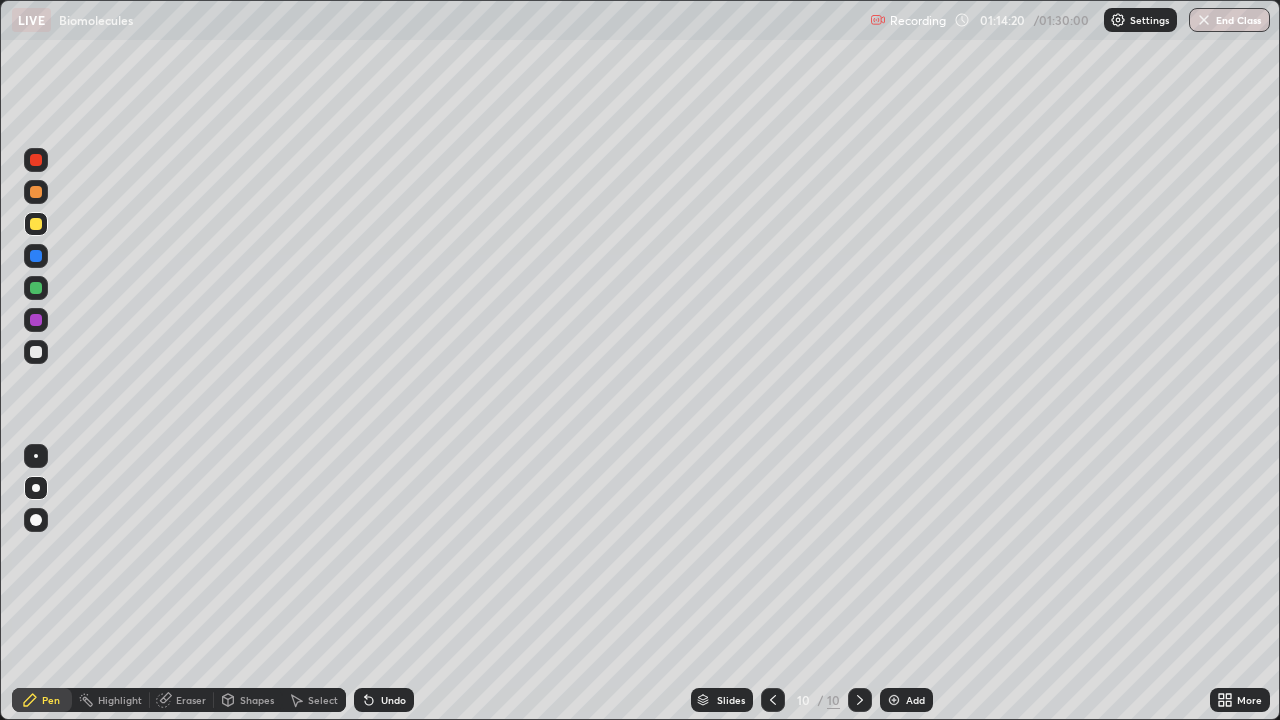 click at bounding box center (36, 352) 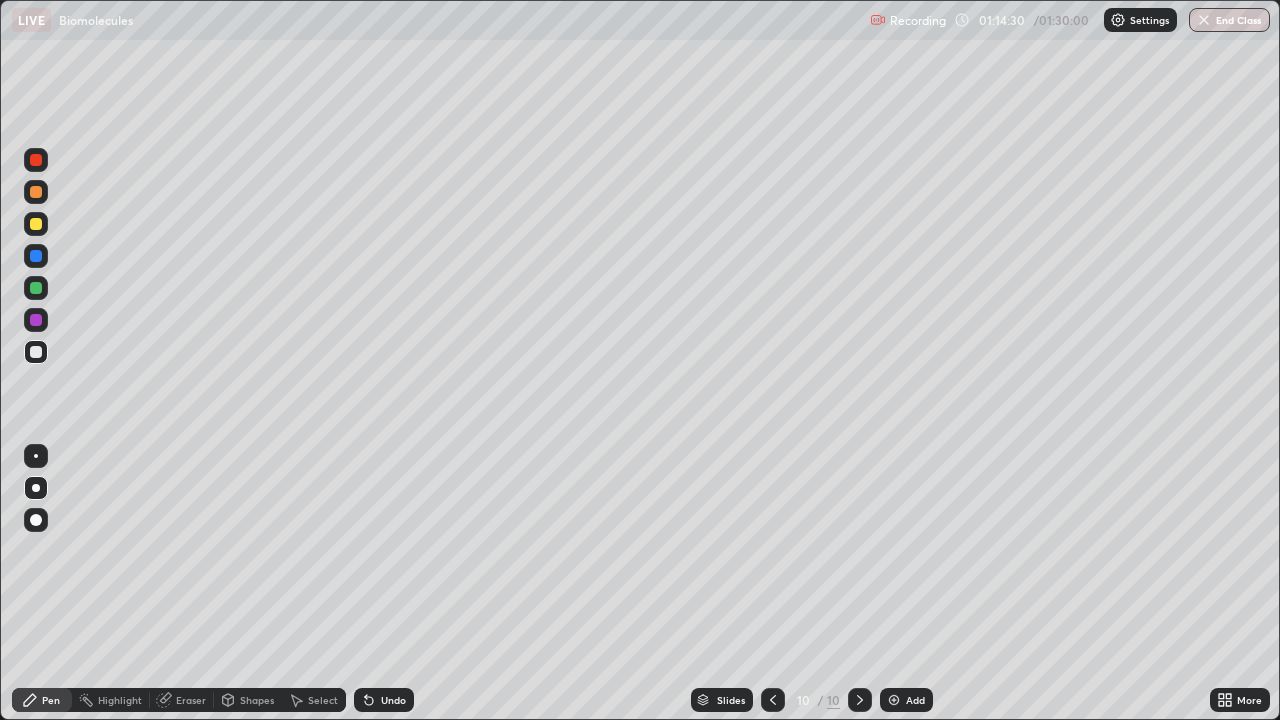 click 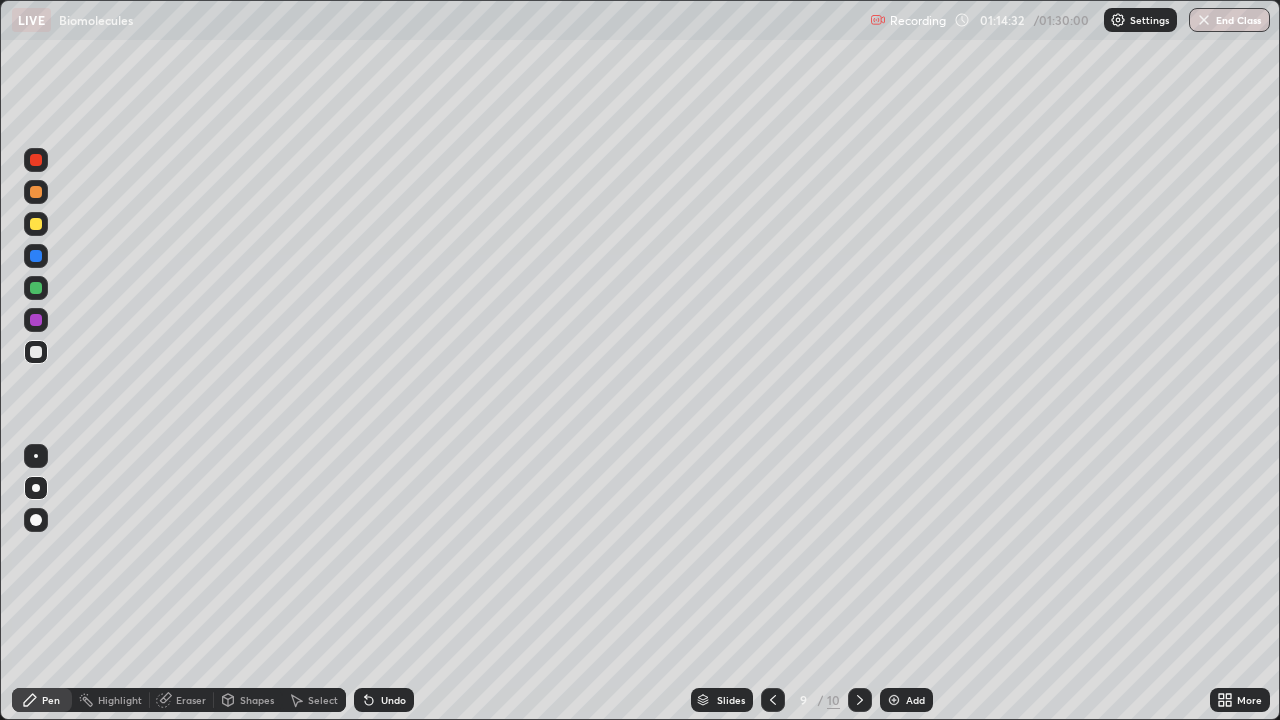 click 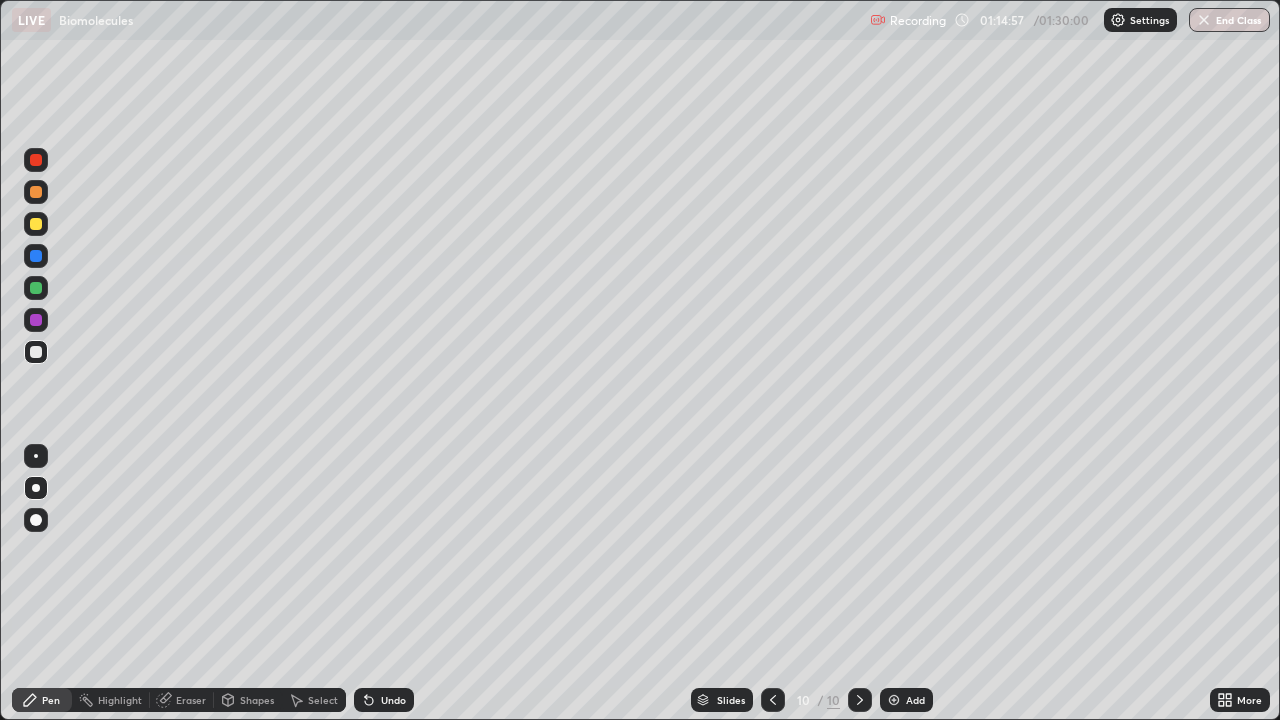 click 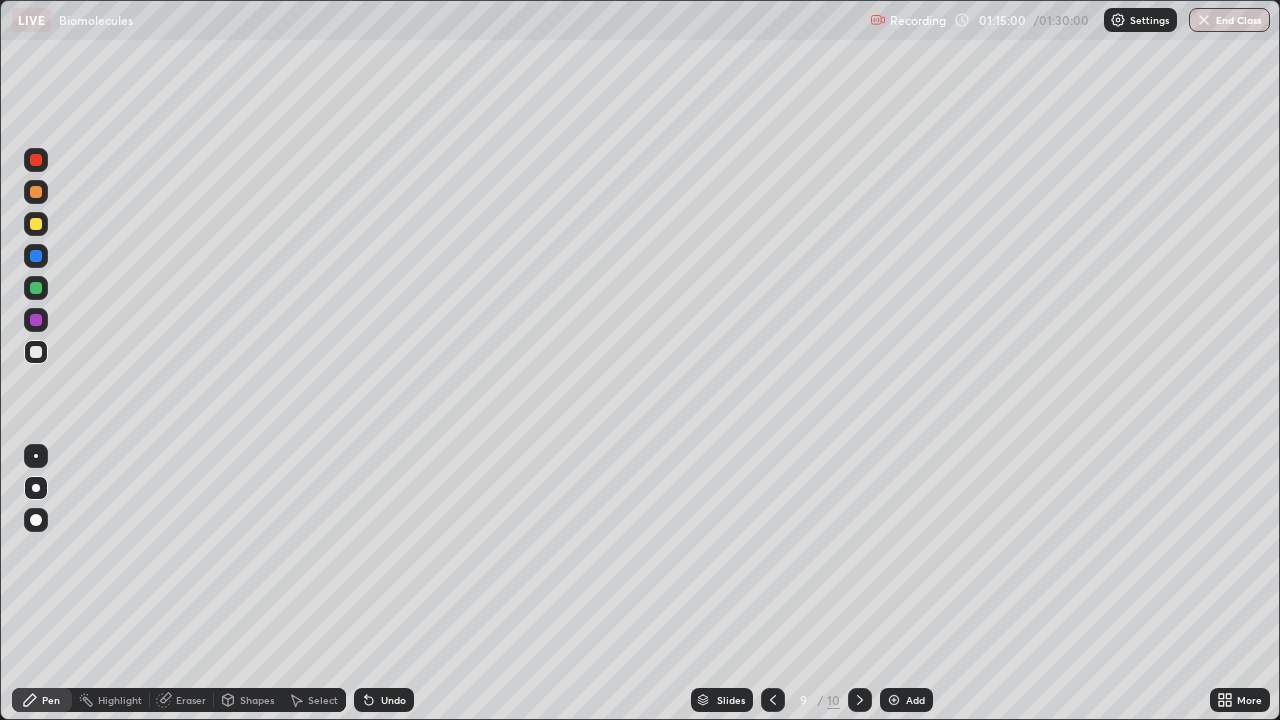 click 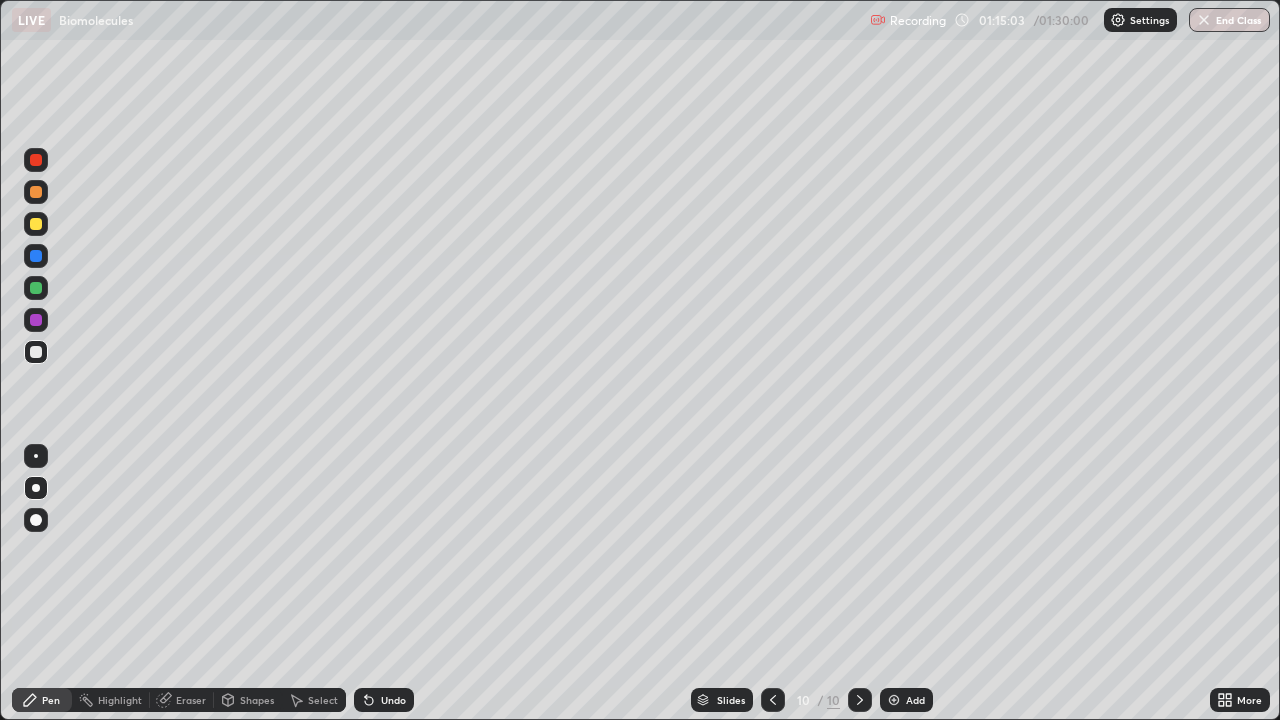 click 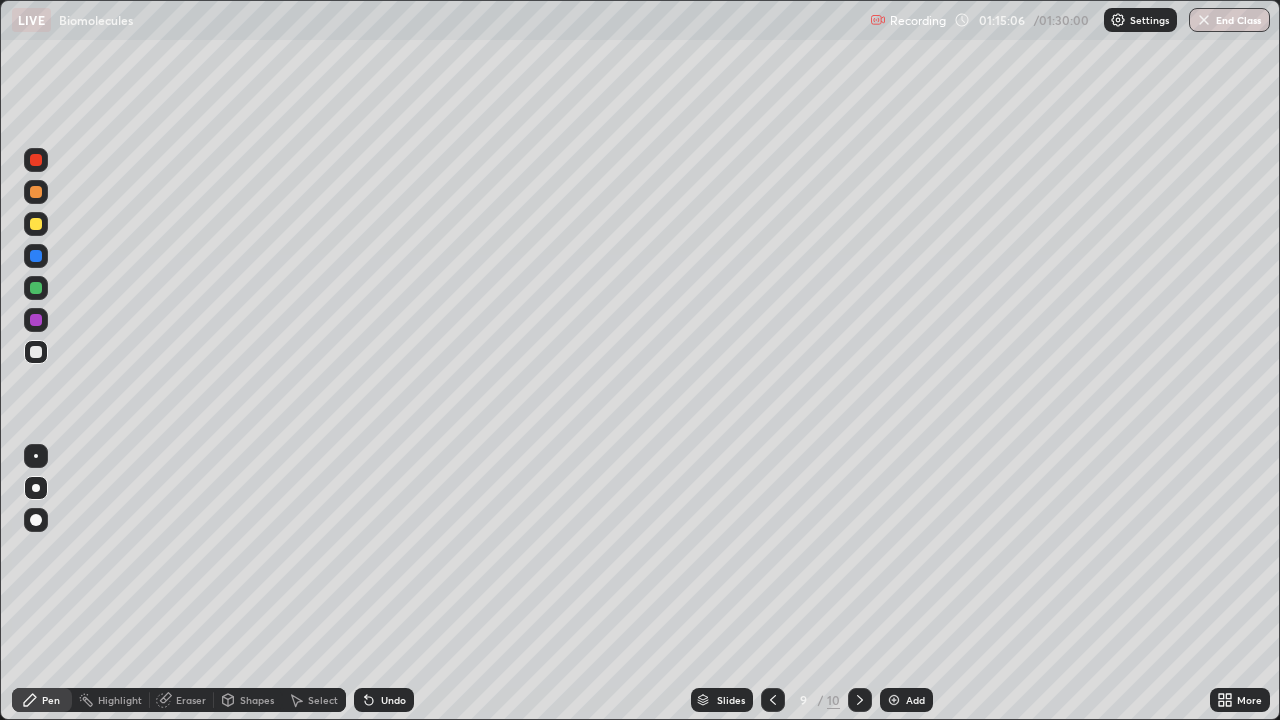 click 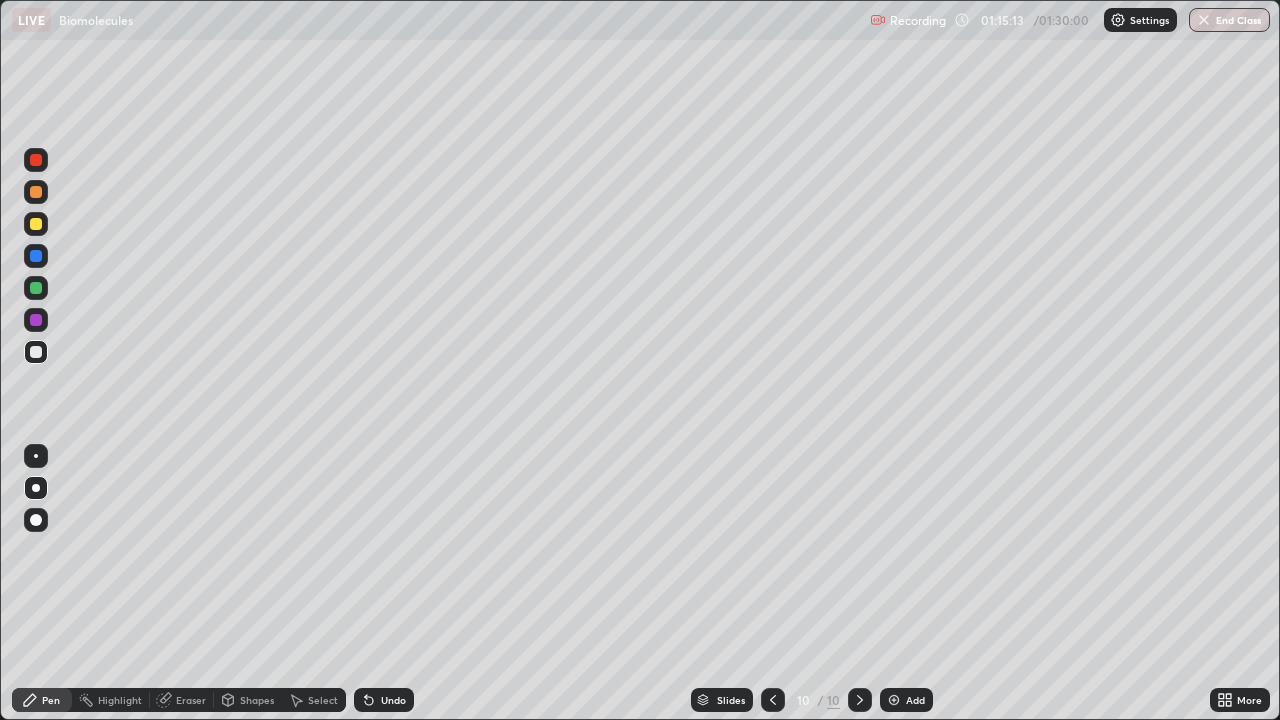 click on "Undo" at bounding box center [393, 700] 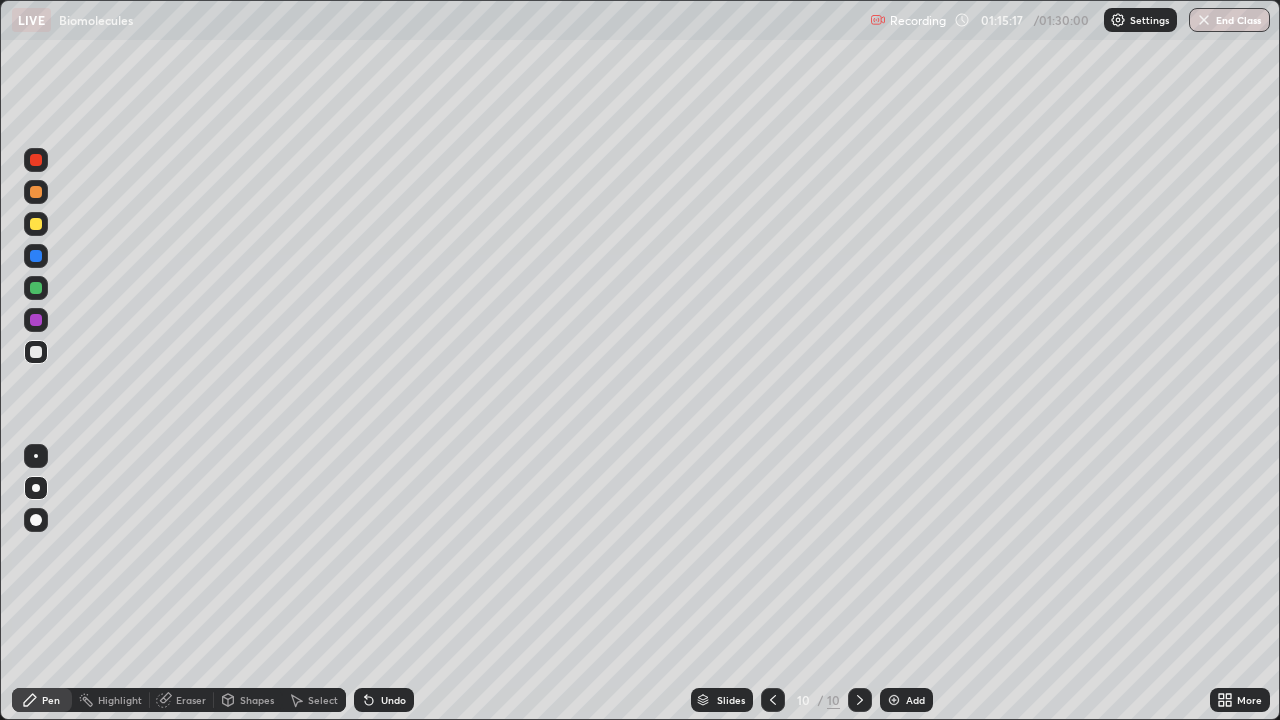 click at bounding box center [36, 320] 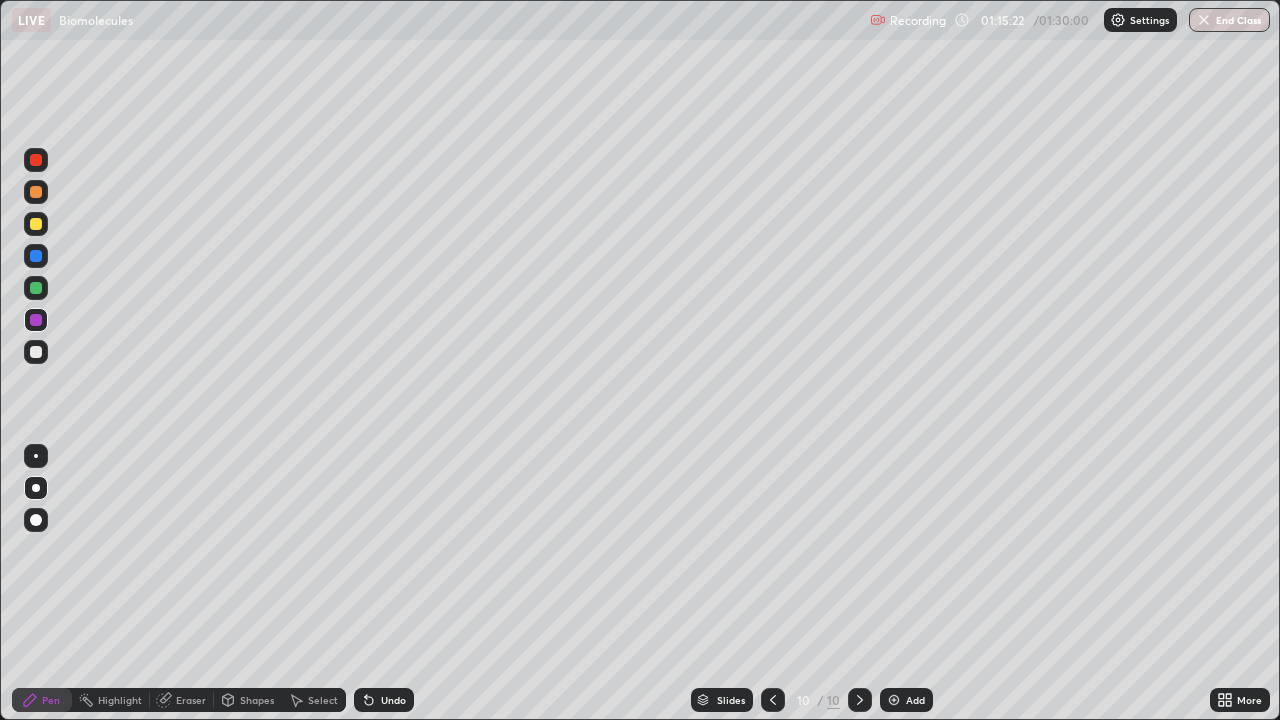 click at bounding box center (36, 352) 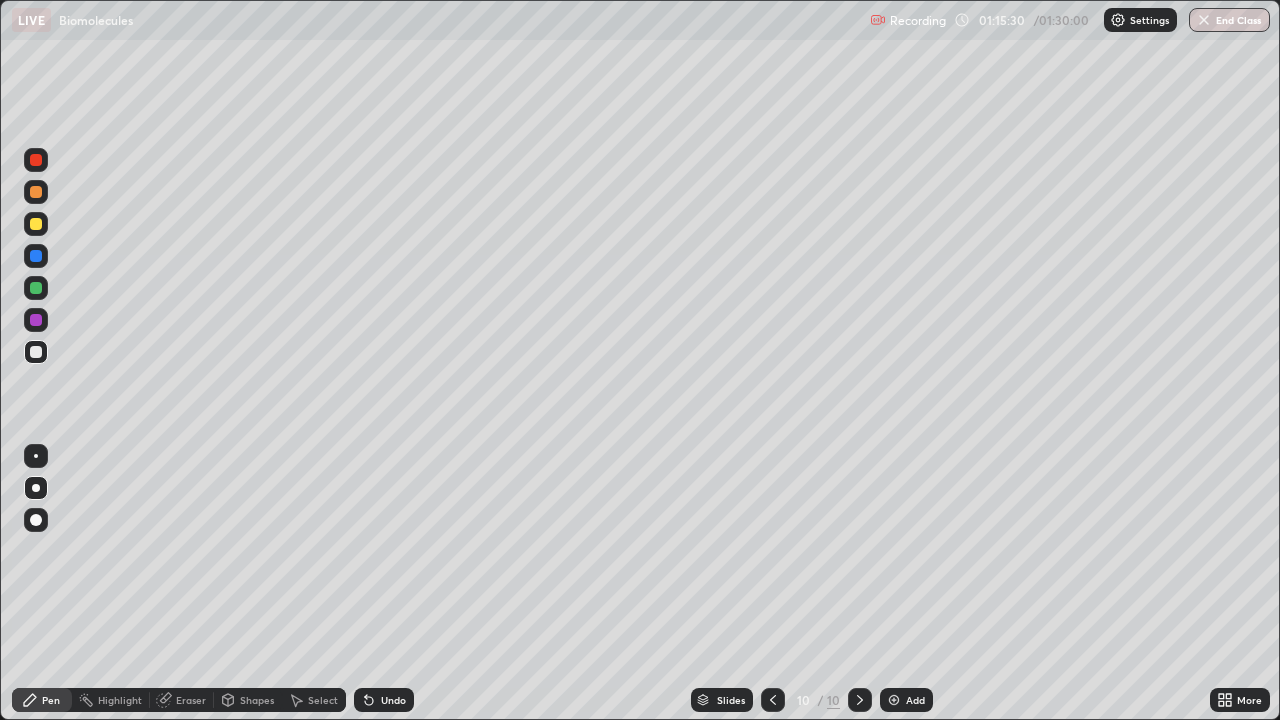 click at bounding box center [36, 320] 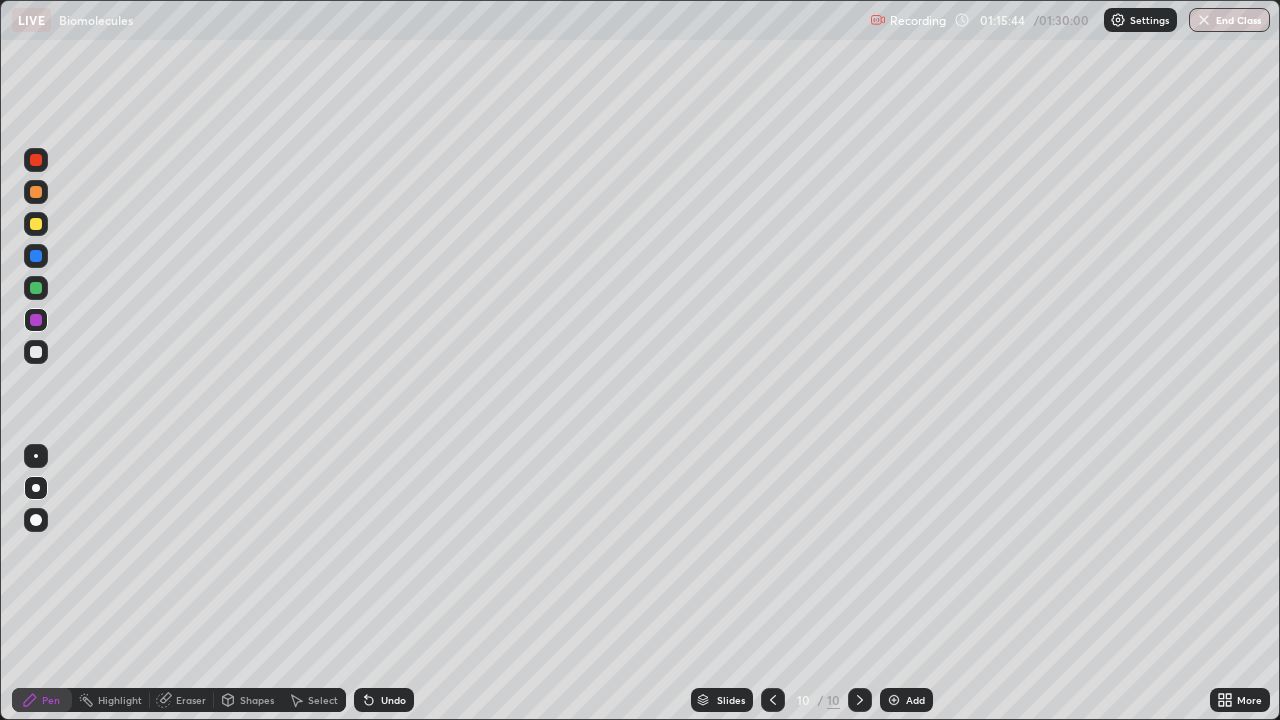 click at bounding box center (773, 700) 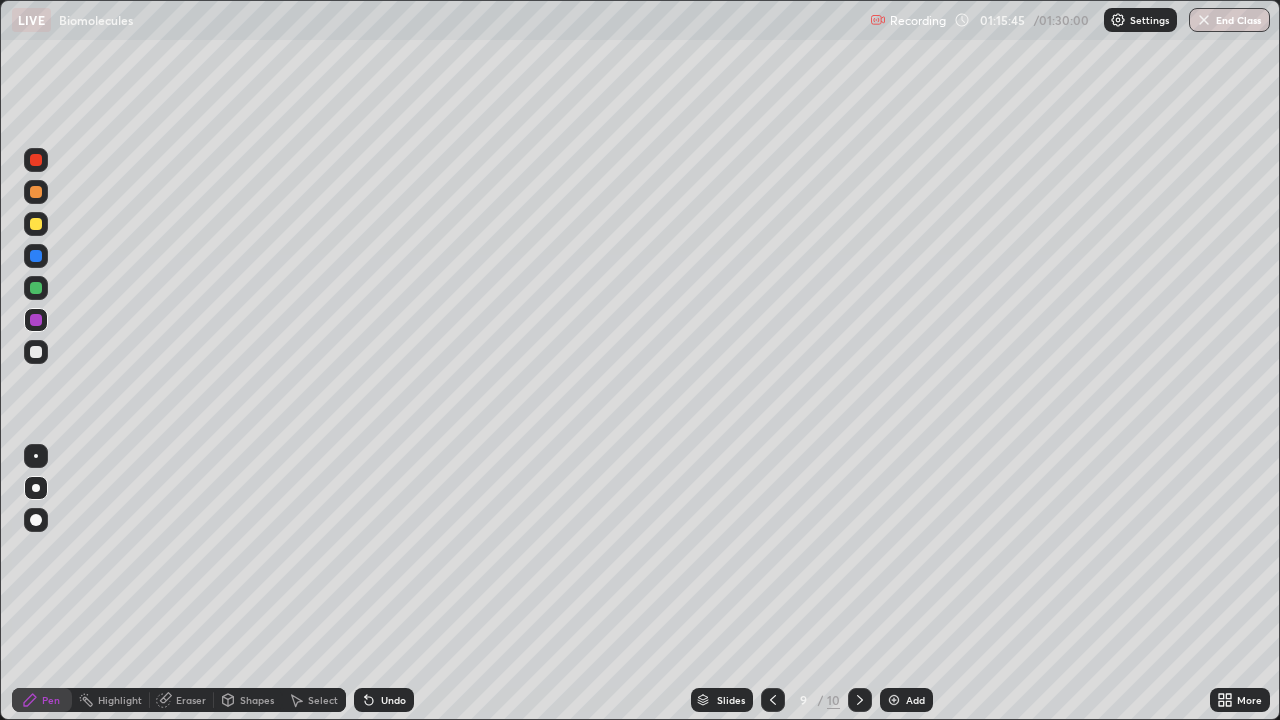 click at bounding box center (860, 700) 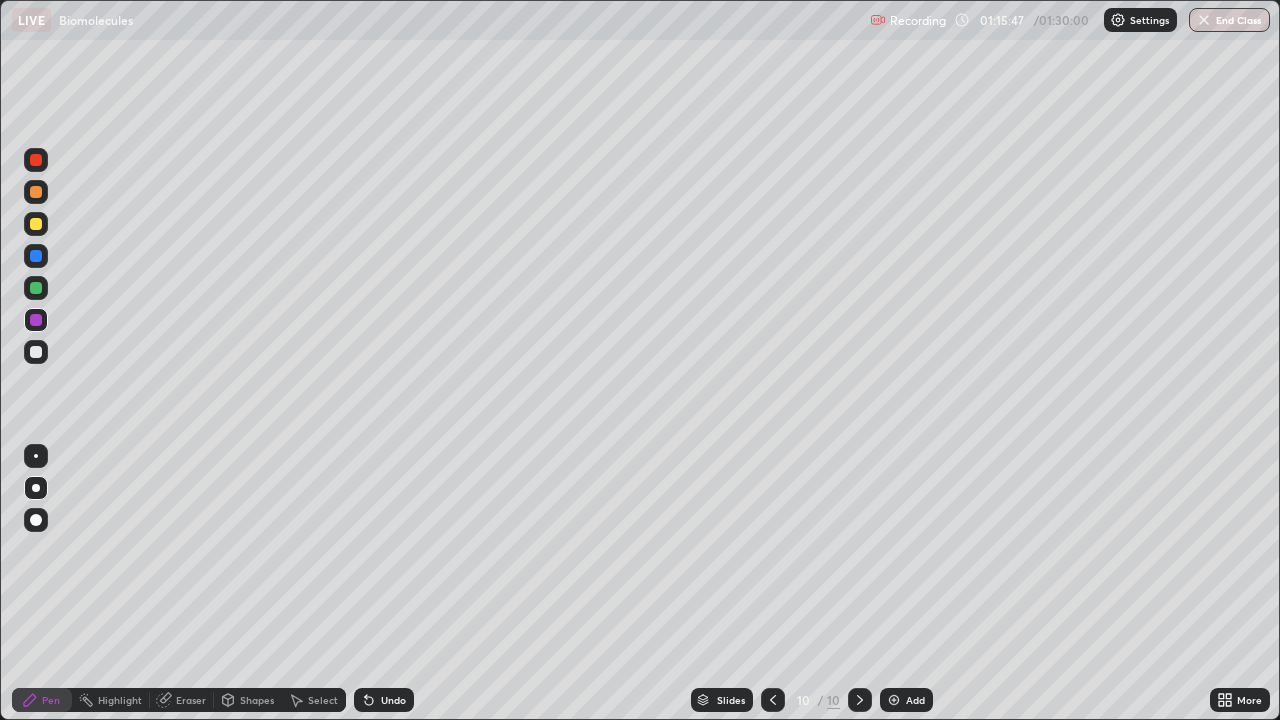 click at bounding box center [36, 352] 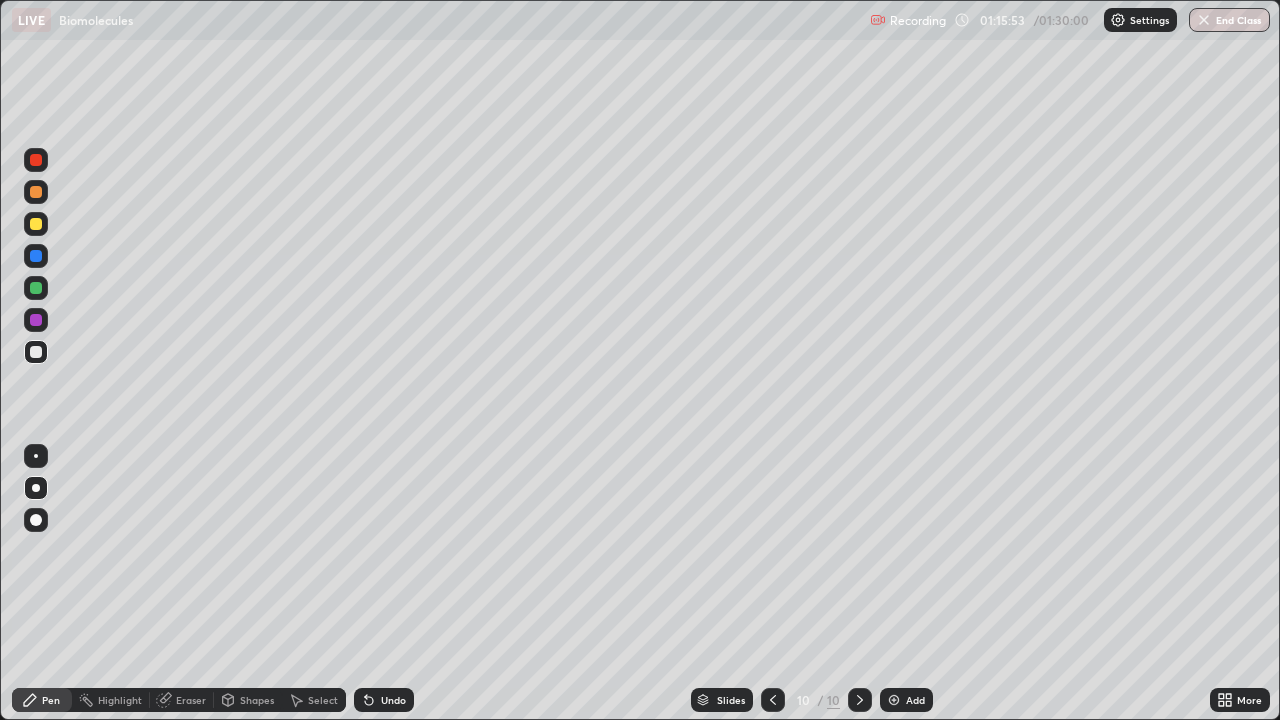click at bounding box center [36, 320] 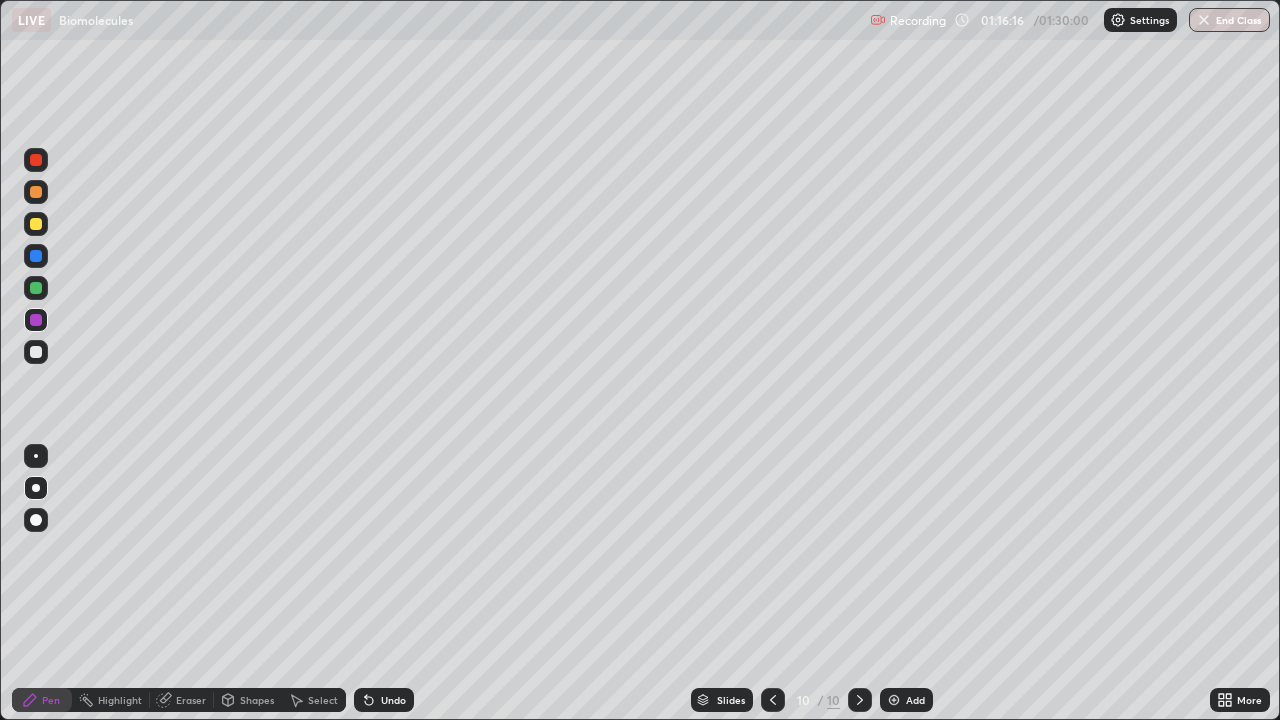 click at bounding box center [773, 700] 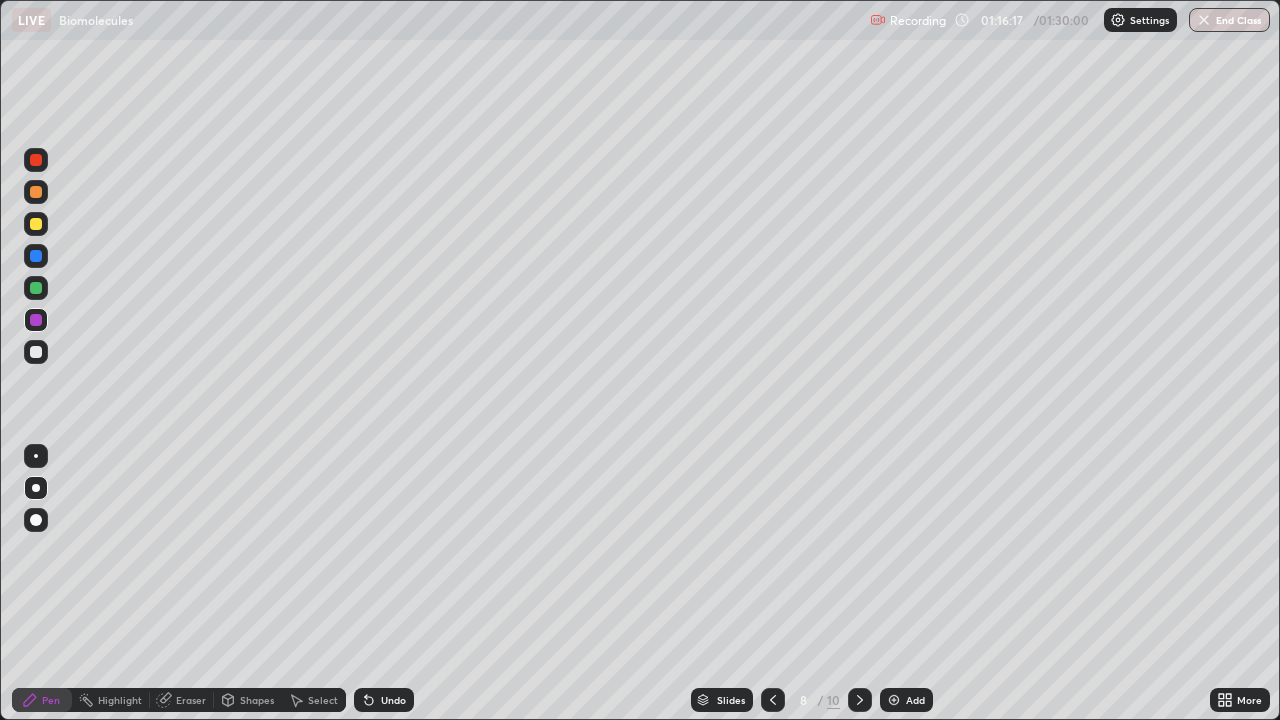 click at bounding box center (860, 700) 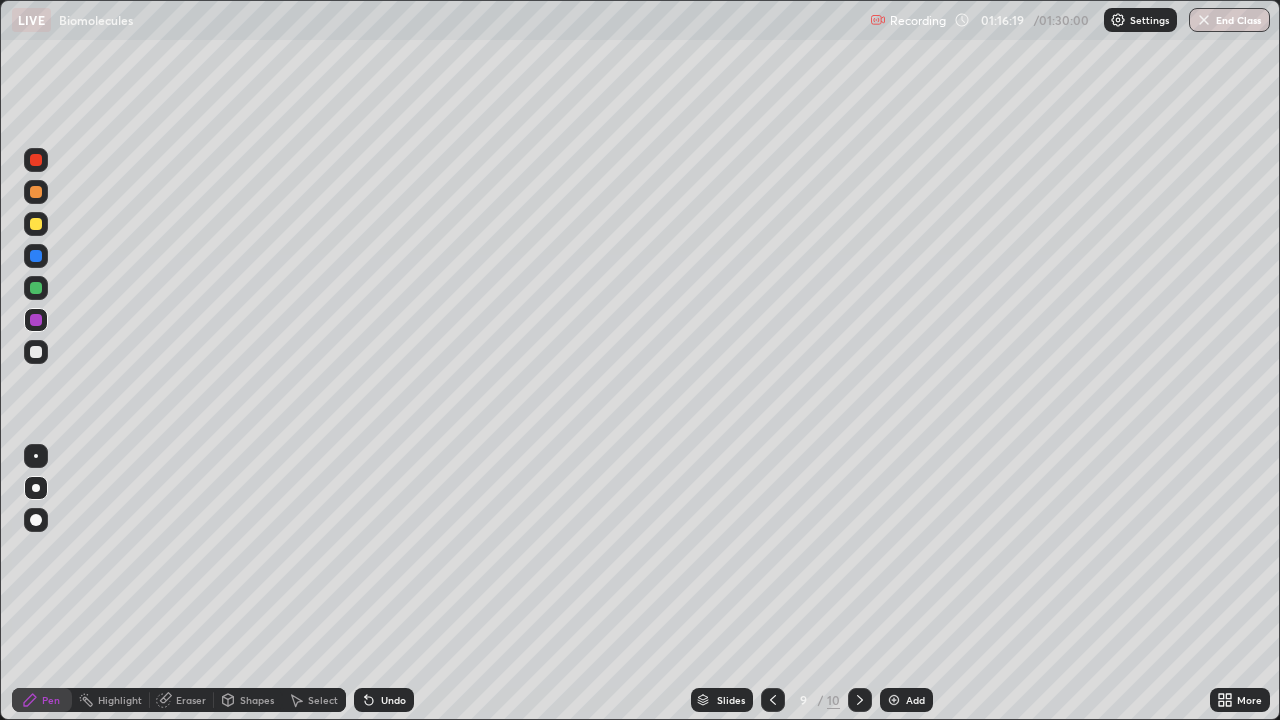 click 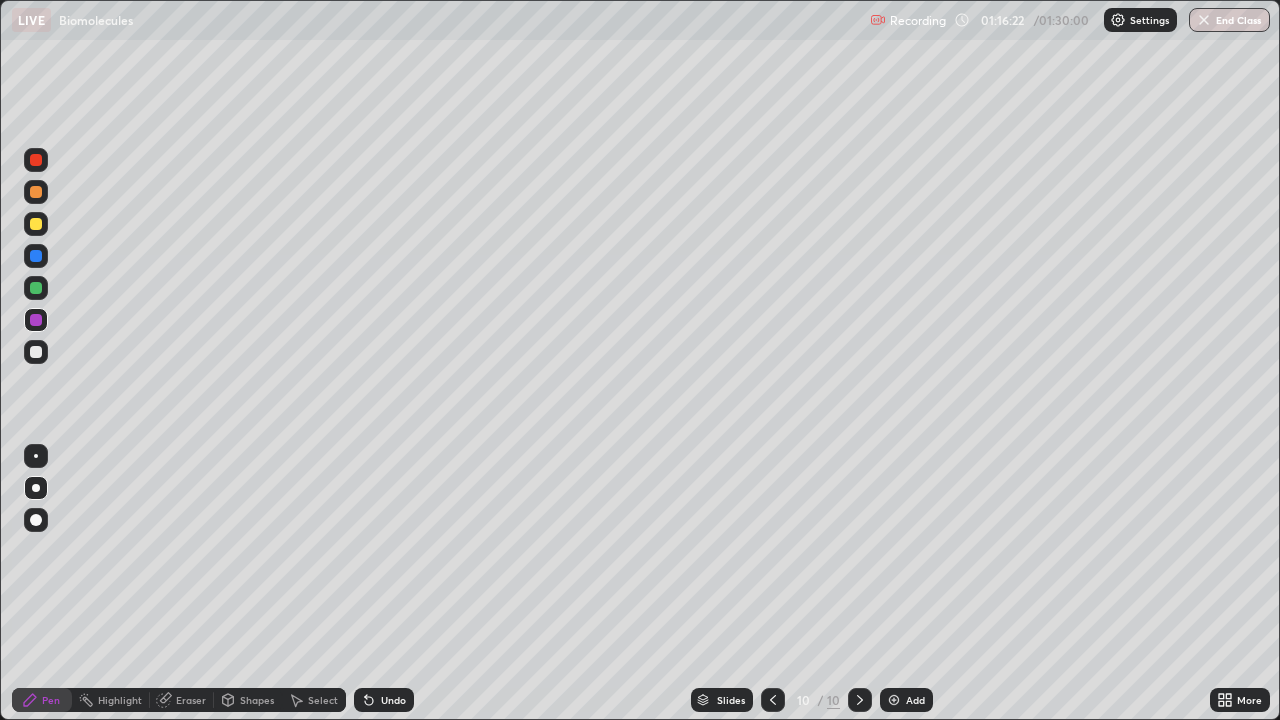 click at bounding box center [36, 288] 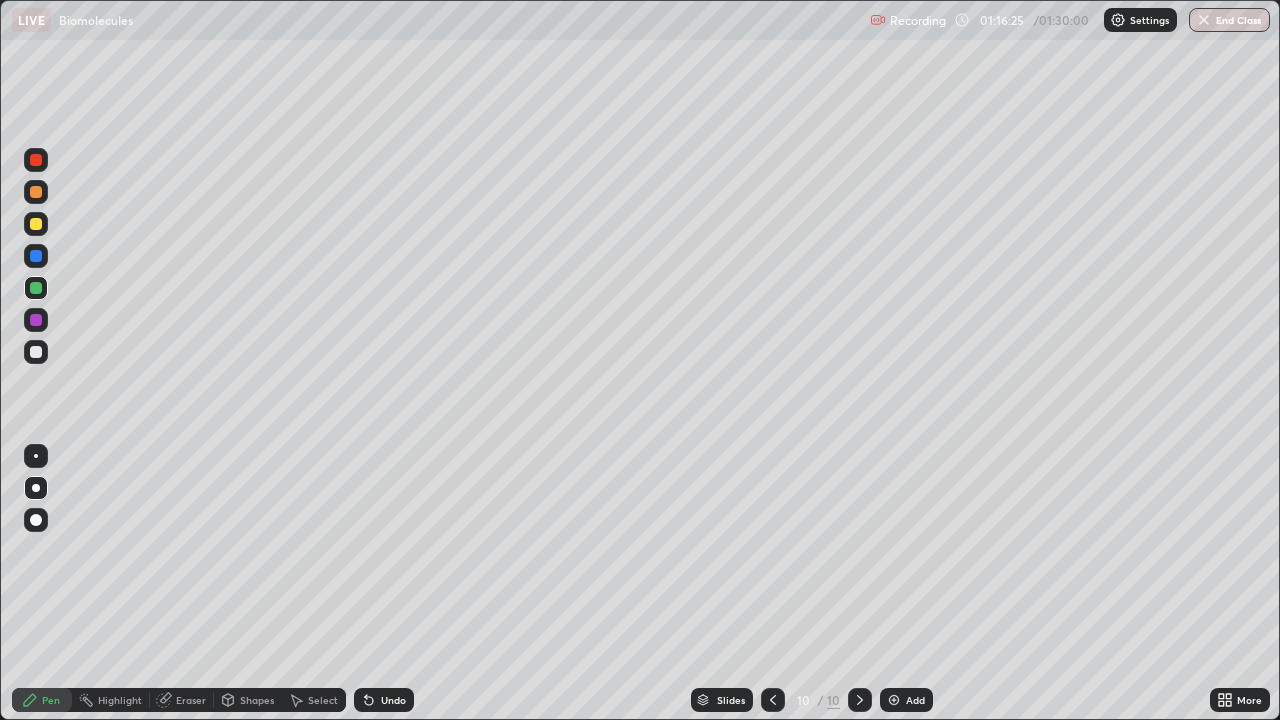 click on "Eraser" at bounding box center [182, 700] 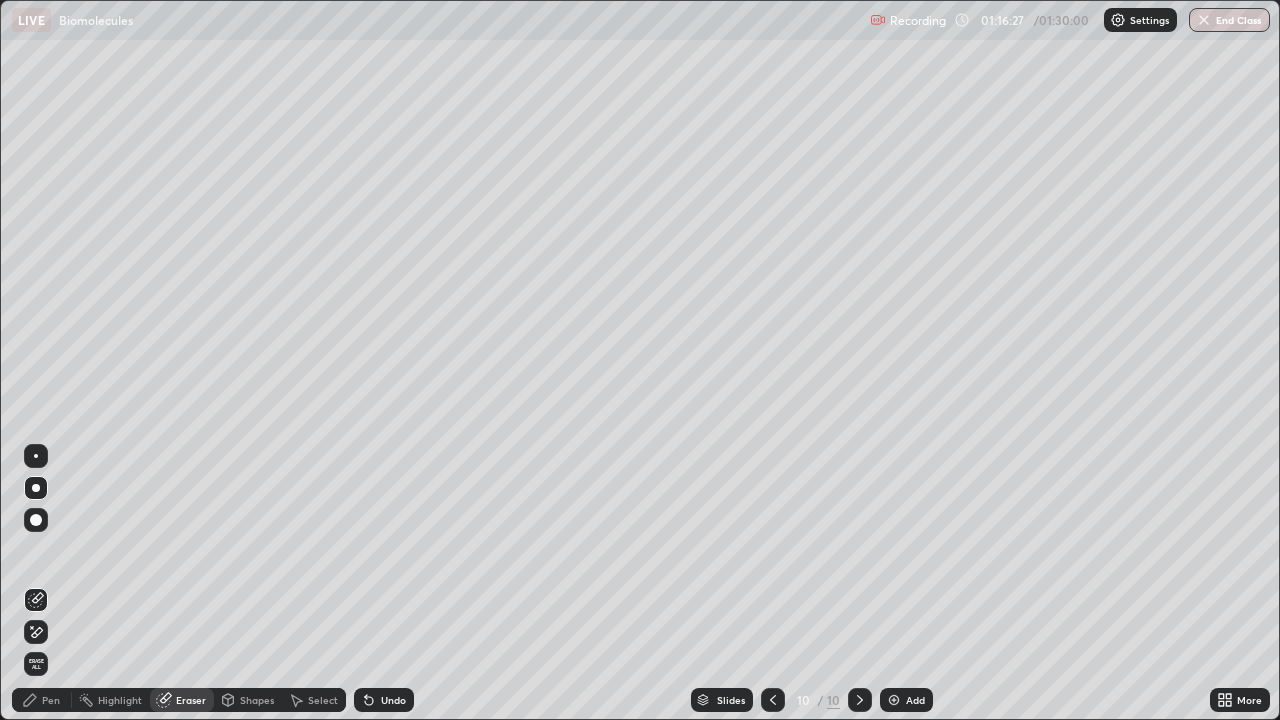 click on "Pen" at bounding box center (51, 700) 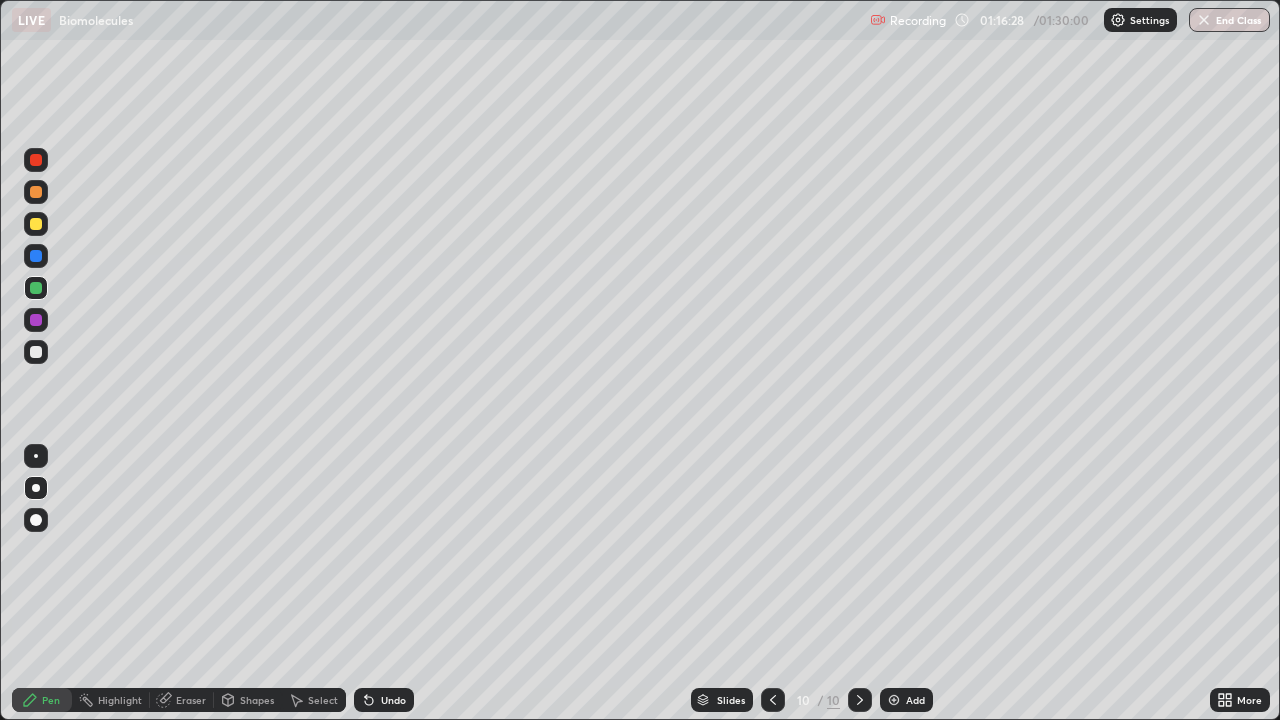 click at bounding box center (36, 320) 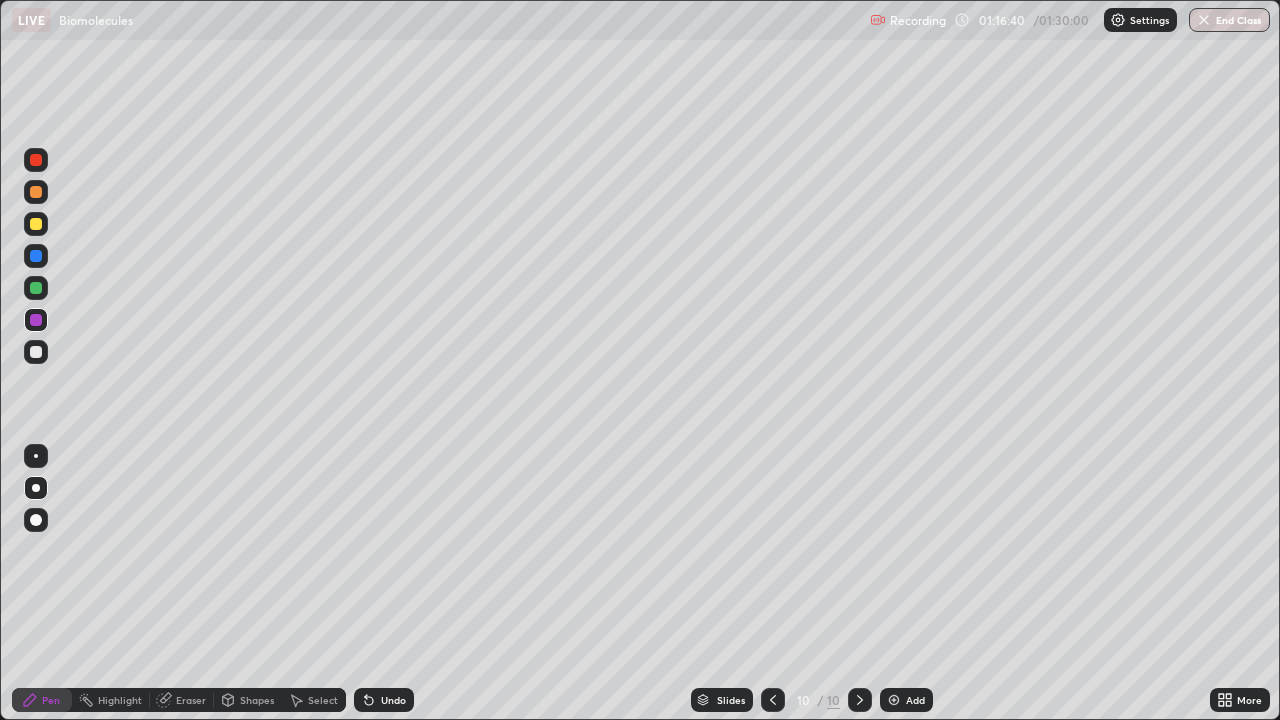 click on "Eraser" at bounding box center [182, 700] 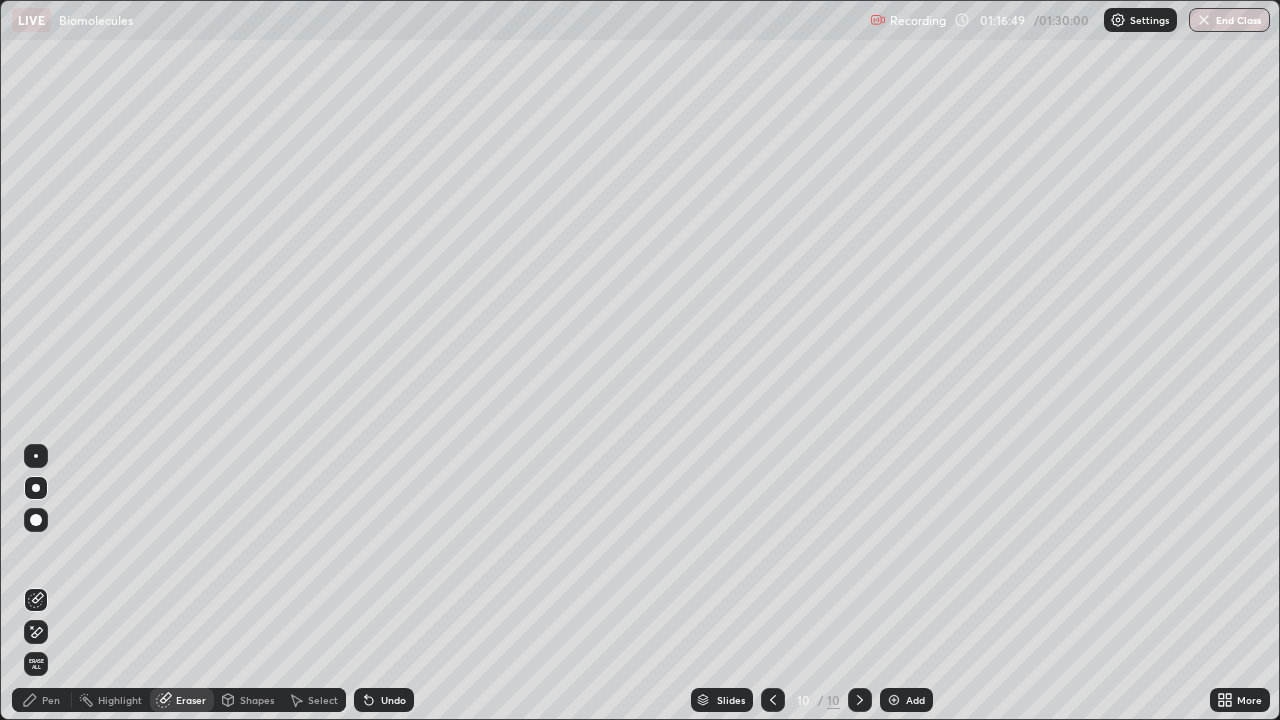 click on "Pen" at bounding box center [51, 700] 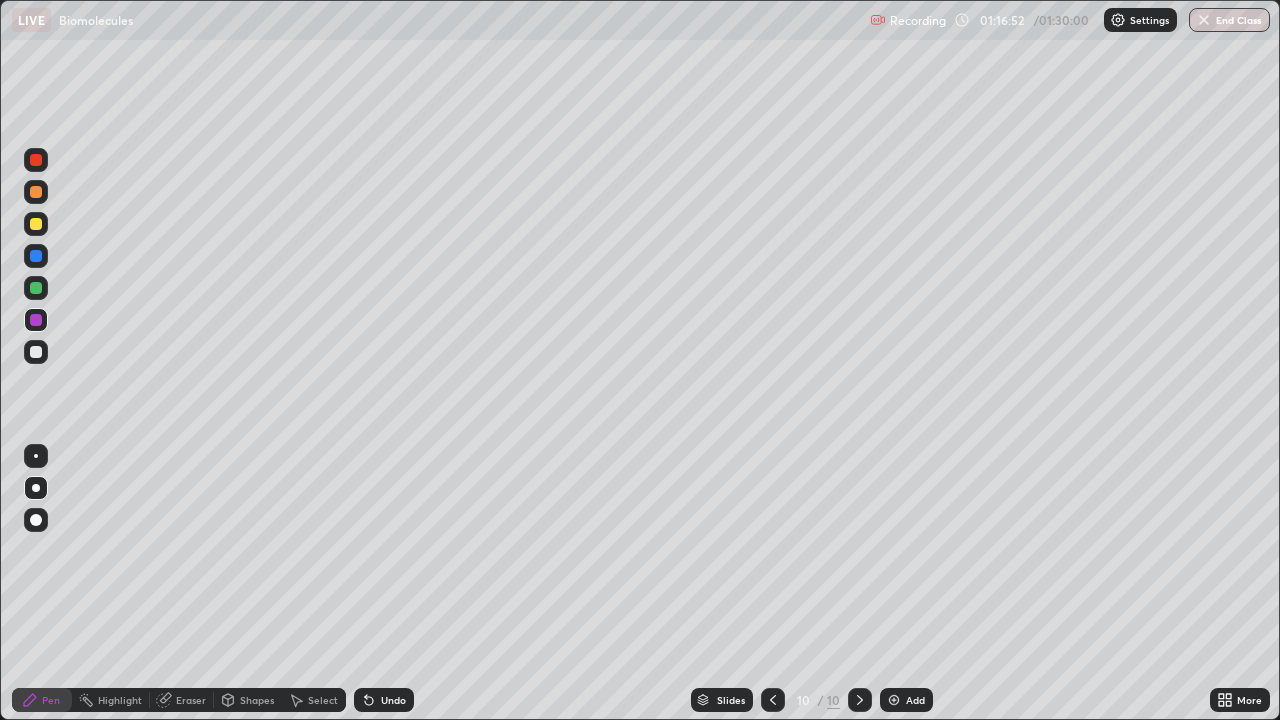 click 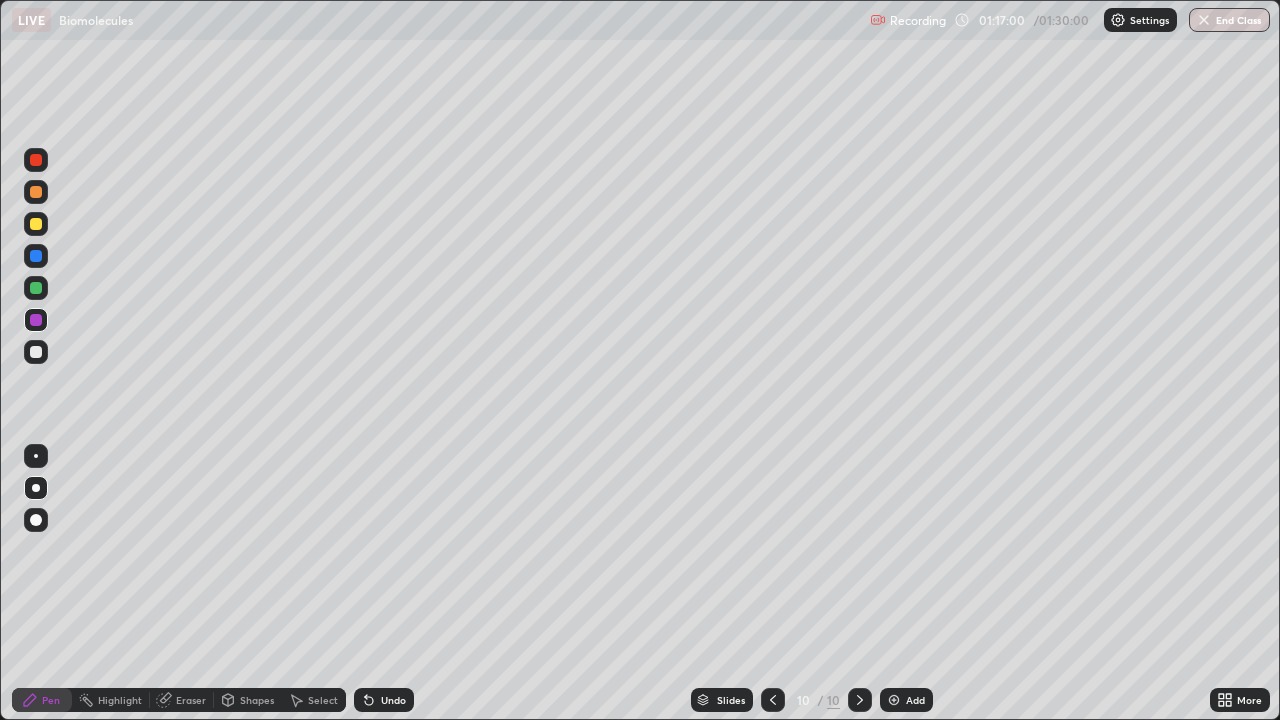 click on "Eraser" at bounding box center (191, 700) 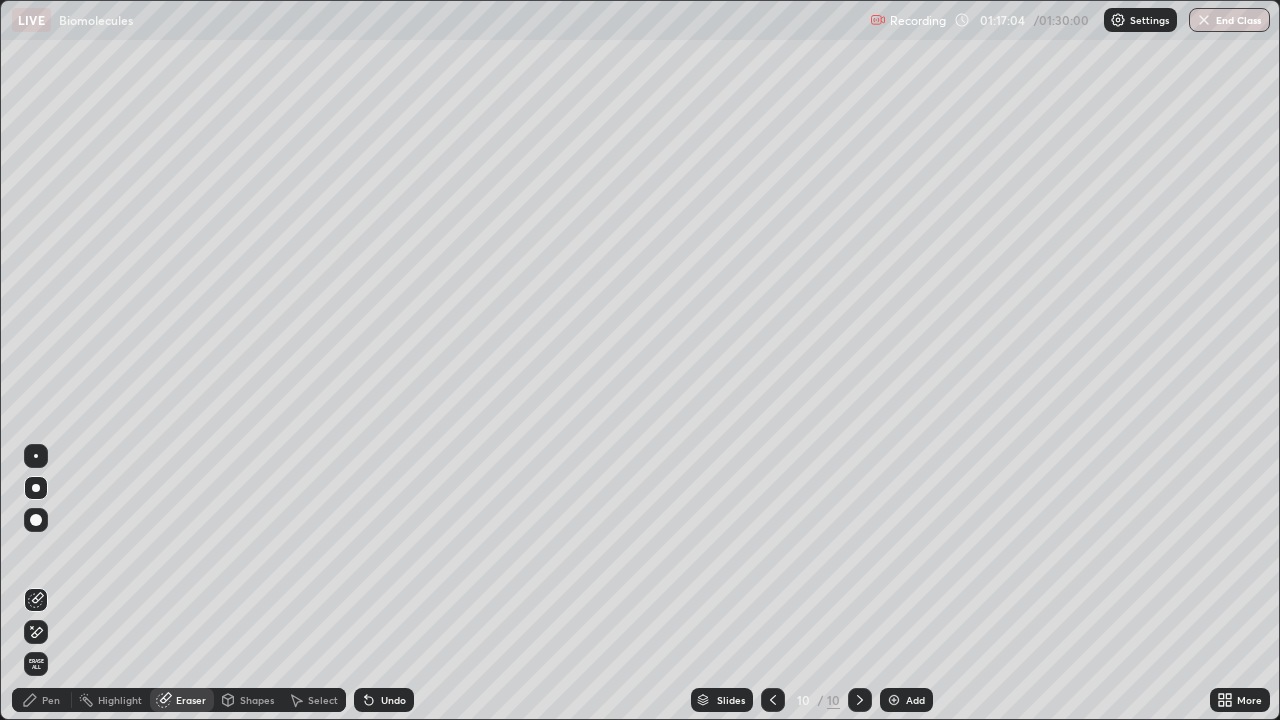 click on "Pen" at bounding box center [51, 700] 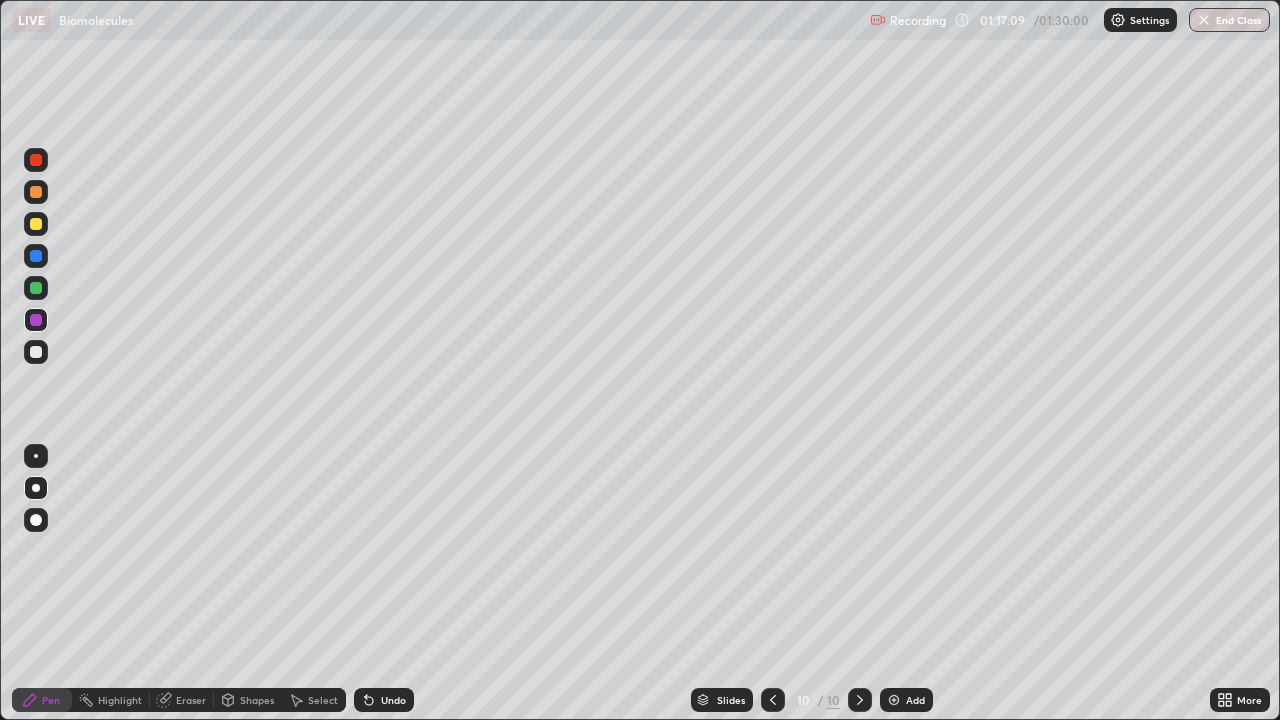 click at bounding box center (36, 288) 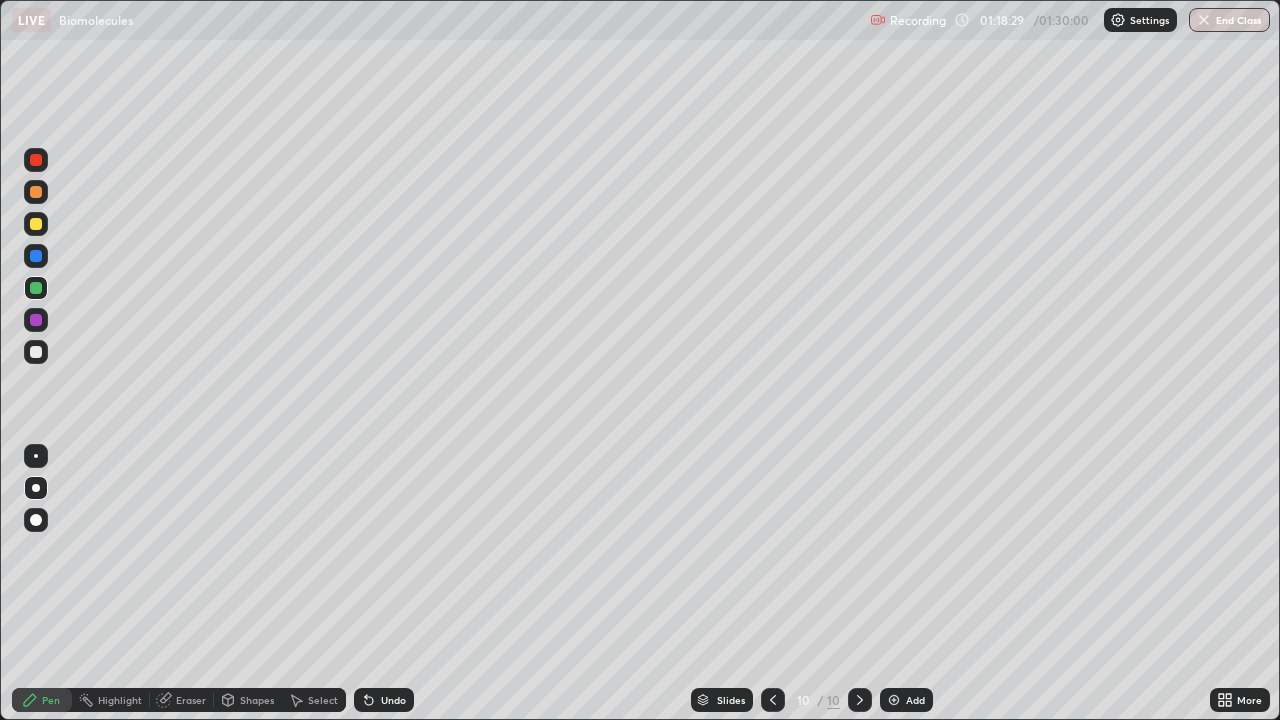 click on "Add" at bounding box center (915, 700) 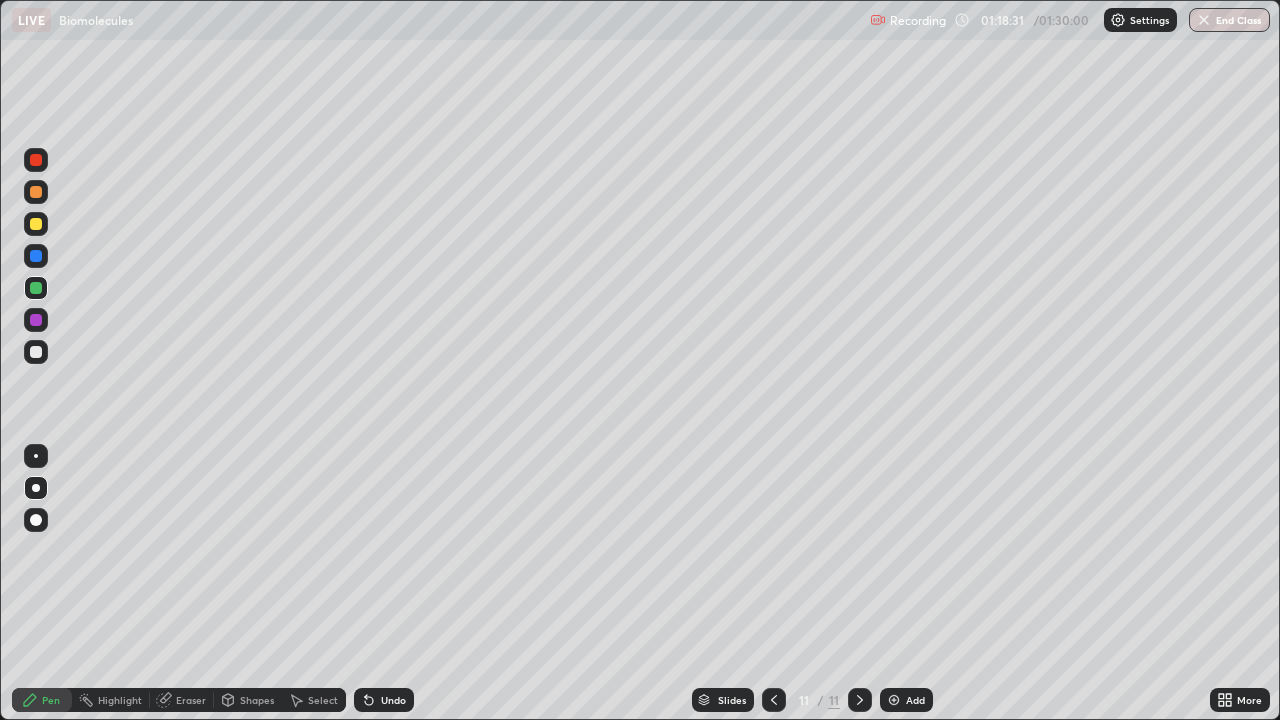 click at bounding box center [36, 160] 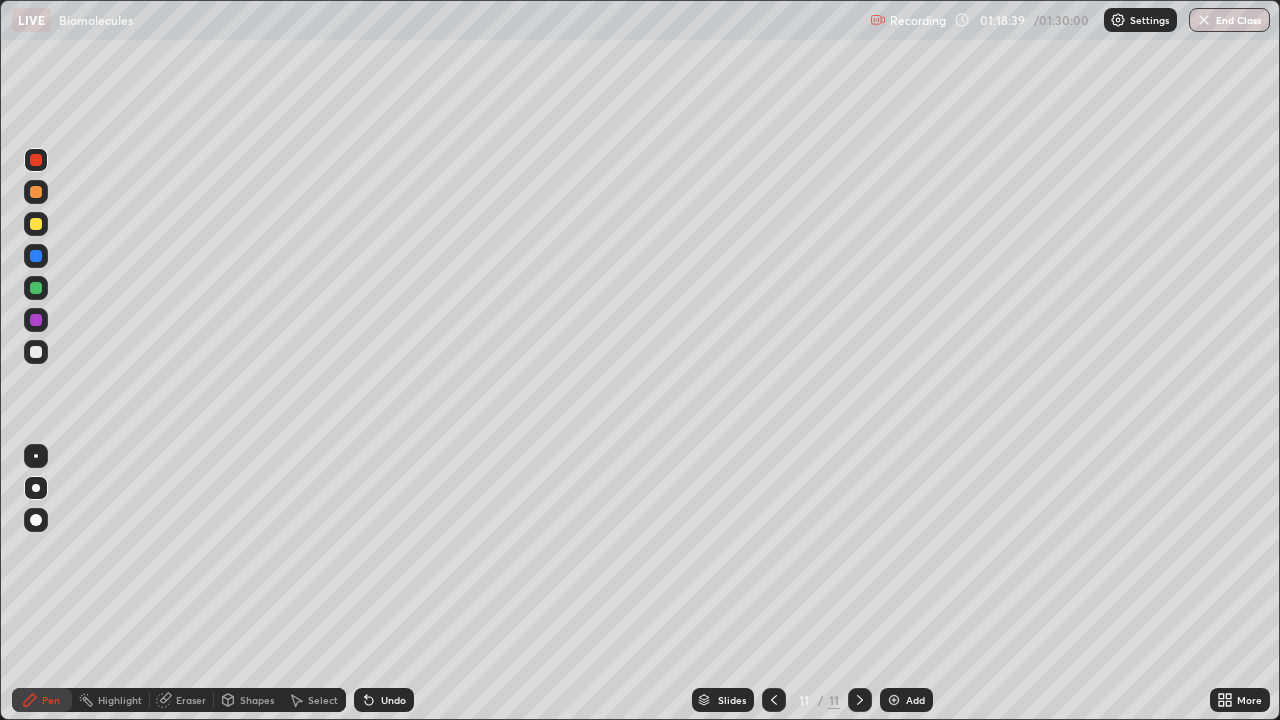 click at bounding box center (36, 352) 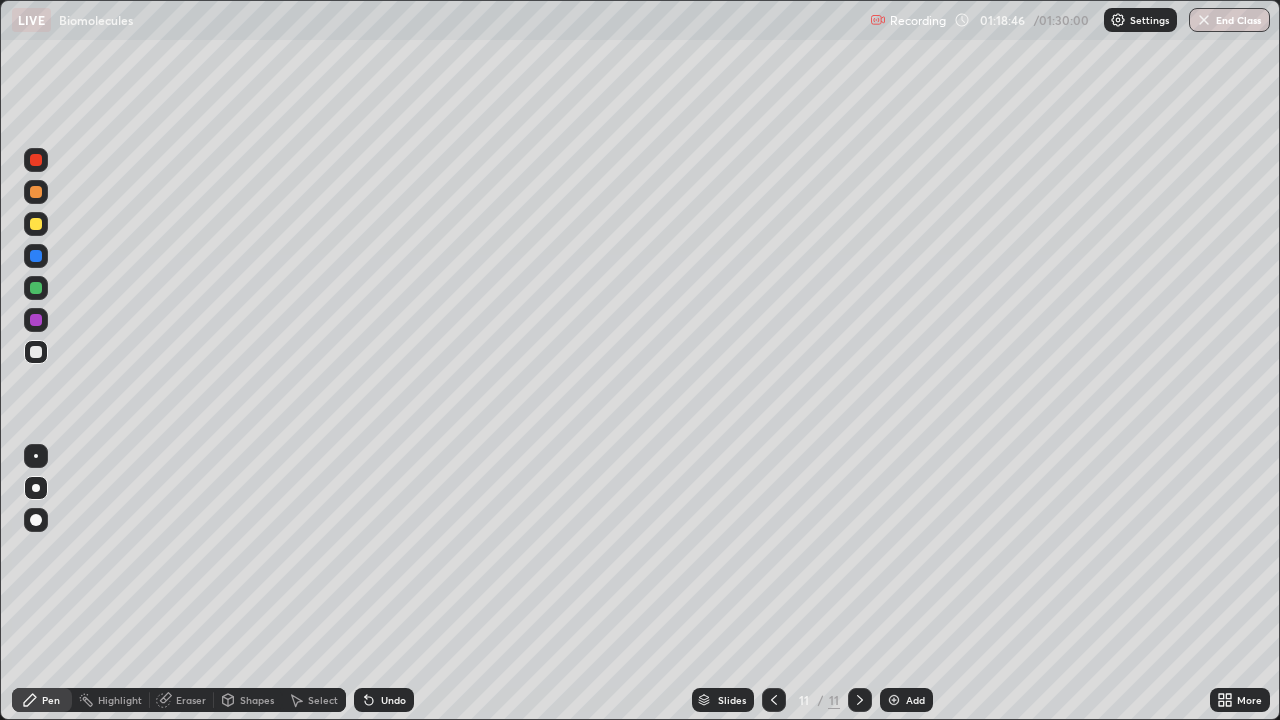 click at bounding box center [36, 320] 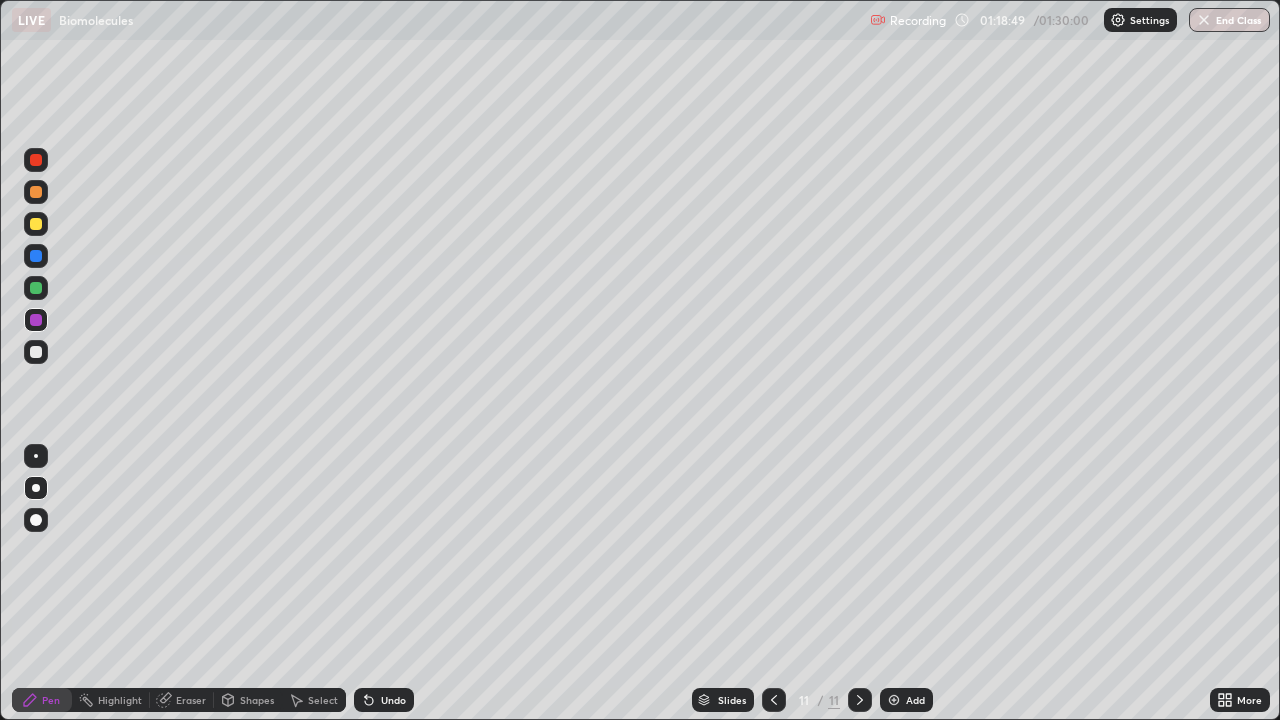 click at bounding box center (36, 352) 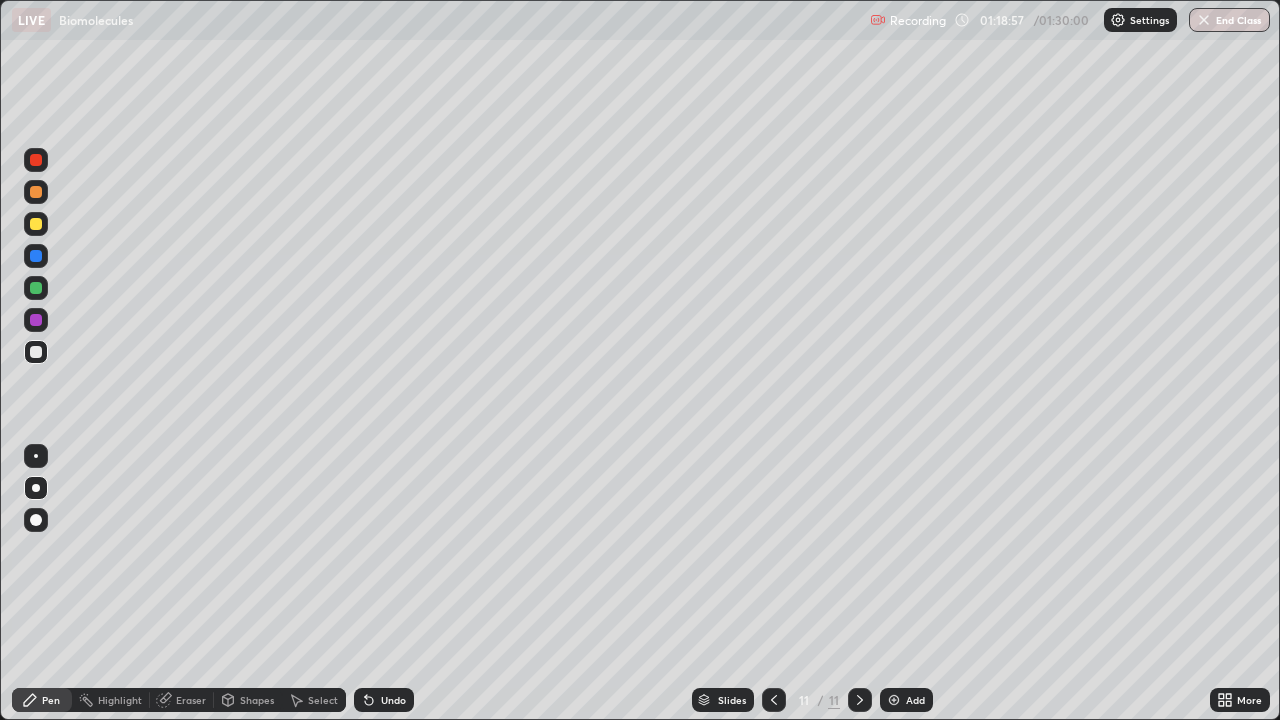 click at bounding box center (36, 320) 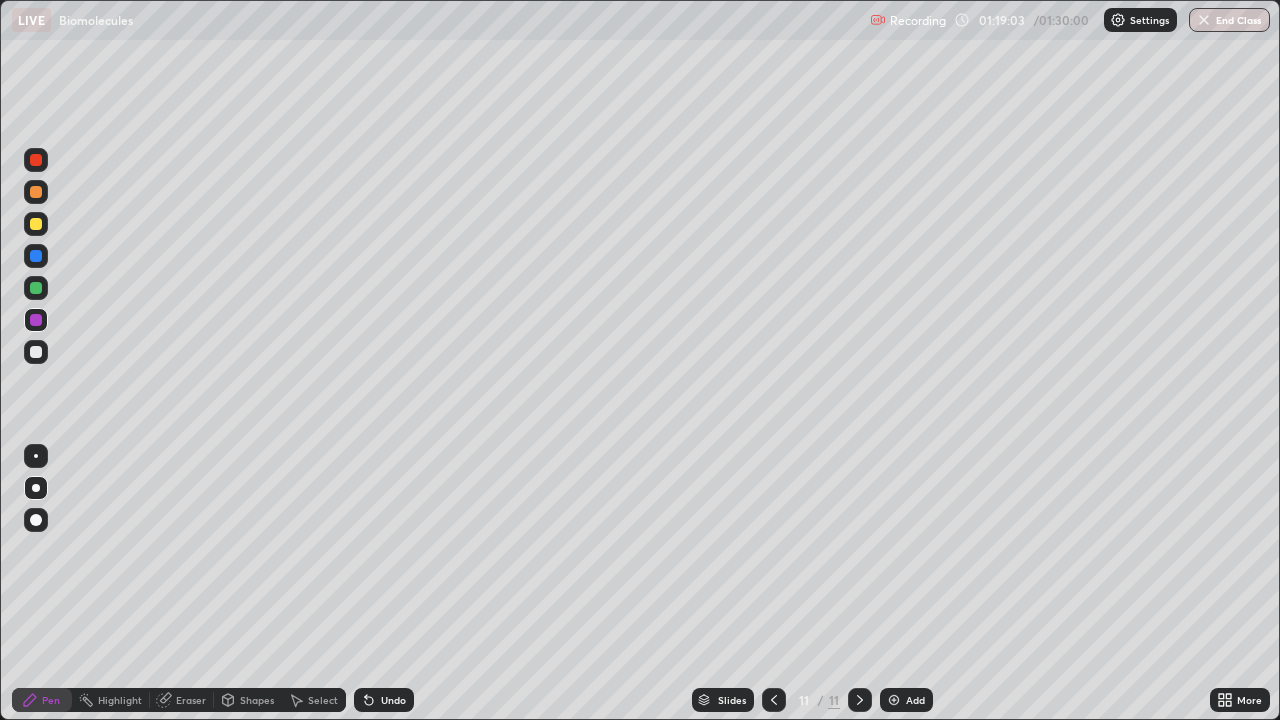 click at bounding box center (36, 352) 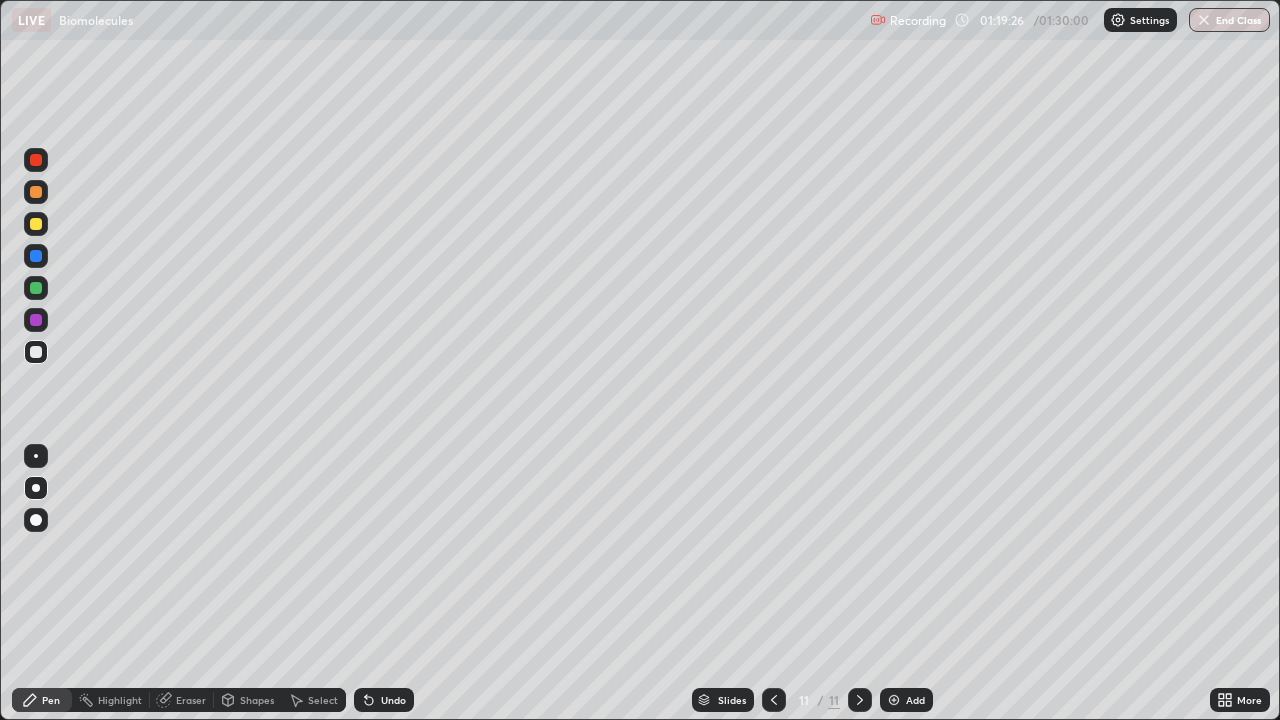 click at bounding box center [36, 288] 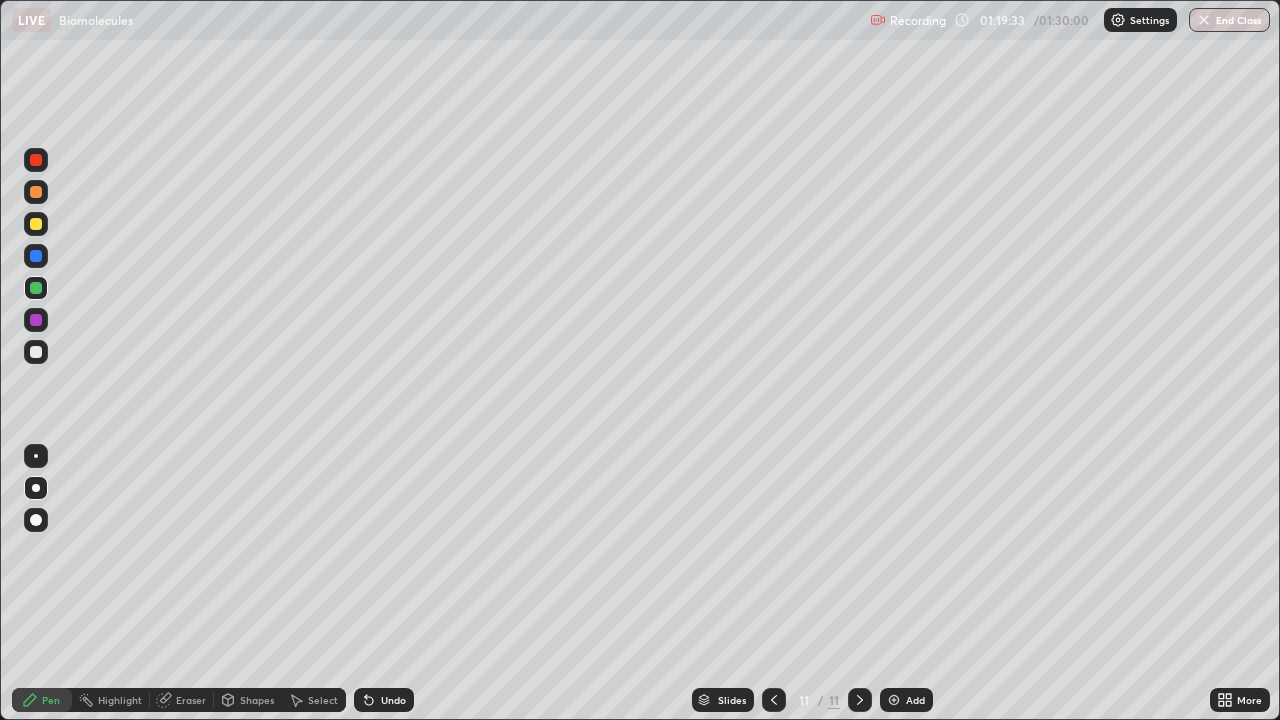 click on "Undo" at bounding box center [384, 700] 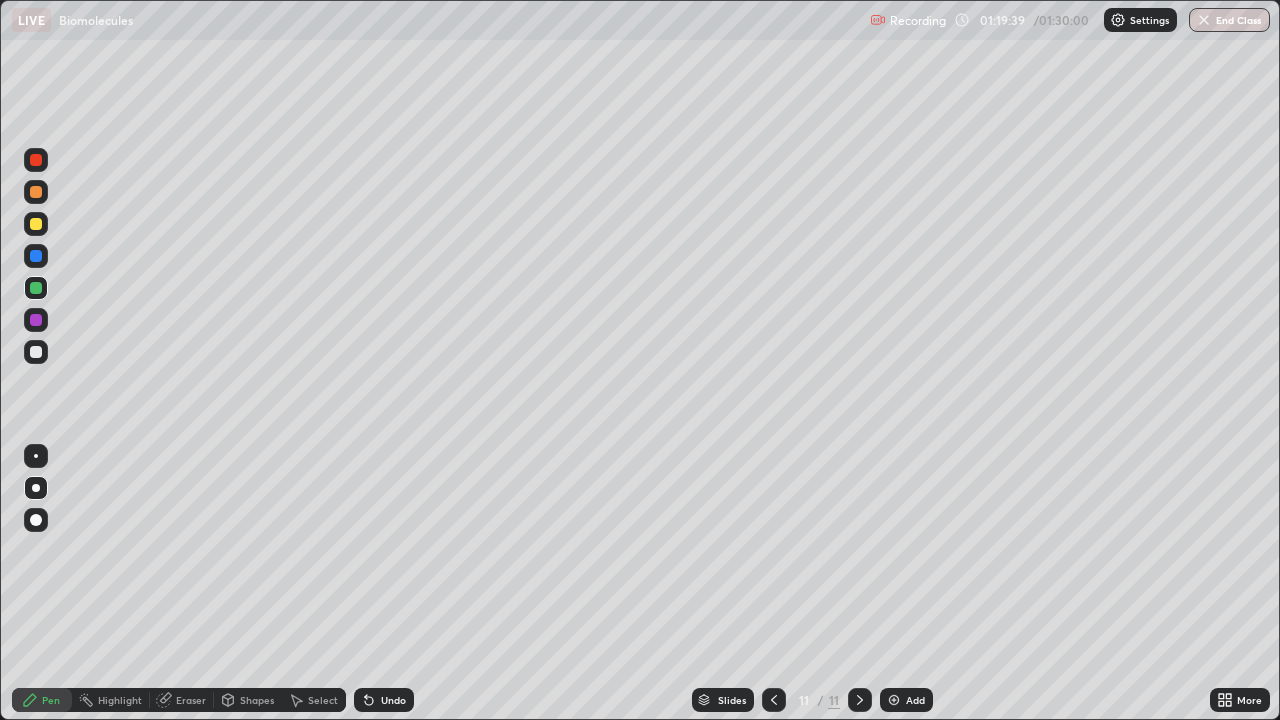click at bounding box center [36, 160] 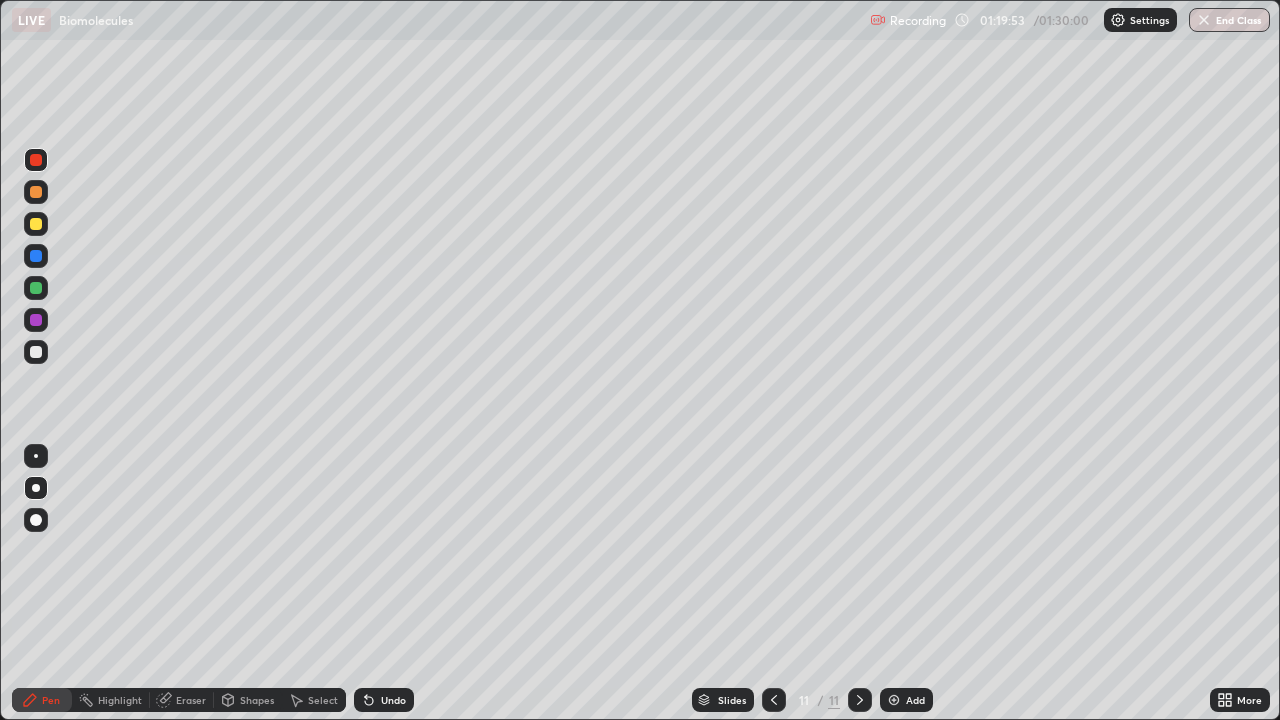 click at bounding box center (36, 288) 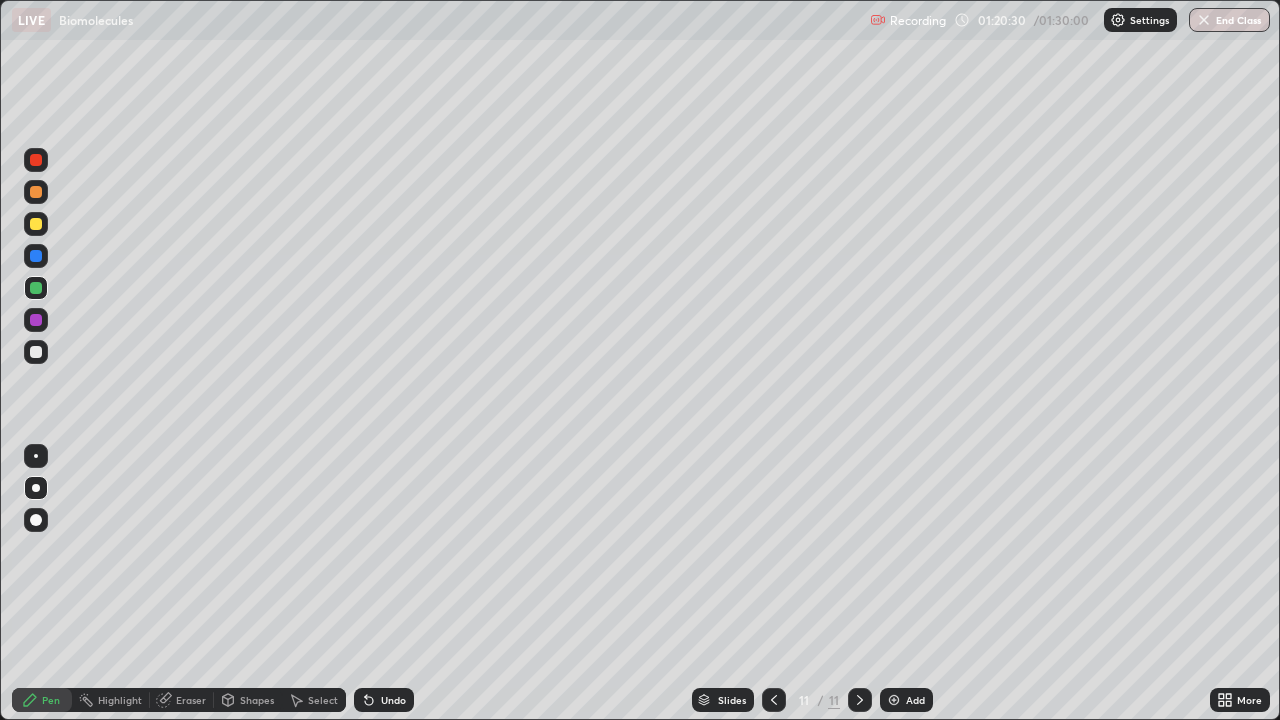 click at bounding box center [36, 160] 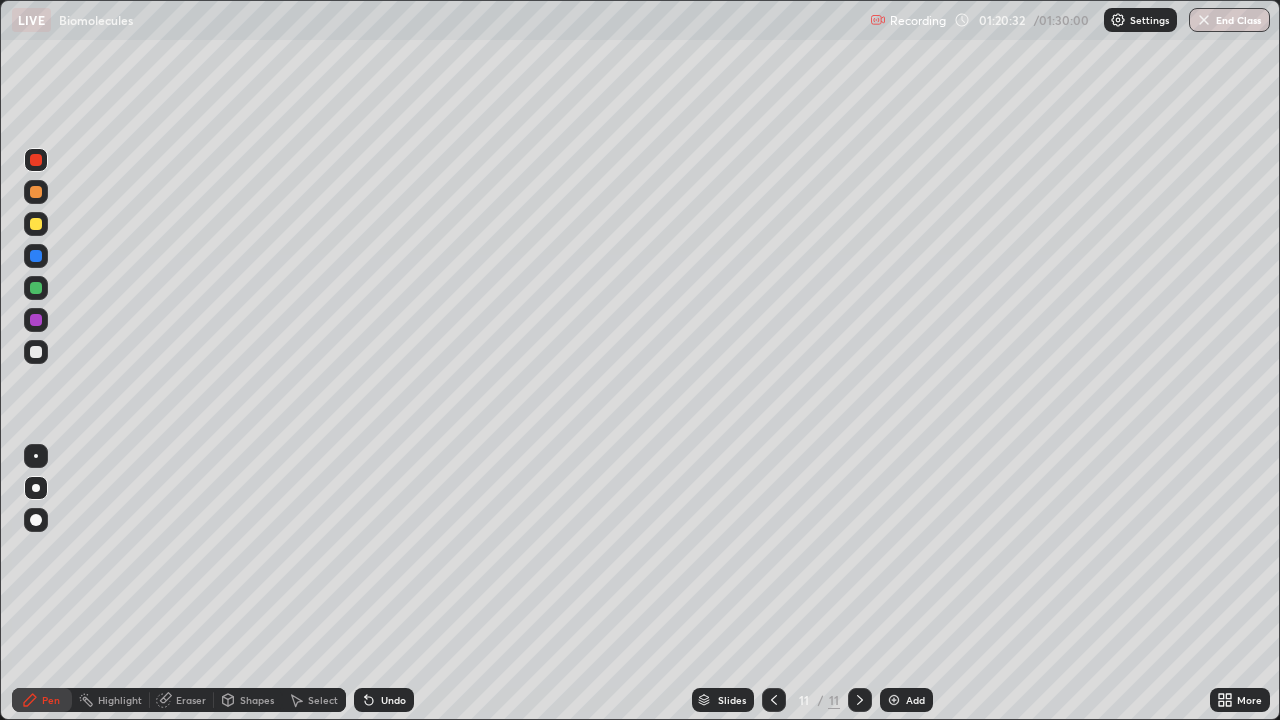 click on "Undo" at bounding box center [384, 700] 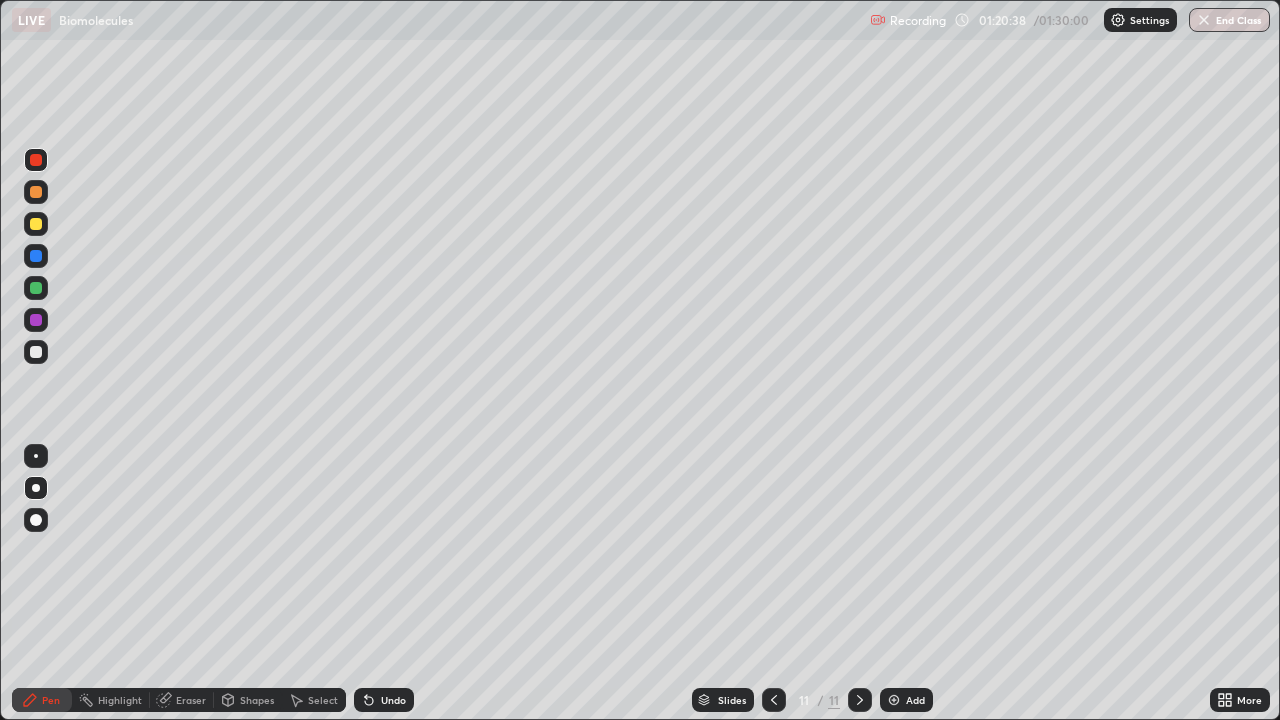 click at bounding box center [36, 352] 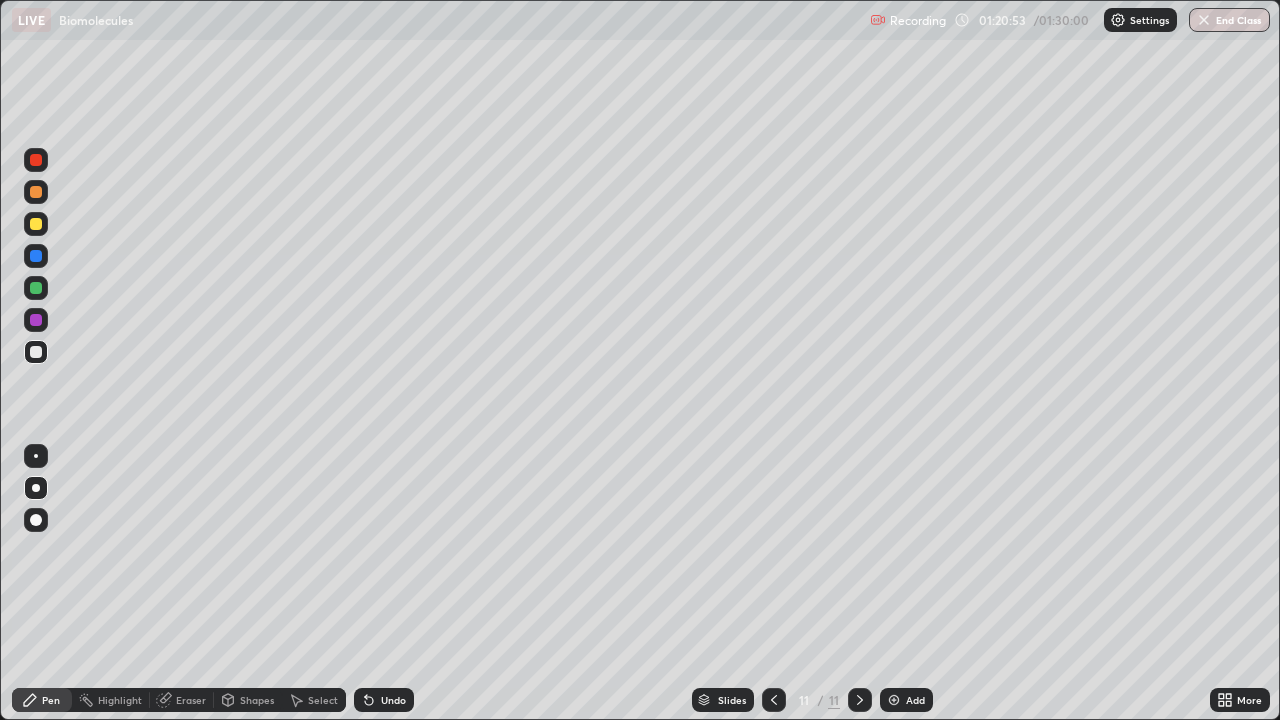 click at bounding box center [36, 320] 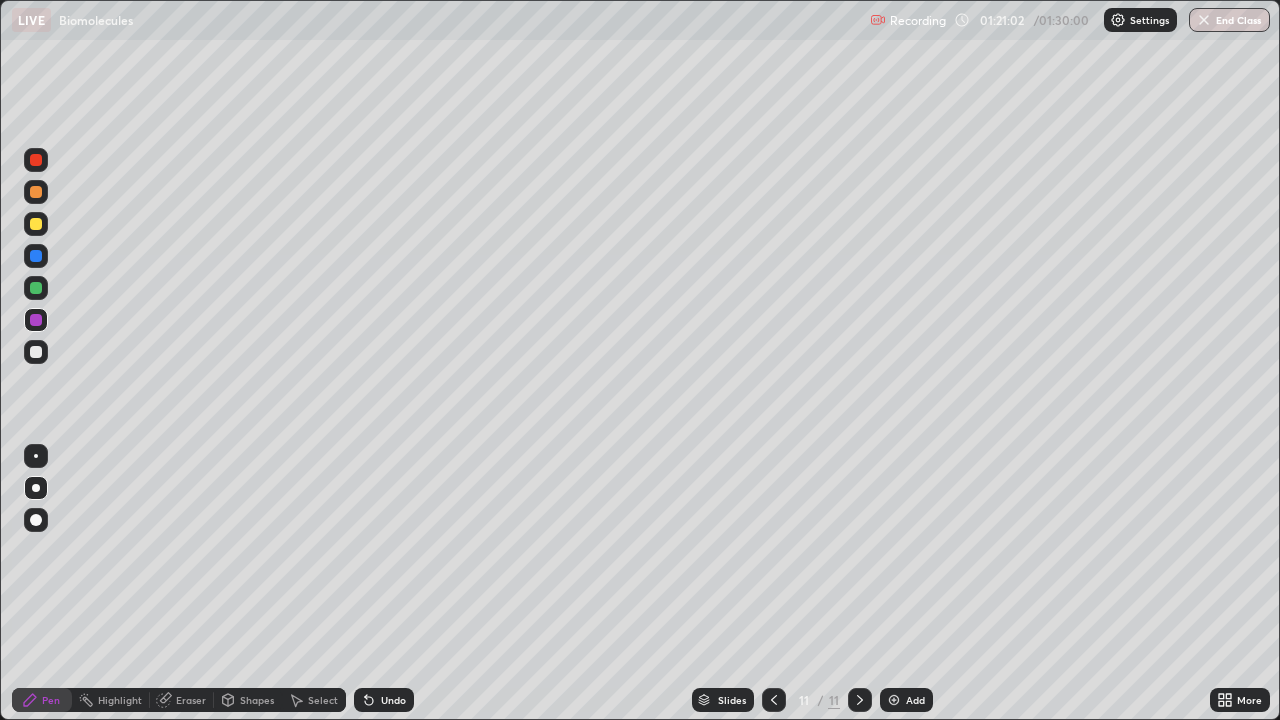 click at bounding box center (36, 352) 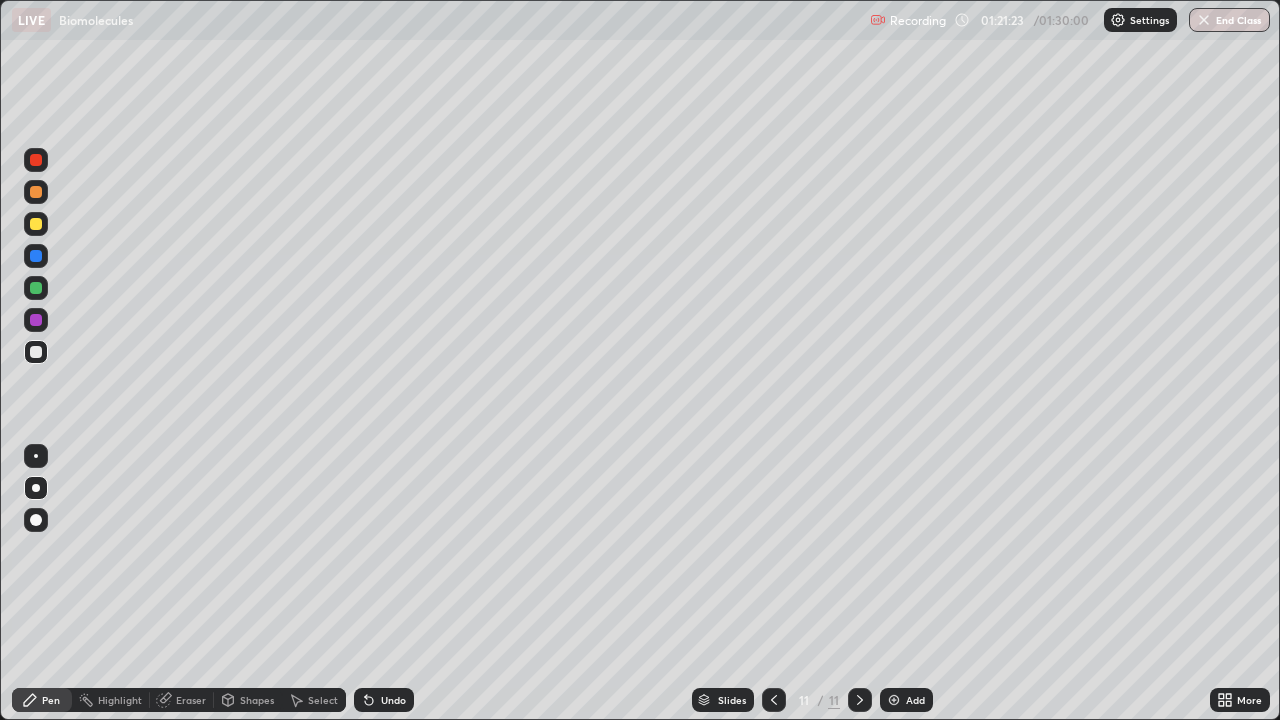 click at bounding box center (36, 288) 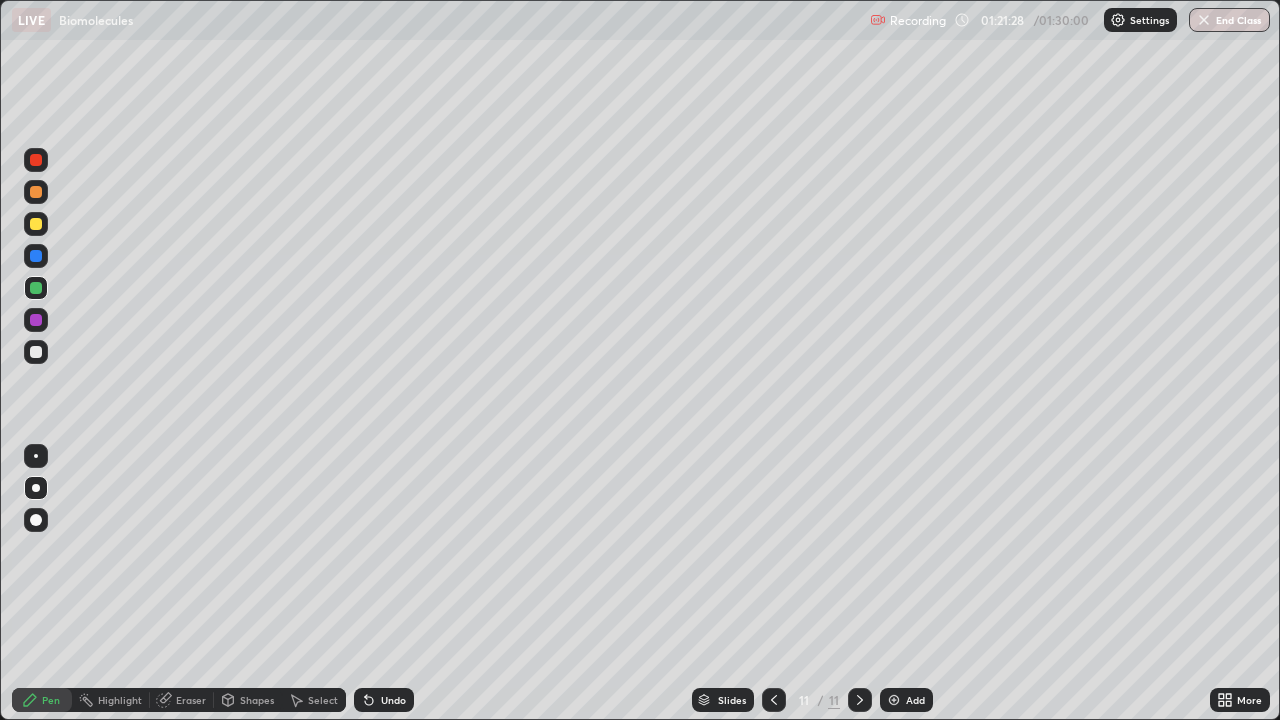 click at bounding box center (36, 160) 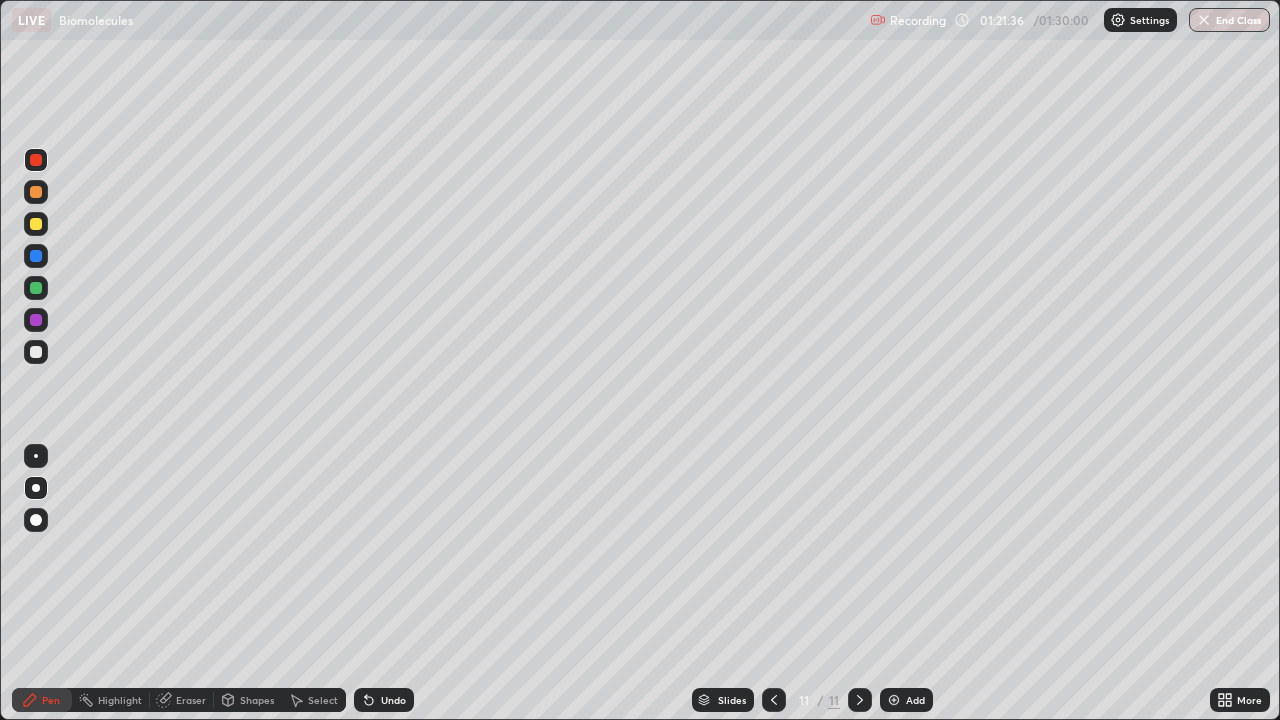 click at bounding box center [36, 288] 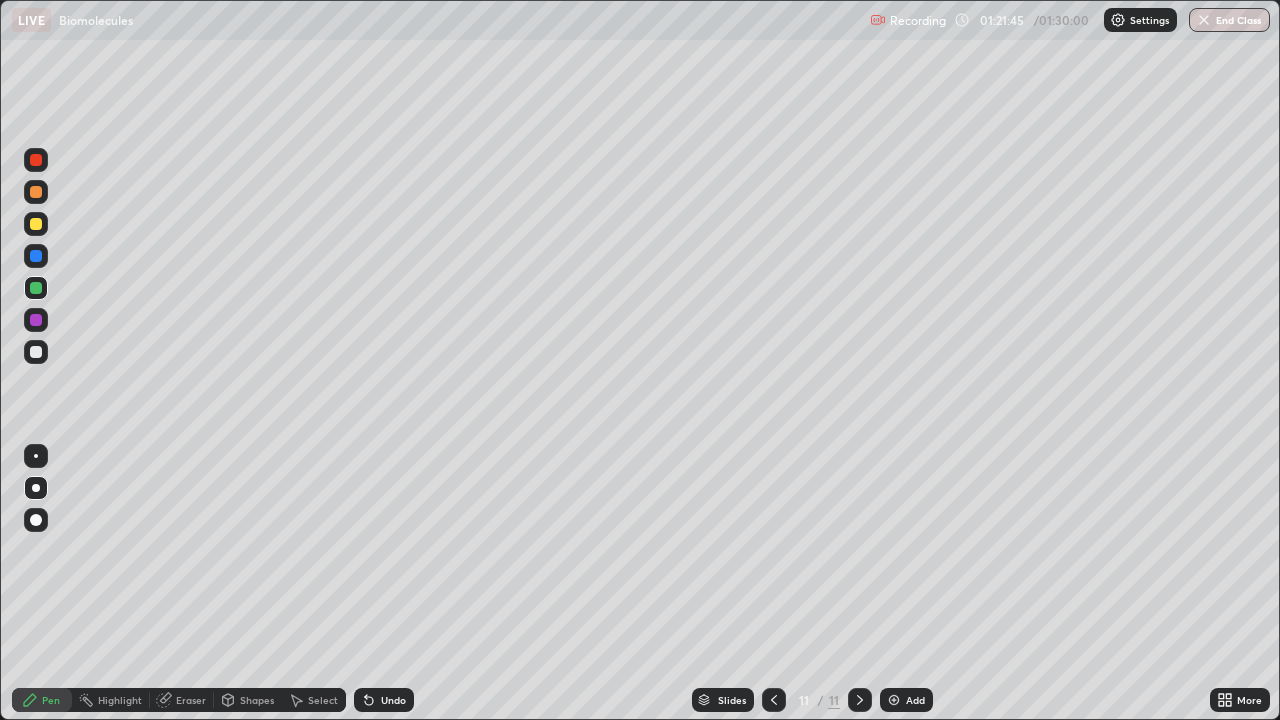 click 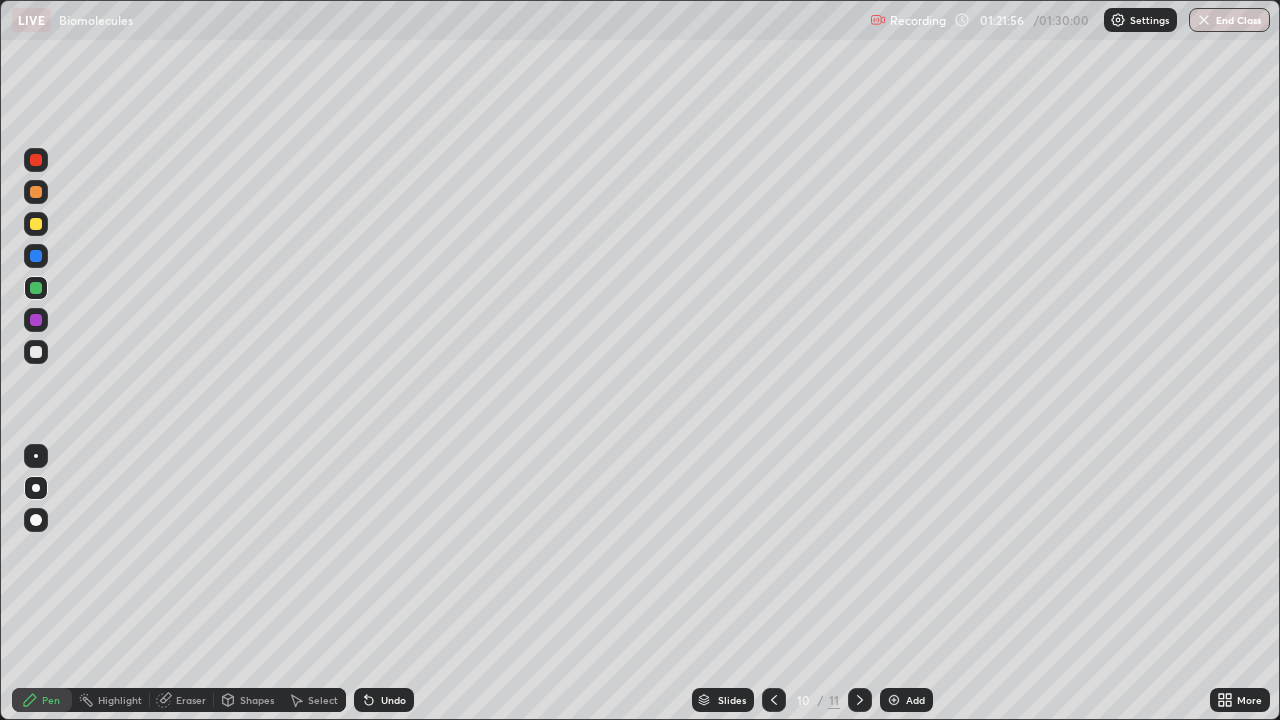 click 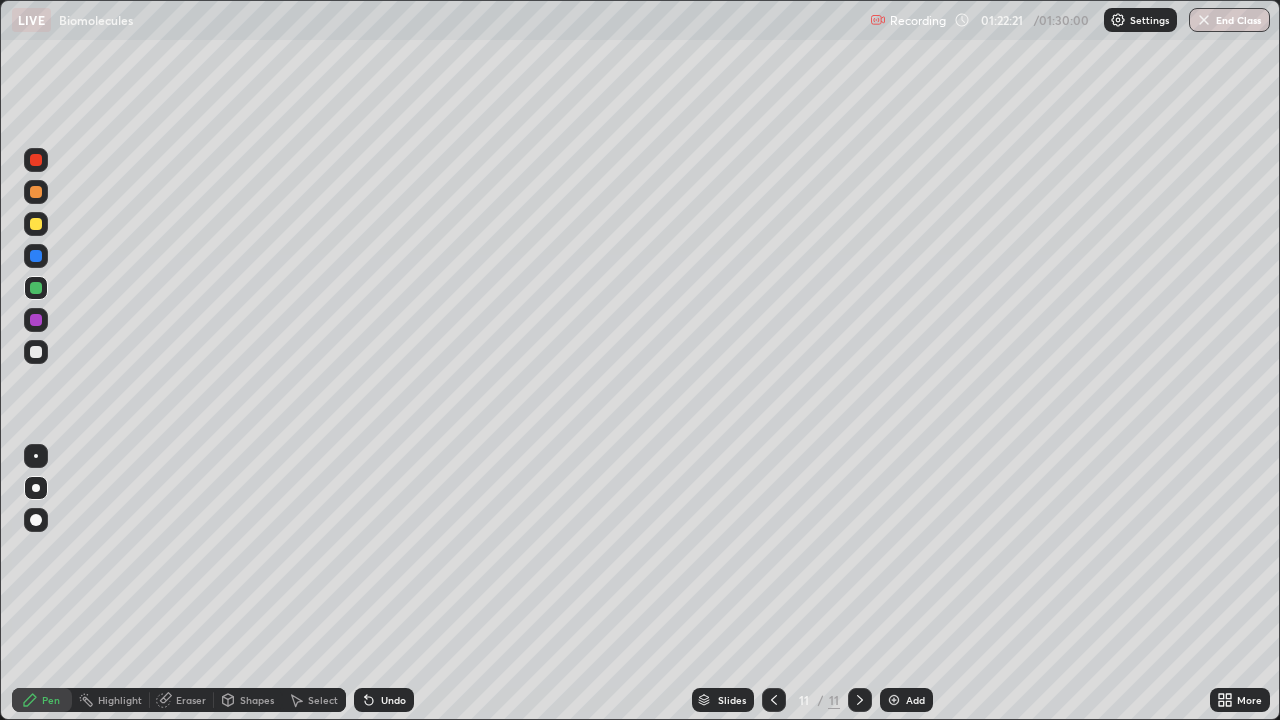 click 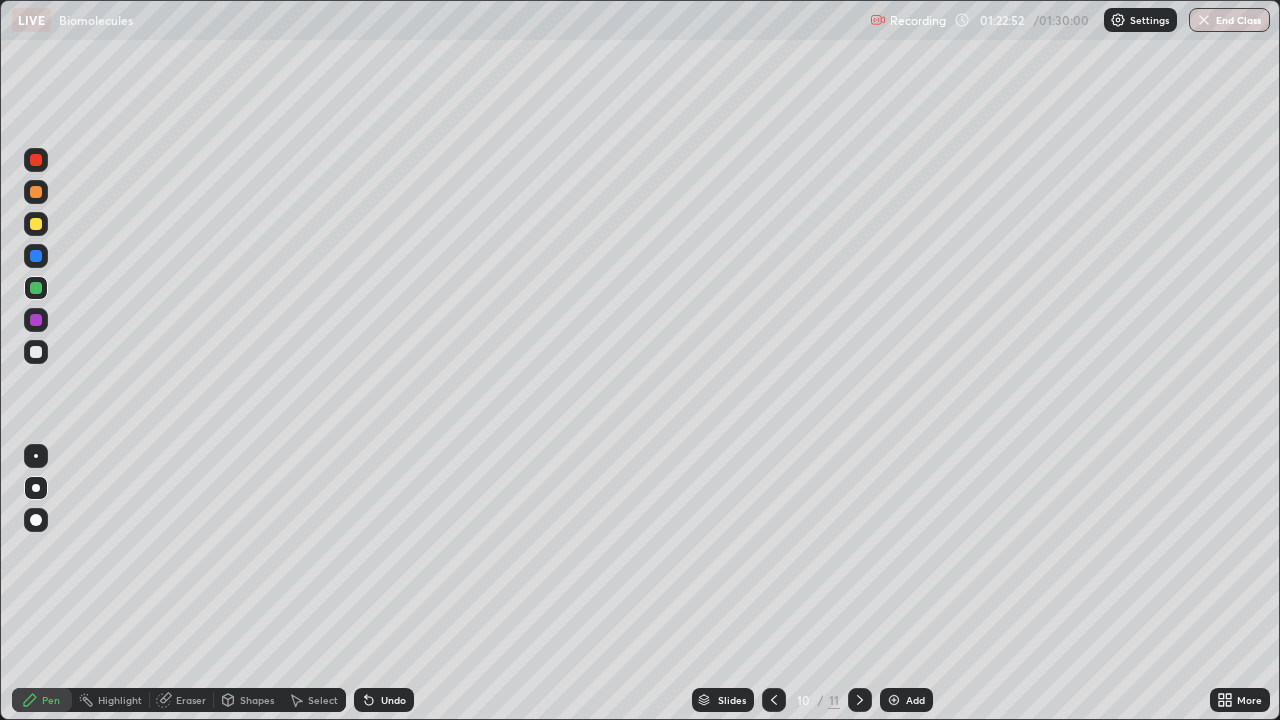 click 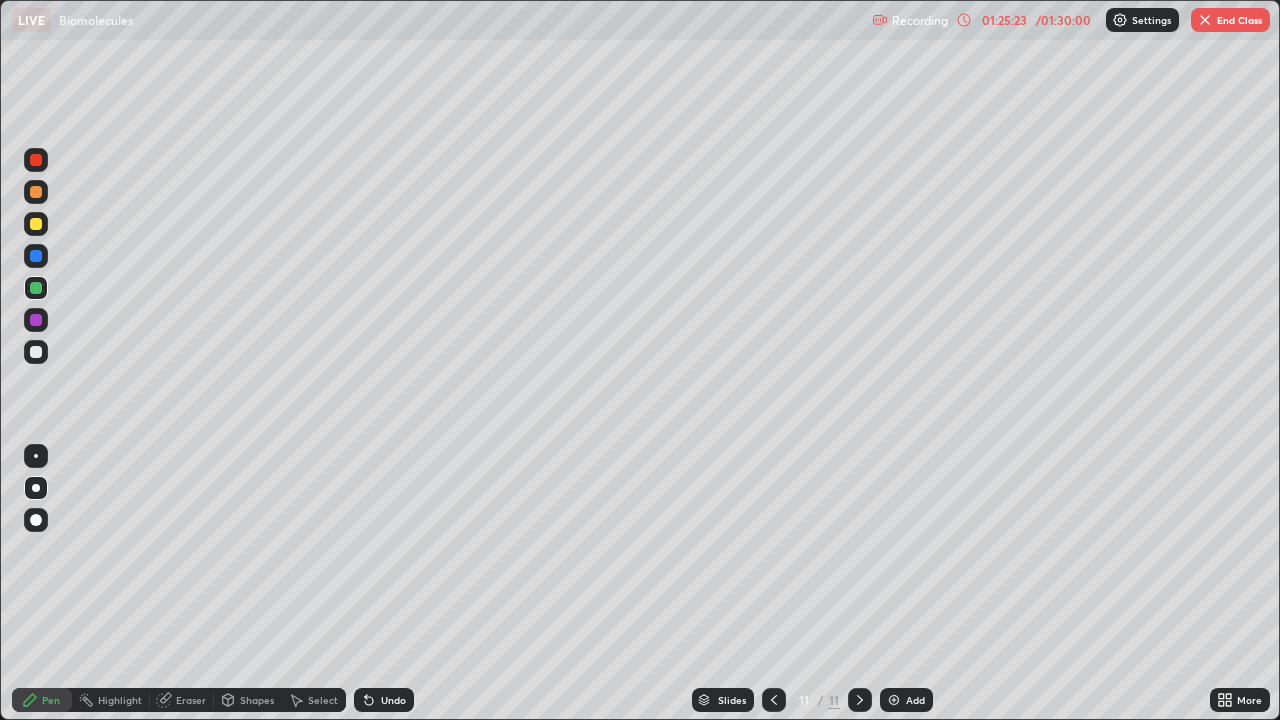 click at bounding box center [774, 700] 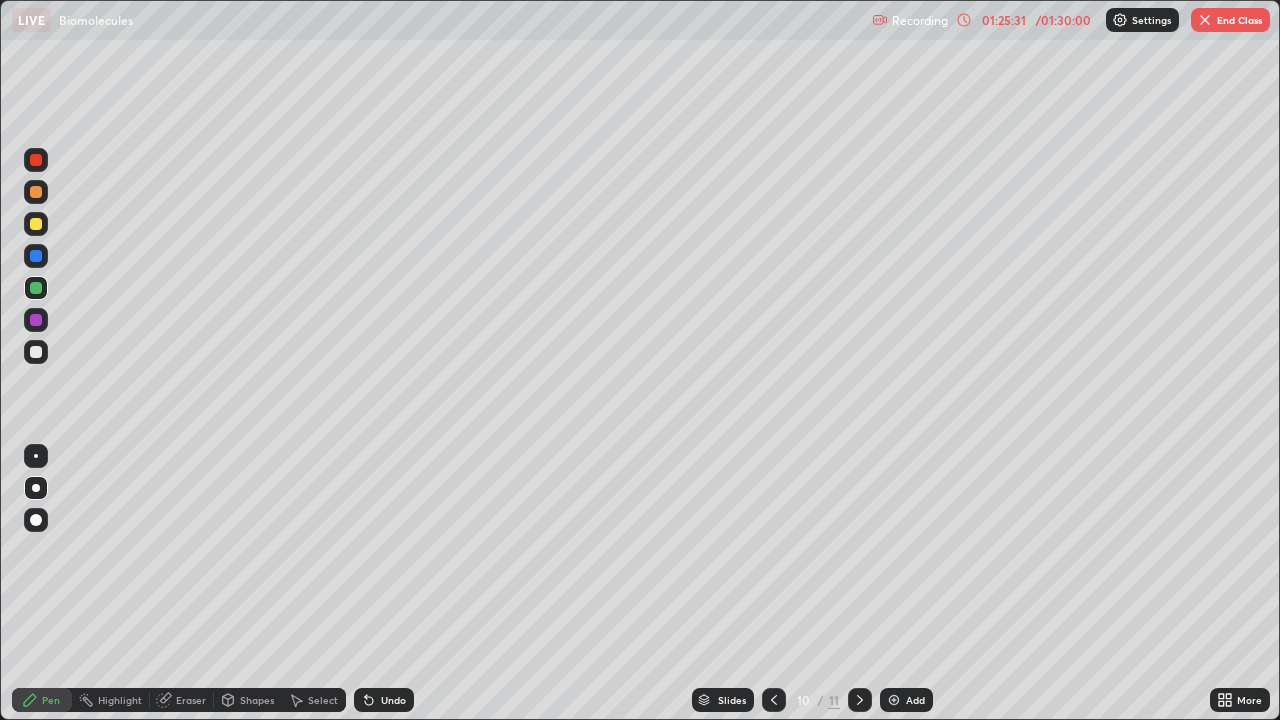 click 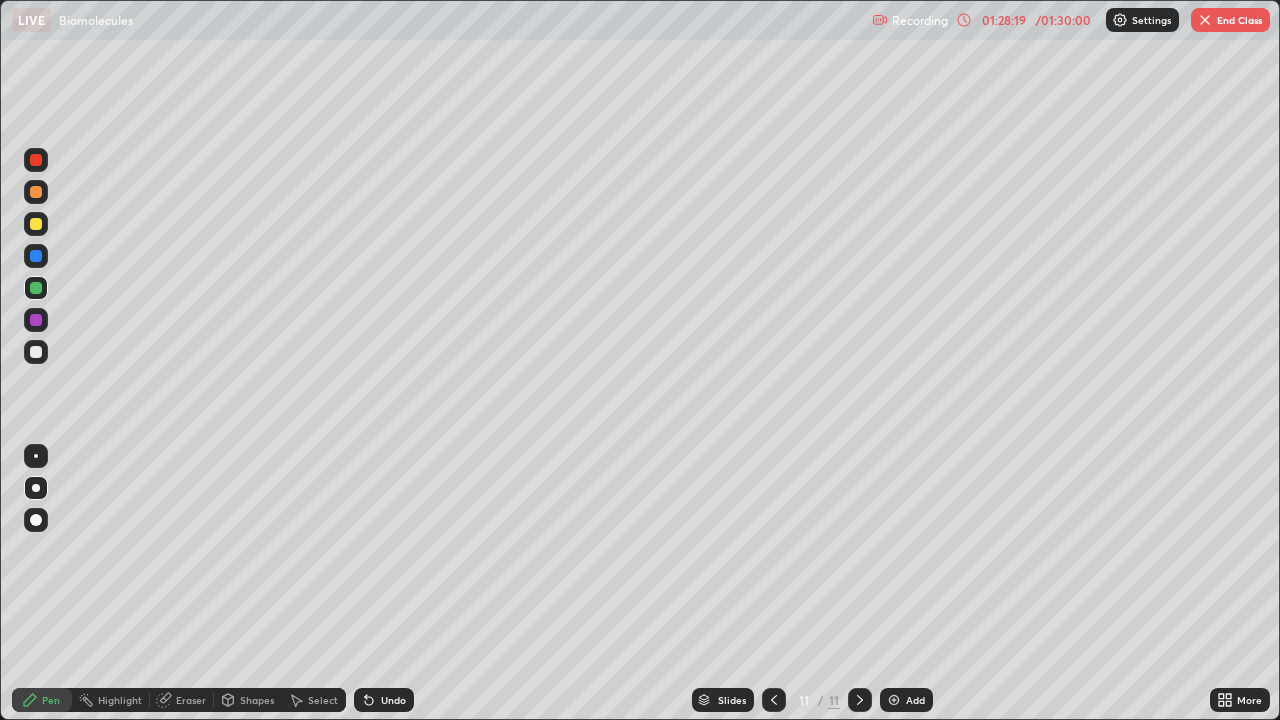 click on "End Class" at bounding box center (1230, 20) 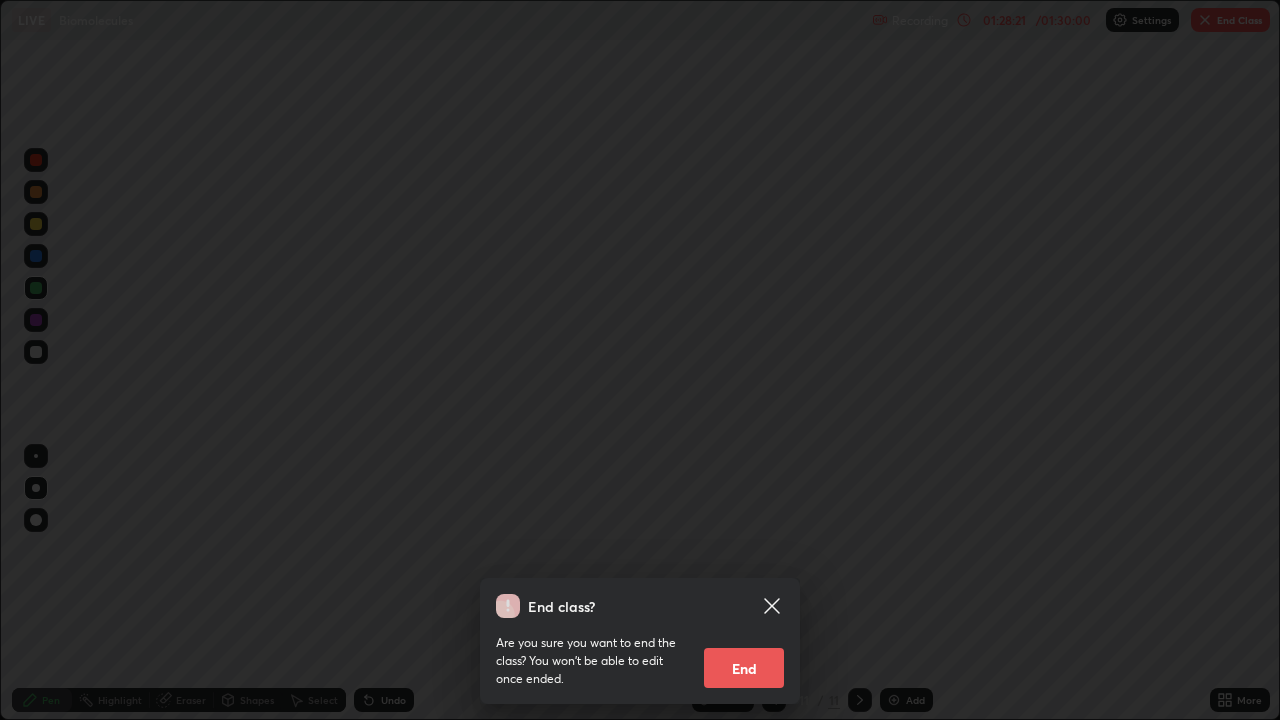click on "End" at bounding box center [744, 668] 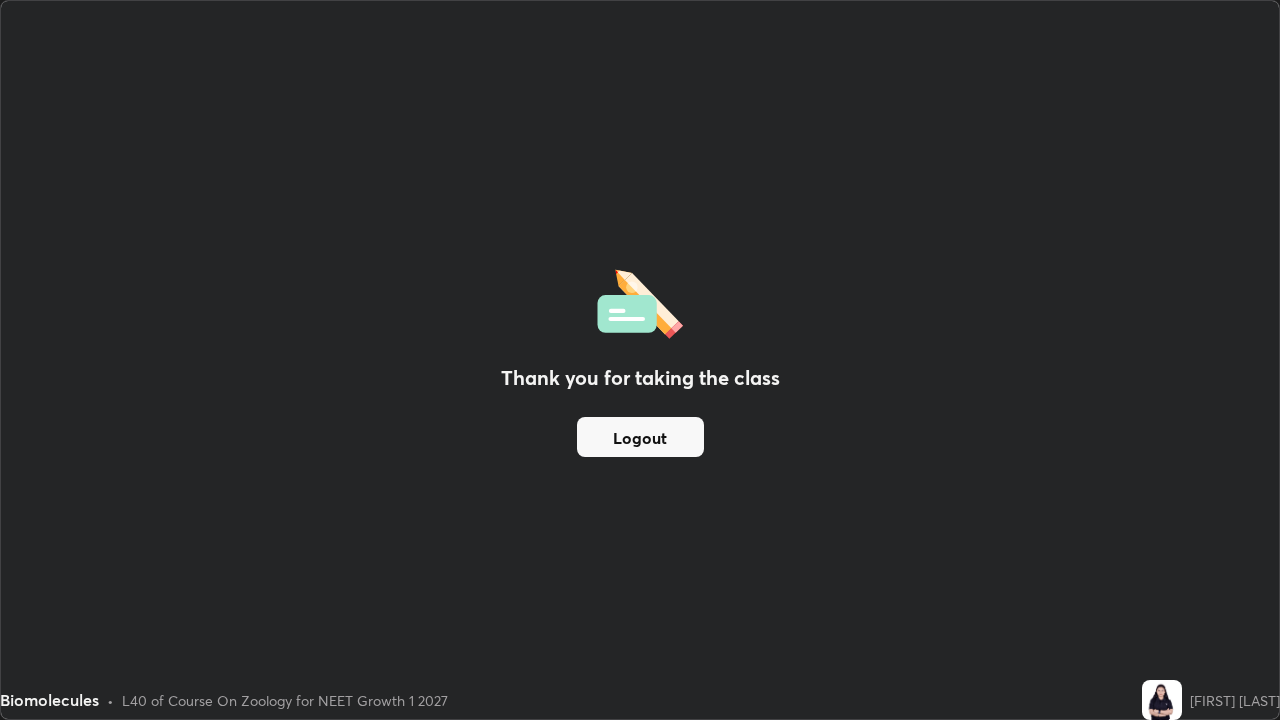 click on "Logout" at bounding box center (640, 437) 